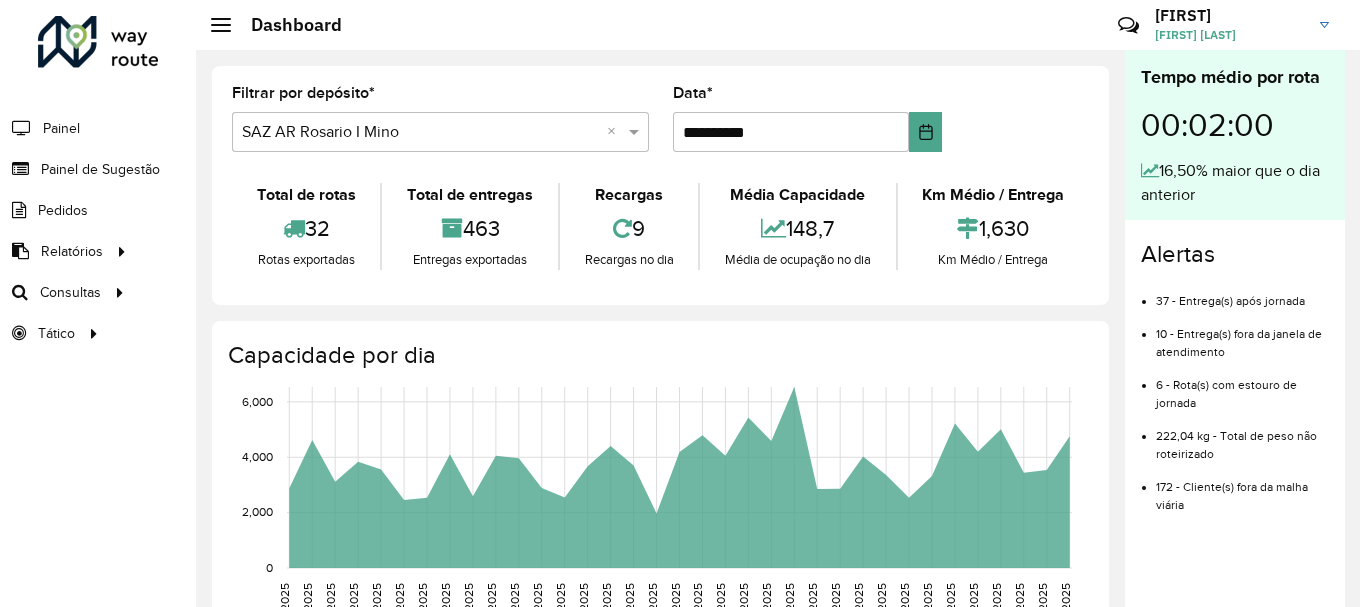 scroll, scrollTop: 0, scrollLeft: 0, axis: both 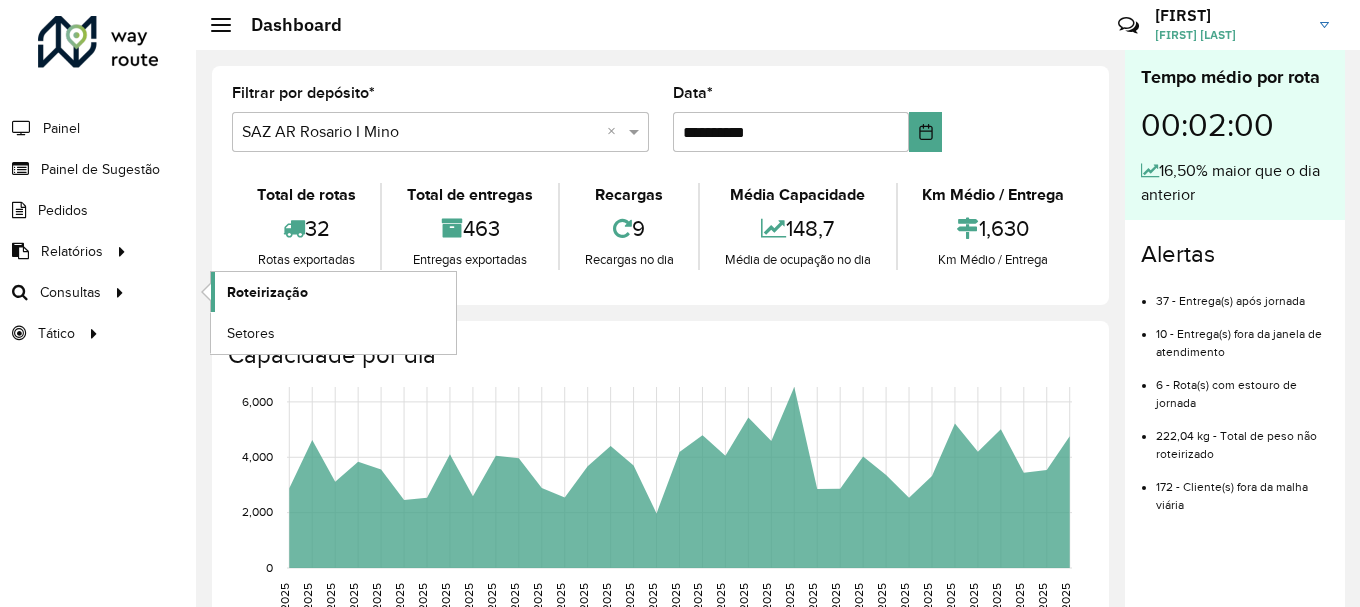 click on "Roteirização" 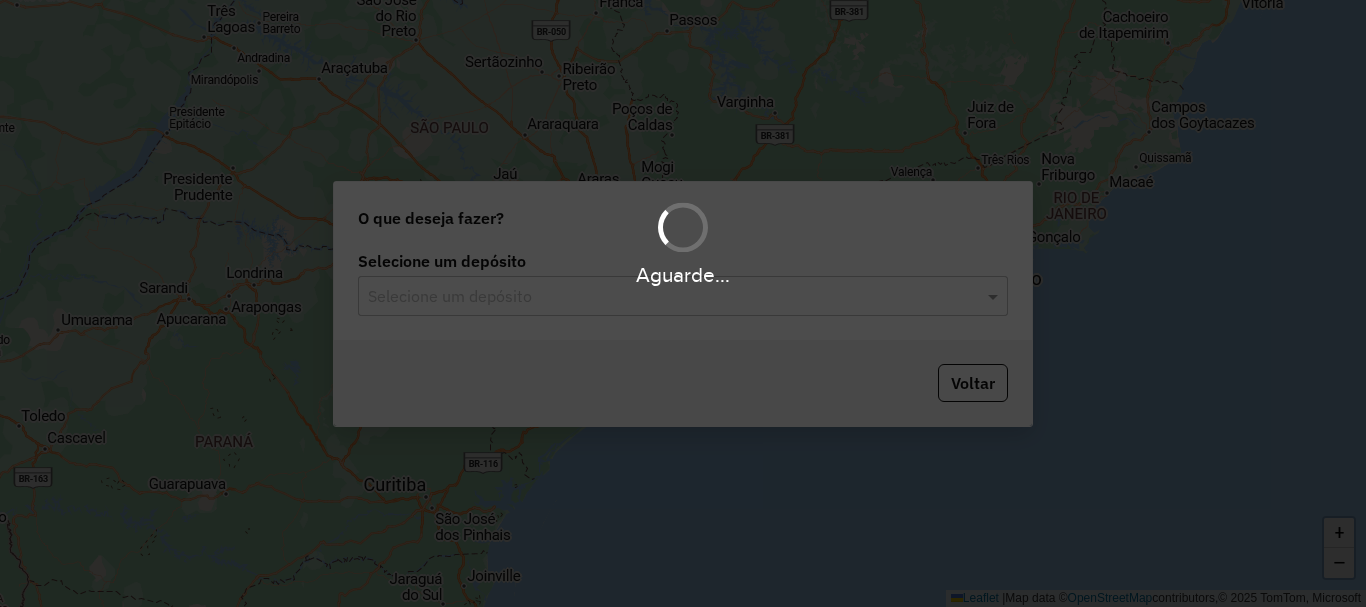 scroll, scrollTop: 0, scrollLeft: 0, axis: both 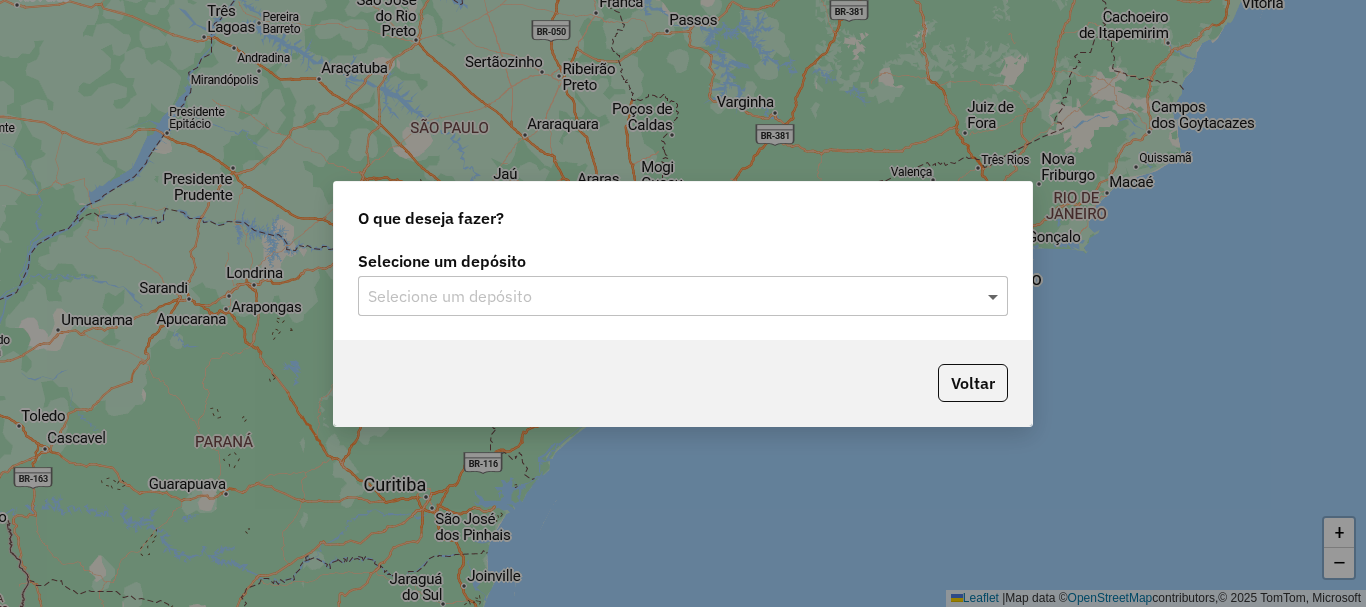 click 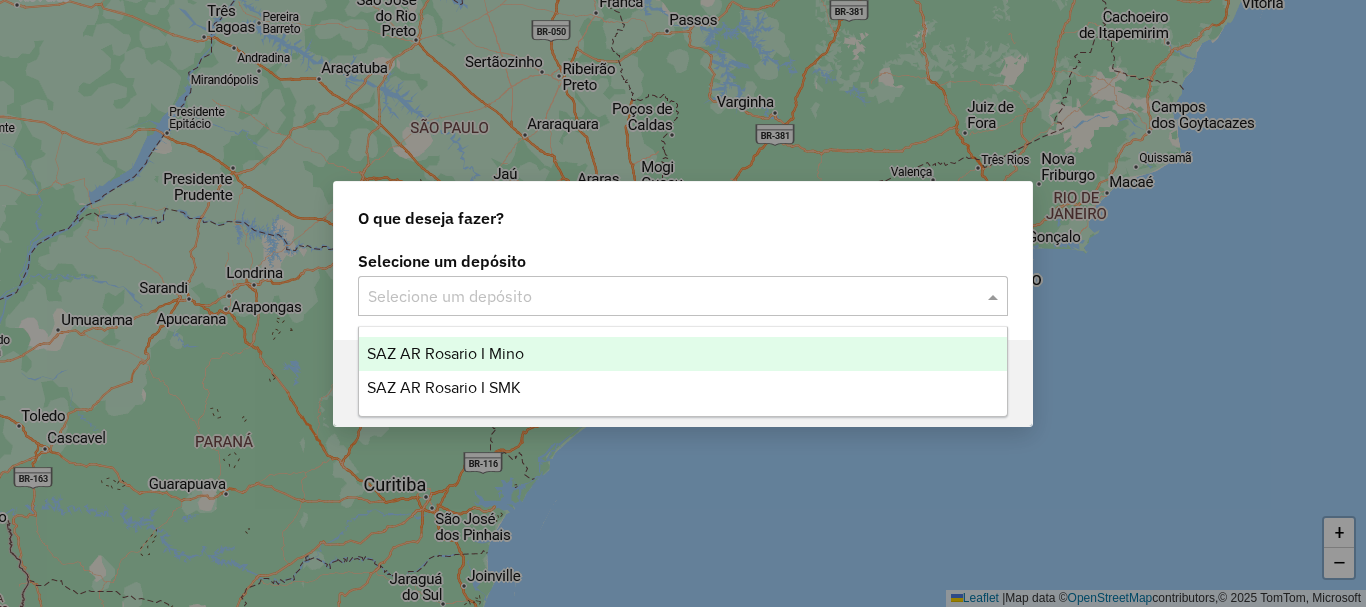 click on "SAZ AR Rosario I Mino" at bounding box center [445, 353] 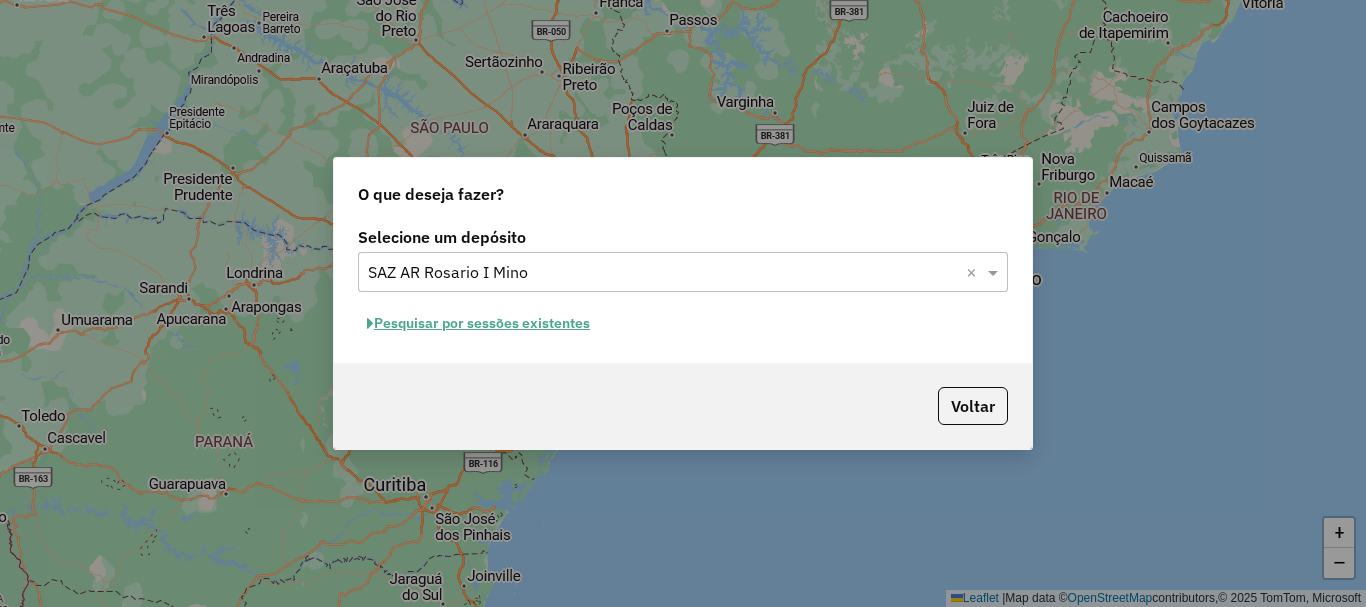 click on "Pesquisar por sessões existentes" 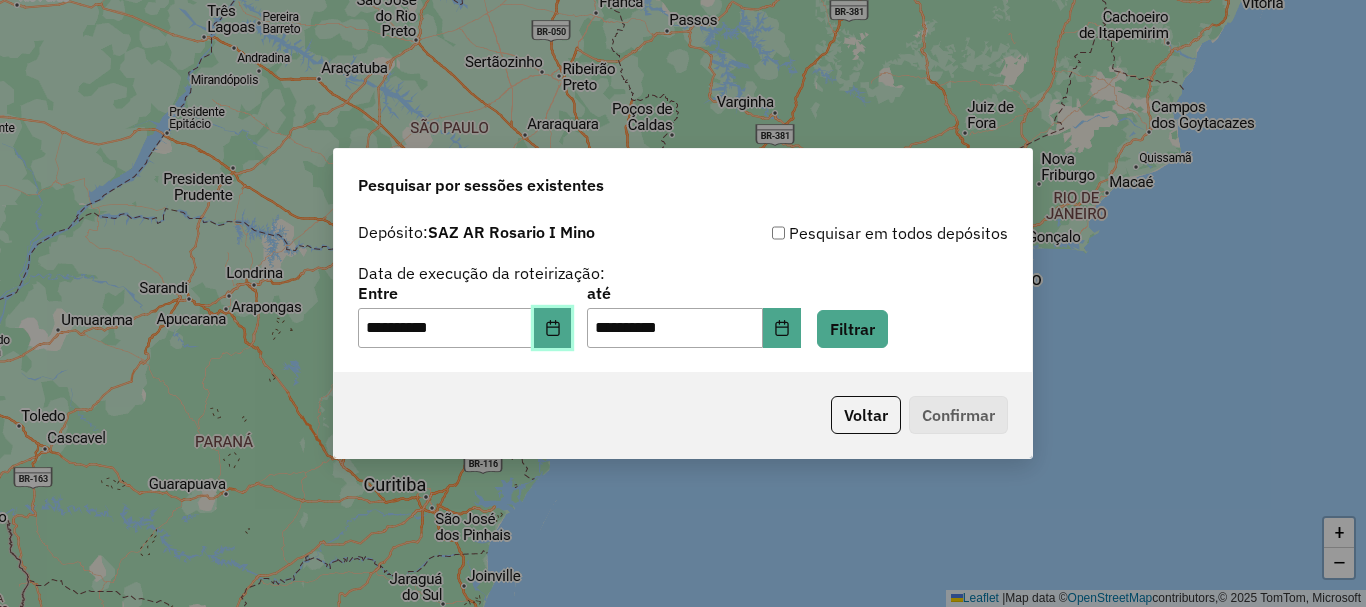 click 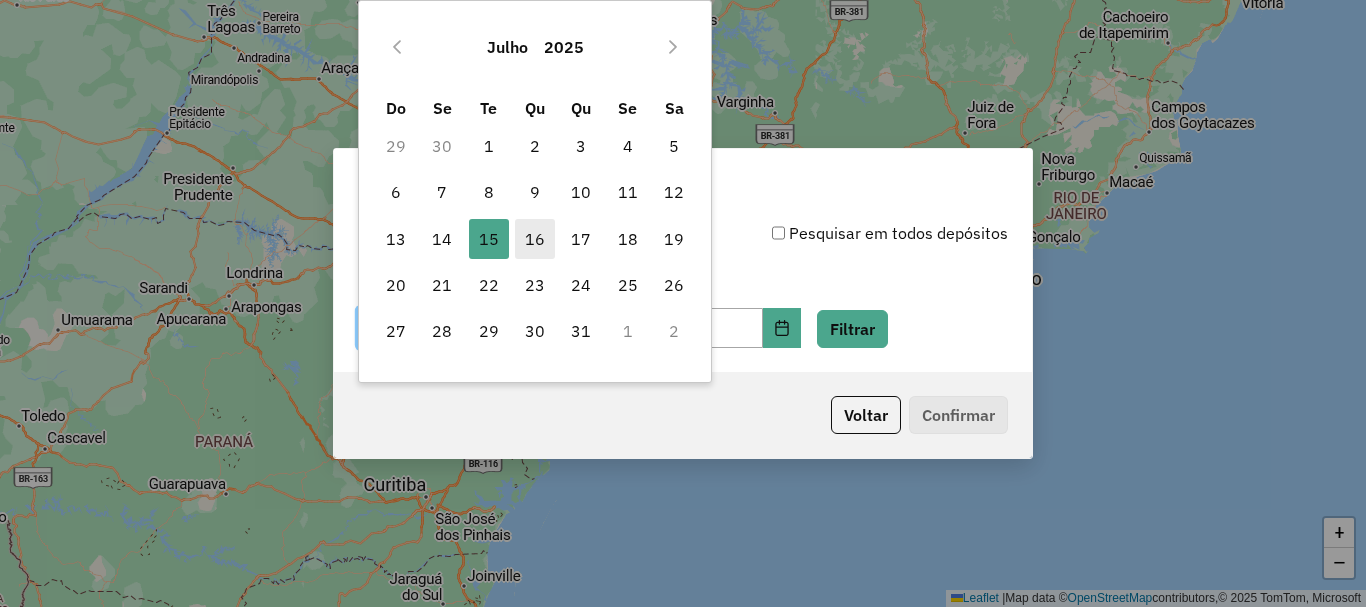 click on "16" at bounding box center (535, 239) 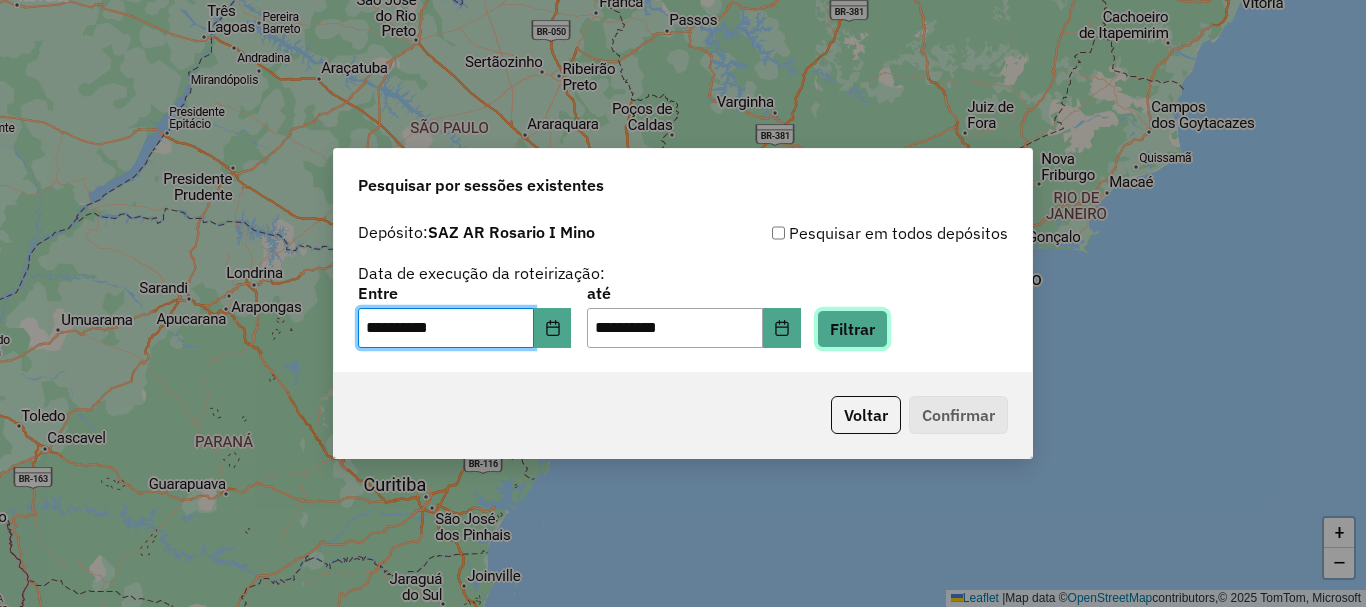 click on "Filtrar" 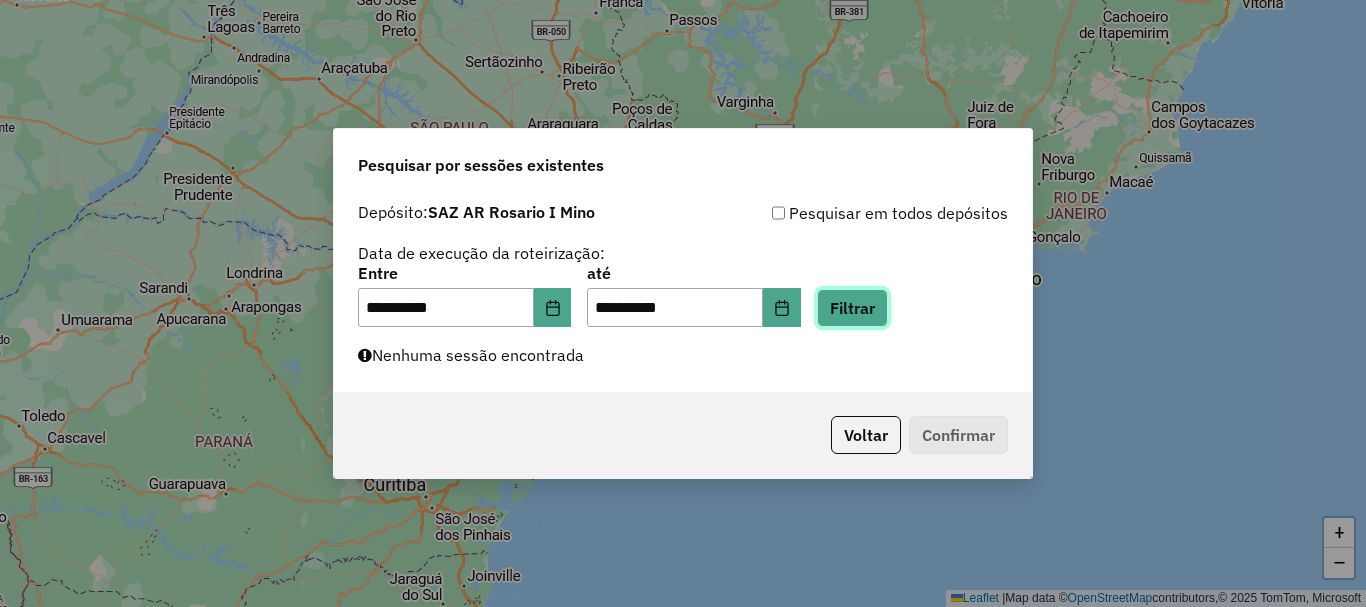 click on "Filtrar" 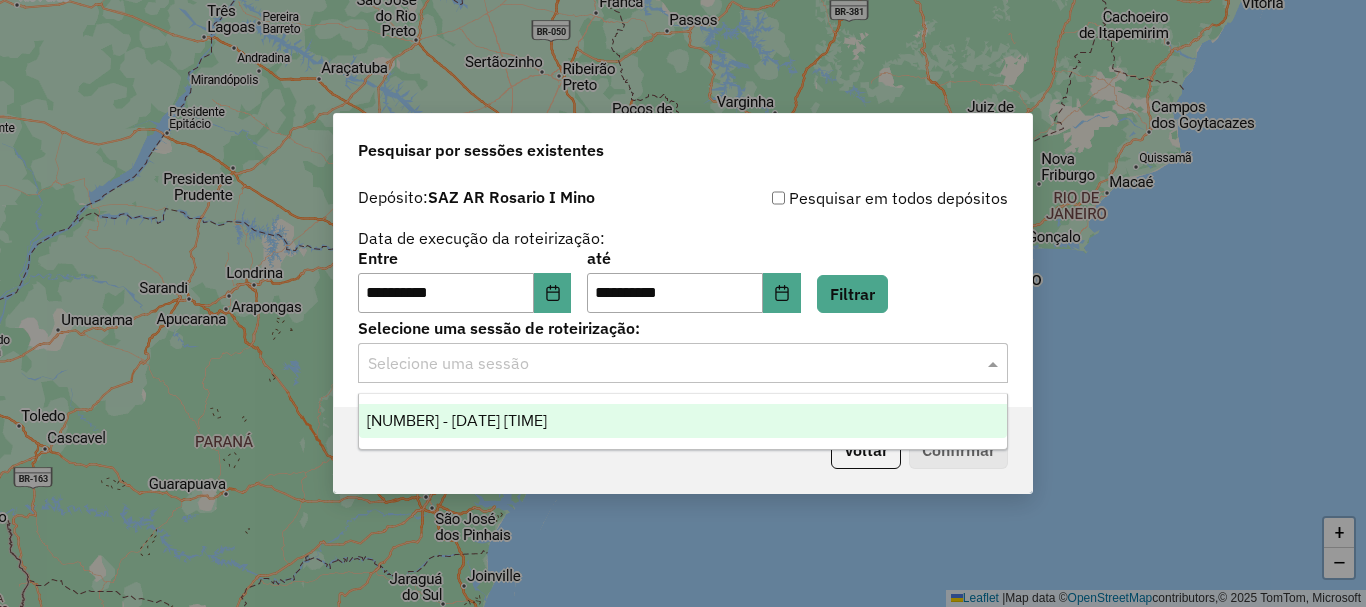 click 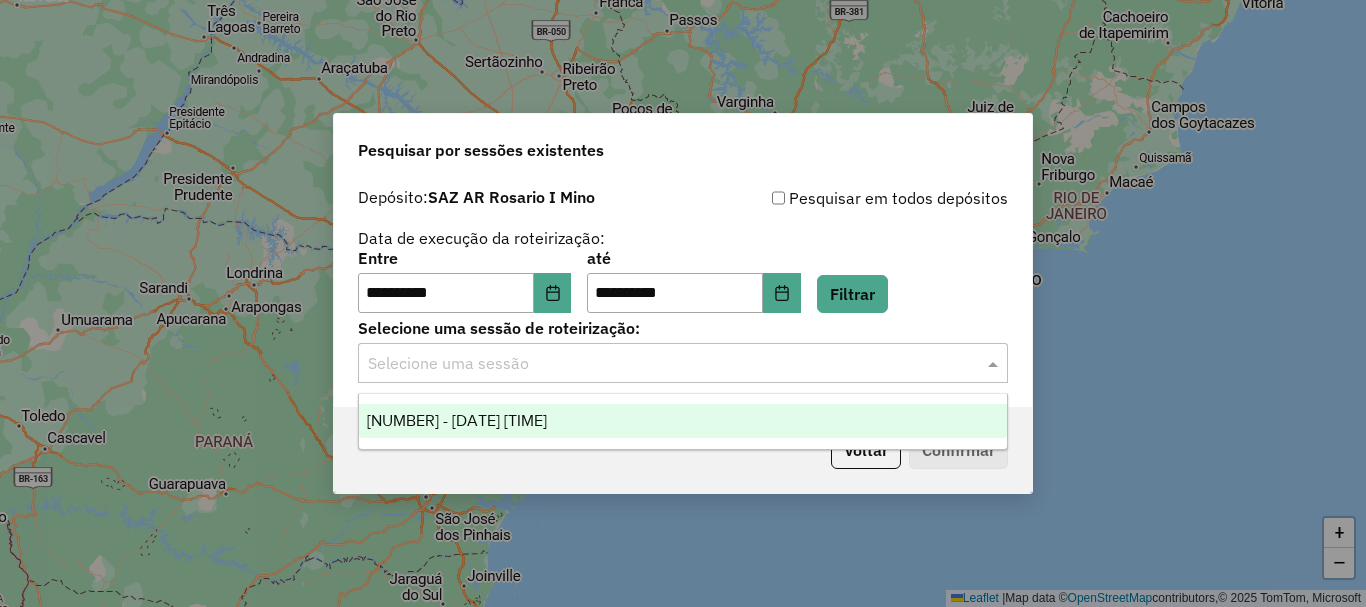 click on "1190638 - 16/07/2025 16:37" at bounding box center [457, 420] 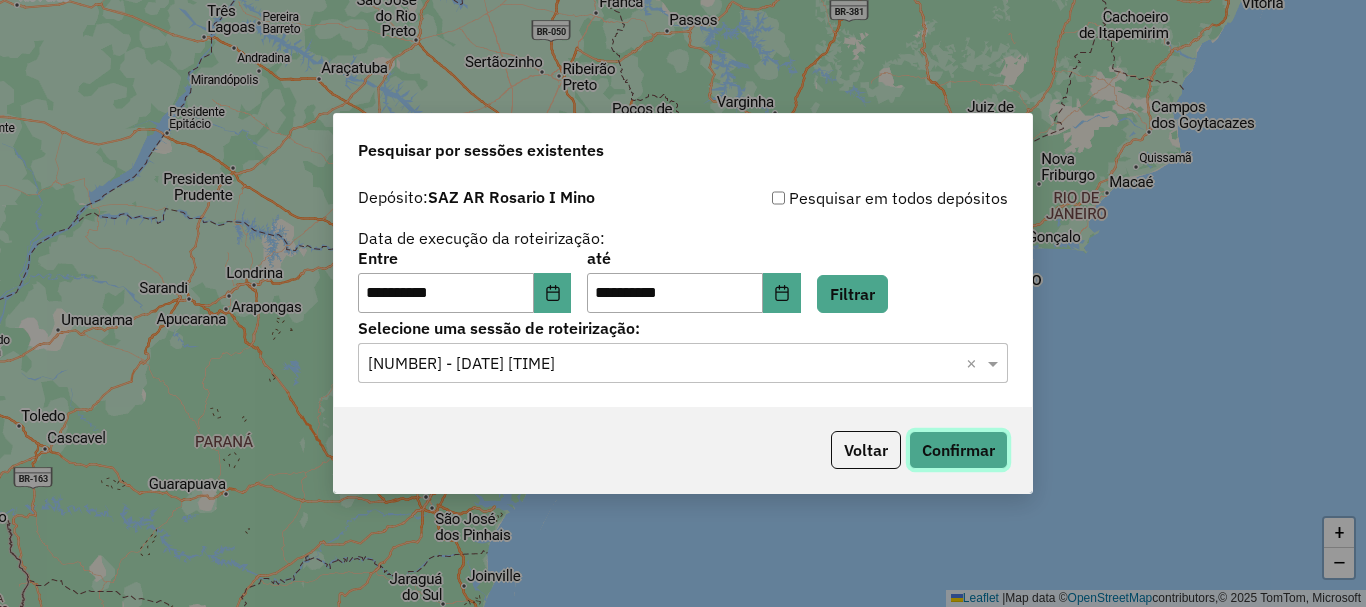 click on "Confirmar" 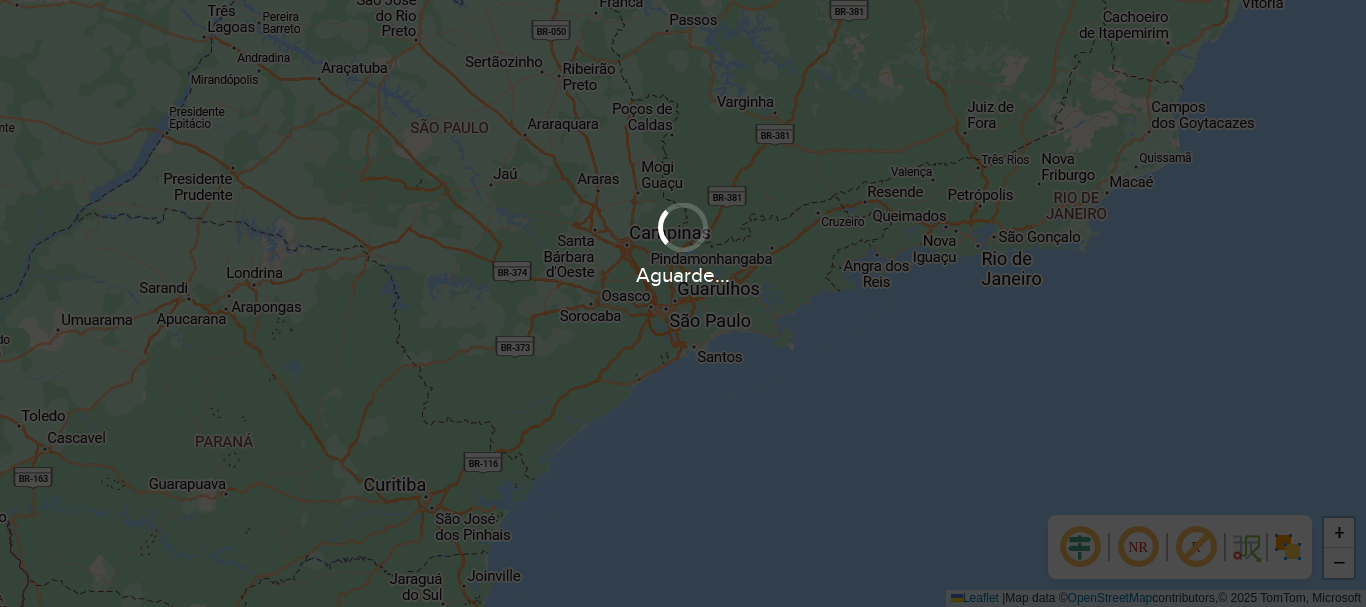 scroll, scrollTop: 0, scrollLeft: 0, axis: both 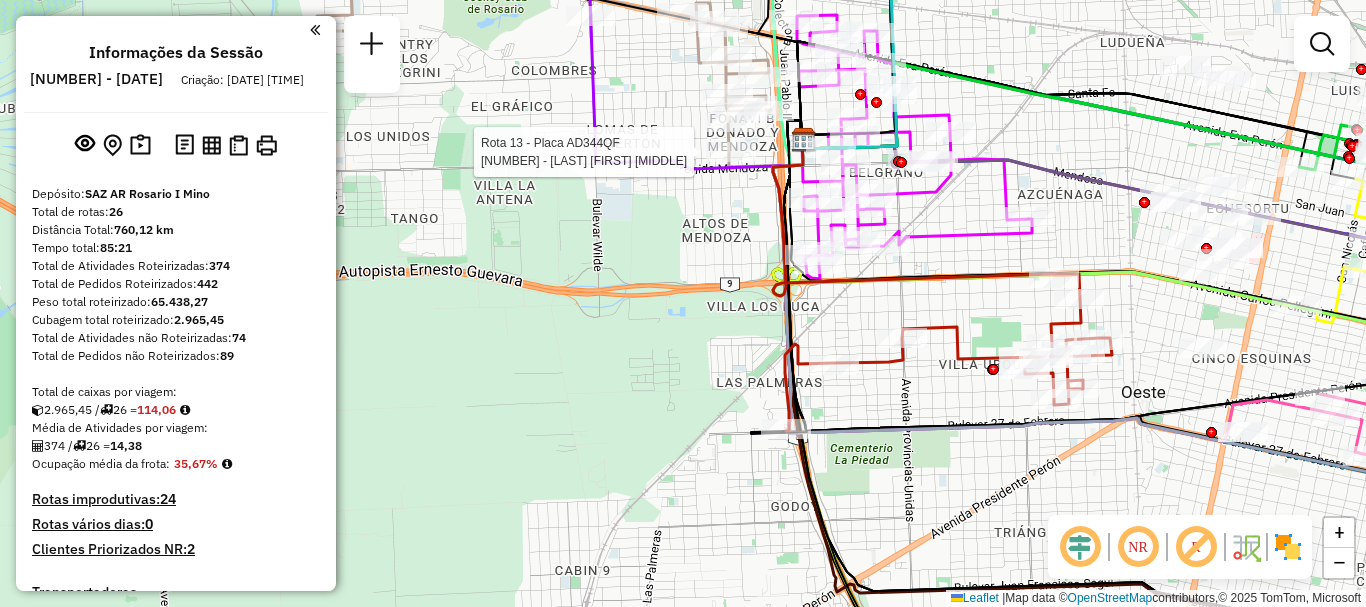 select on "**********" 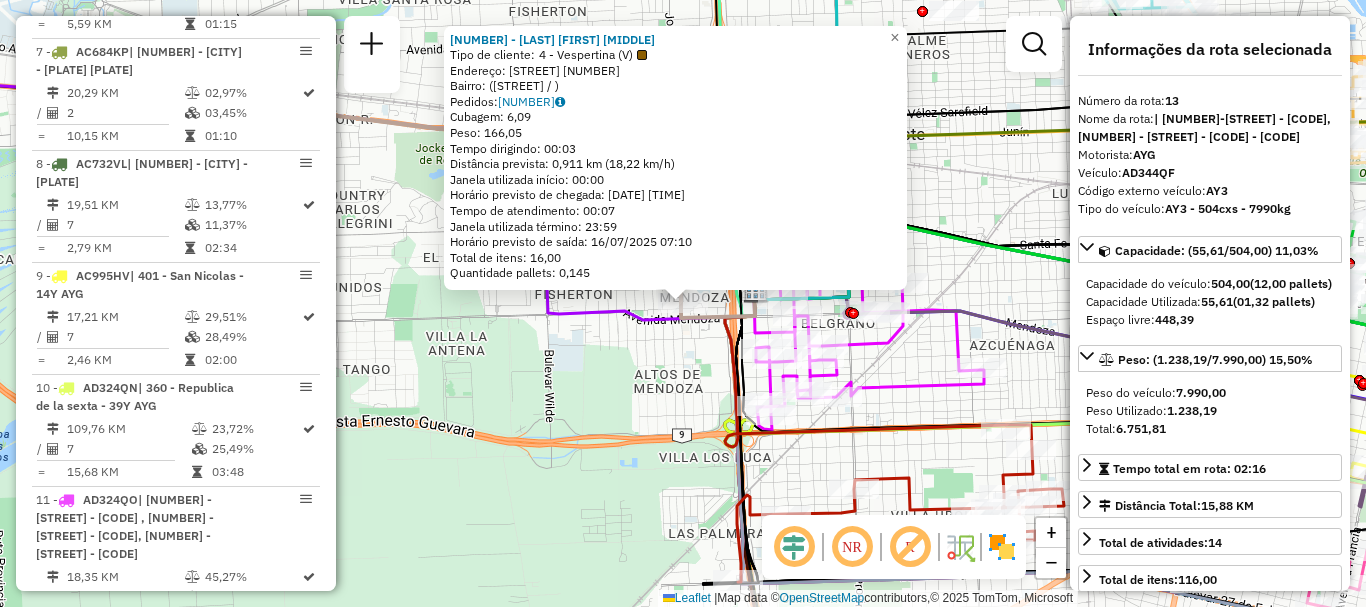 scroll, scrollTop: 2085, scrollLeft: 0, axis: vertical 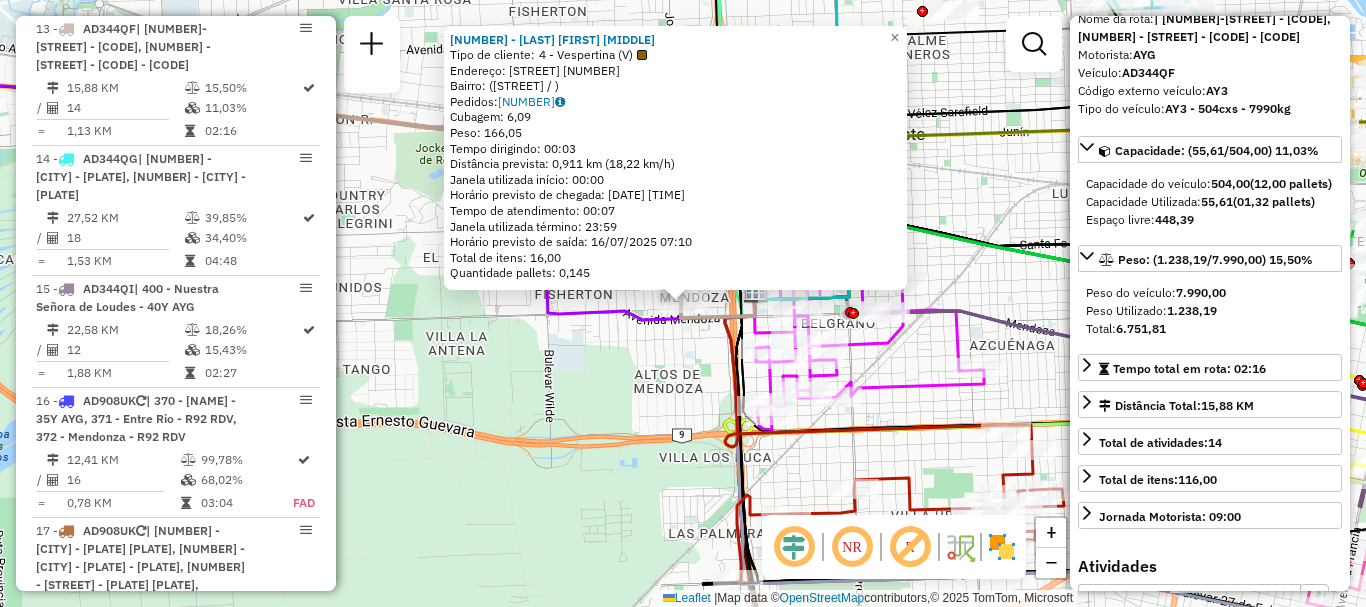 click 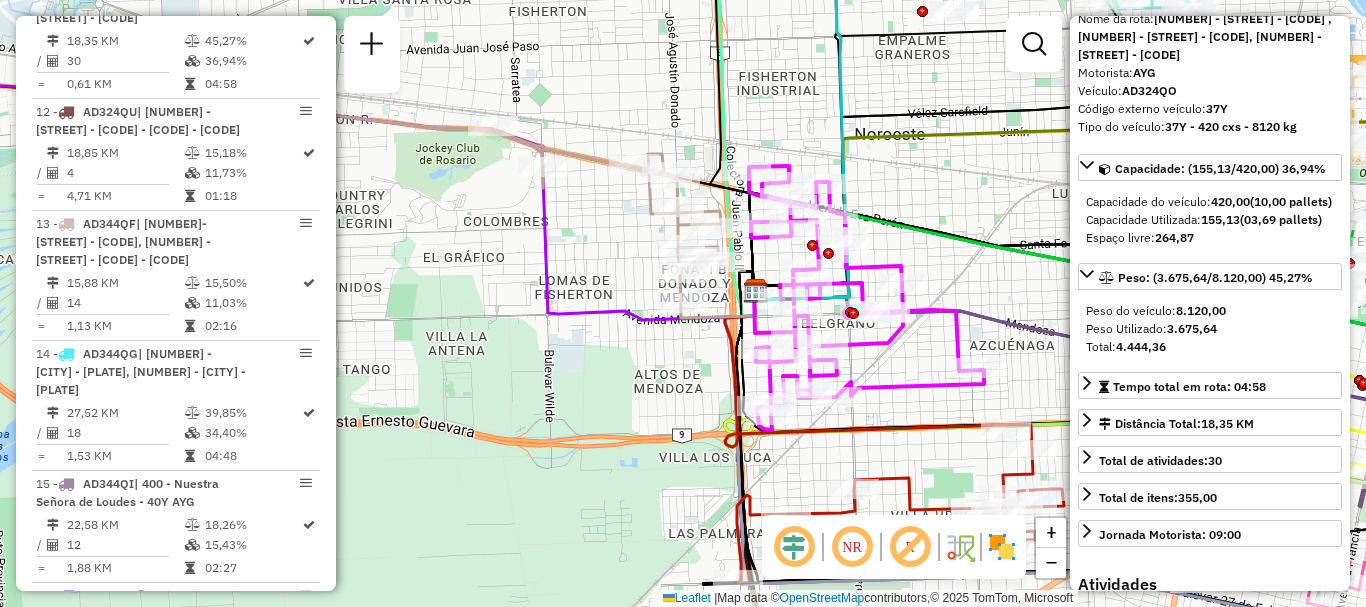 scroll, scrollTop: 1825, scrollLeft: 0, axis: vertical 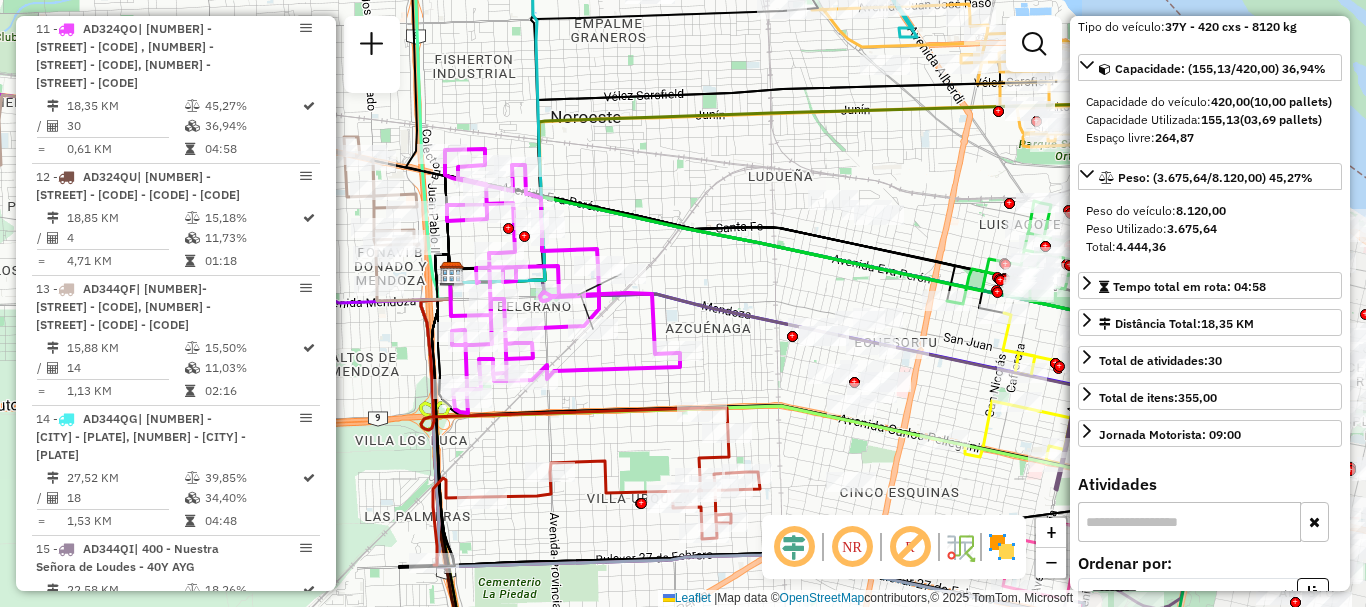 drag, startPoint x: 921, startPoint y: 312, endPoint x: 627, endPoint y: 298, distance: 294.33313 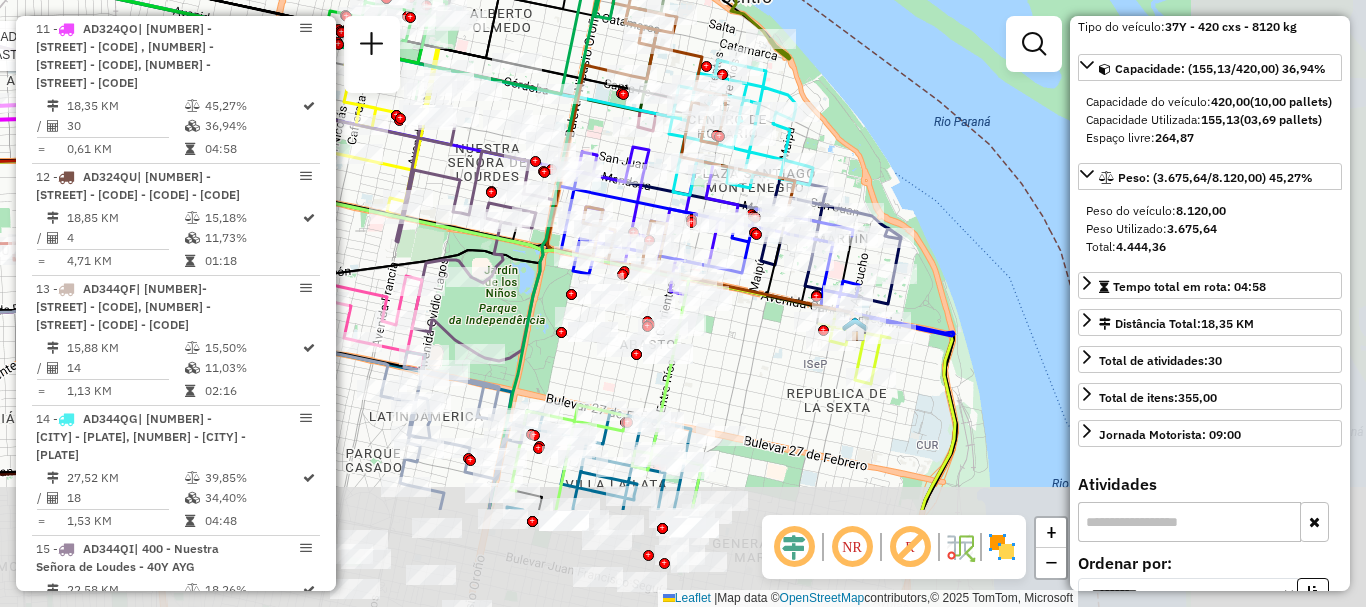 drag, startPoint x: 687, startPoint y: 282, endPoint x: 407, endPoint y: 134, distance: 316.70807 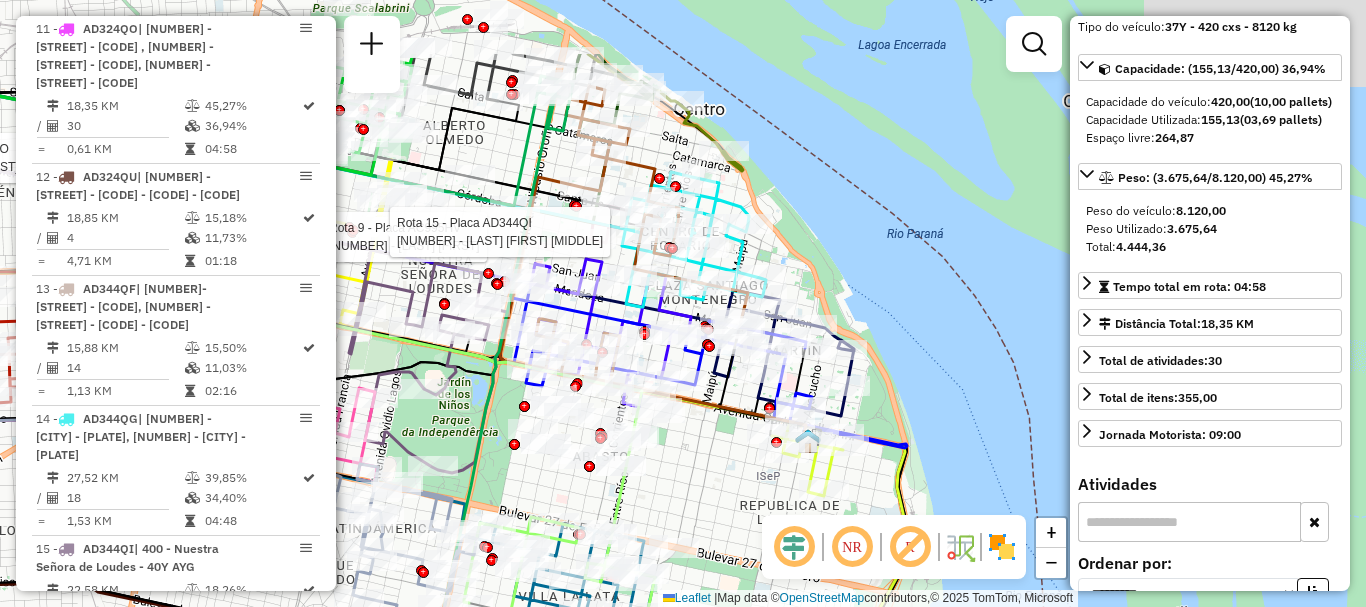 click on "Rota 11 - Placa AD324QO  0000451548 - BOVA GABRIELA FABIAN Rota 9 - Placa AC995HV  0000373926 - BITTI MAURIC Rota 15 - Placa AD344QI  0000406993 - D AGOSTINO GUSTAVO ARIEL Janela de atendimento Grade de atendimento Capacidade Transportadoras Veículos Cliente Pedidos  Rotas Selecione os dias de semana para filtrar as janelas de atendimento  Seg   Ter   Qua   Qui   Sex   Sáb   Dom  Informe o período da janela de atendimento: De: Até:  Filtrar exatamente a janela do cliente  Considerar janela de atendimento padrão  Selecione os dias de semana para filtrar as grades de atendimento  Seg   Ter   Qua   Qui   Sex   Sáb   Dom   Considerar clientes sem dia de atendimento cadastrado  Clientes fora do dia de atendimento selecionado Filtrar as atividades entre os valores definidos abaixo:  Peso mínimo:   Peso máximo:   Cubagem mínima:   Cubagem máxima:   De:   Até:  Filtrar as atividades entre o tempo de atendimento definido abaixo:  De:   Até:   Considerar capacidade total dos clientes não roteirizados Nome:" 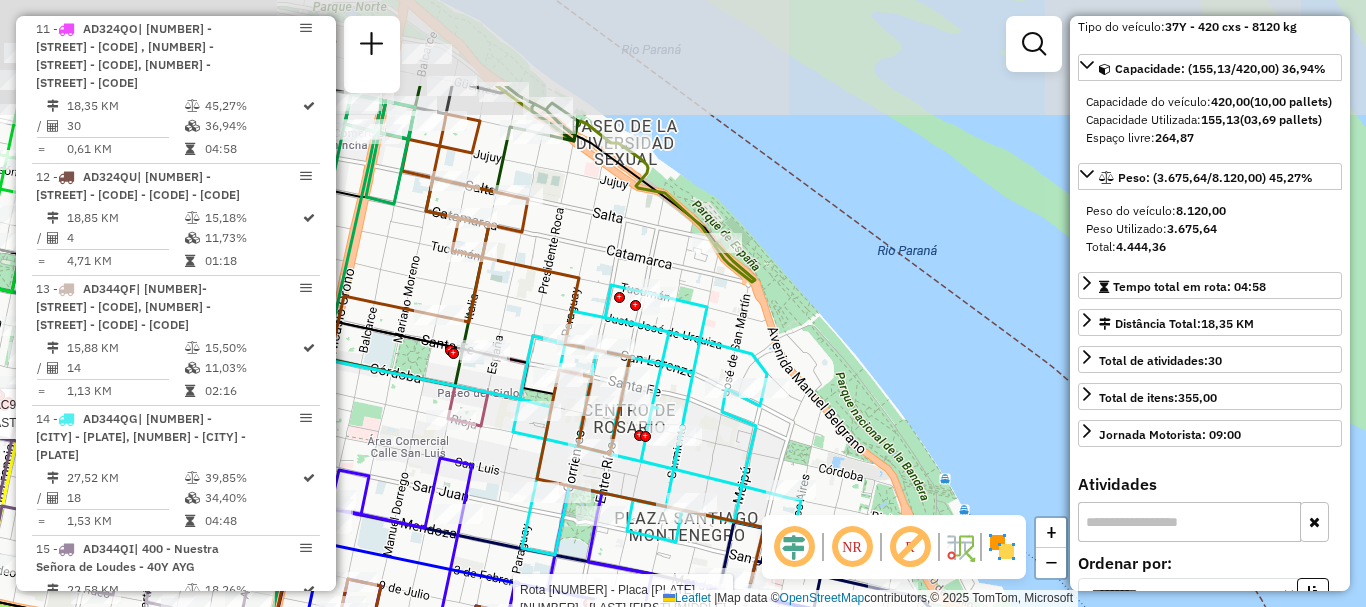 drag, startPoint x: 666, startPoint y: 373, endPoint x: 680, endPoint y: 453, distance: 81.21576 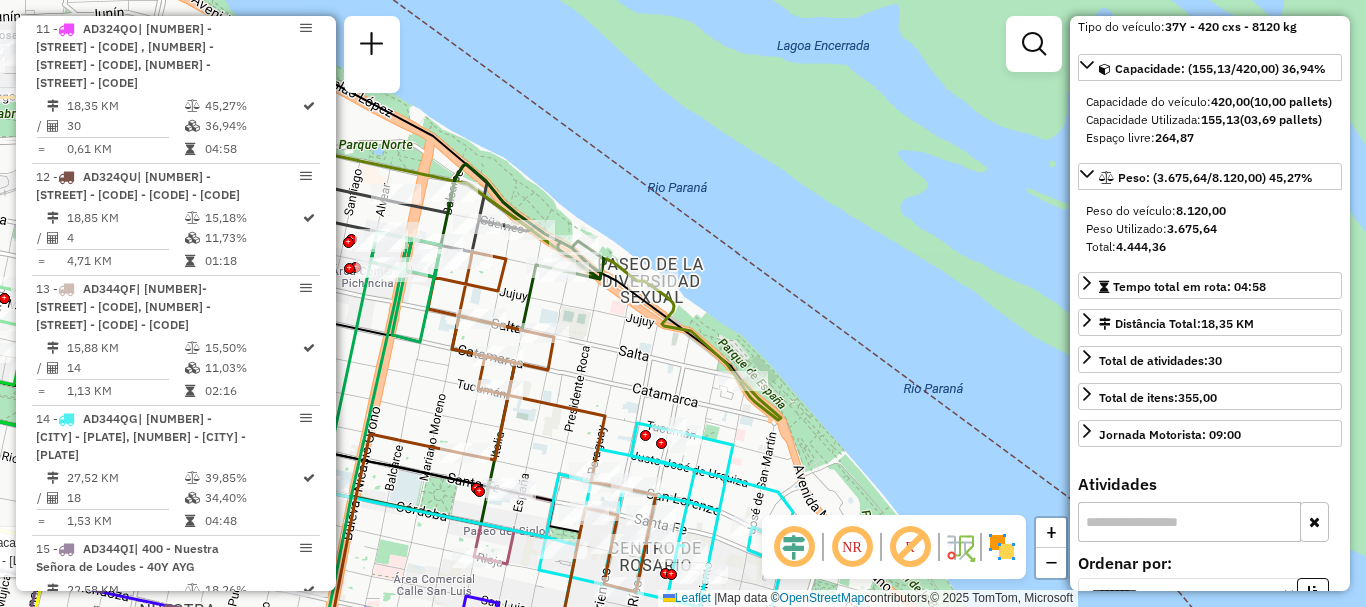 drag, startPoint x: 592, startPoint y: 272, endPoint x: 631, endPoint y: 443, distance: 175.39099 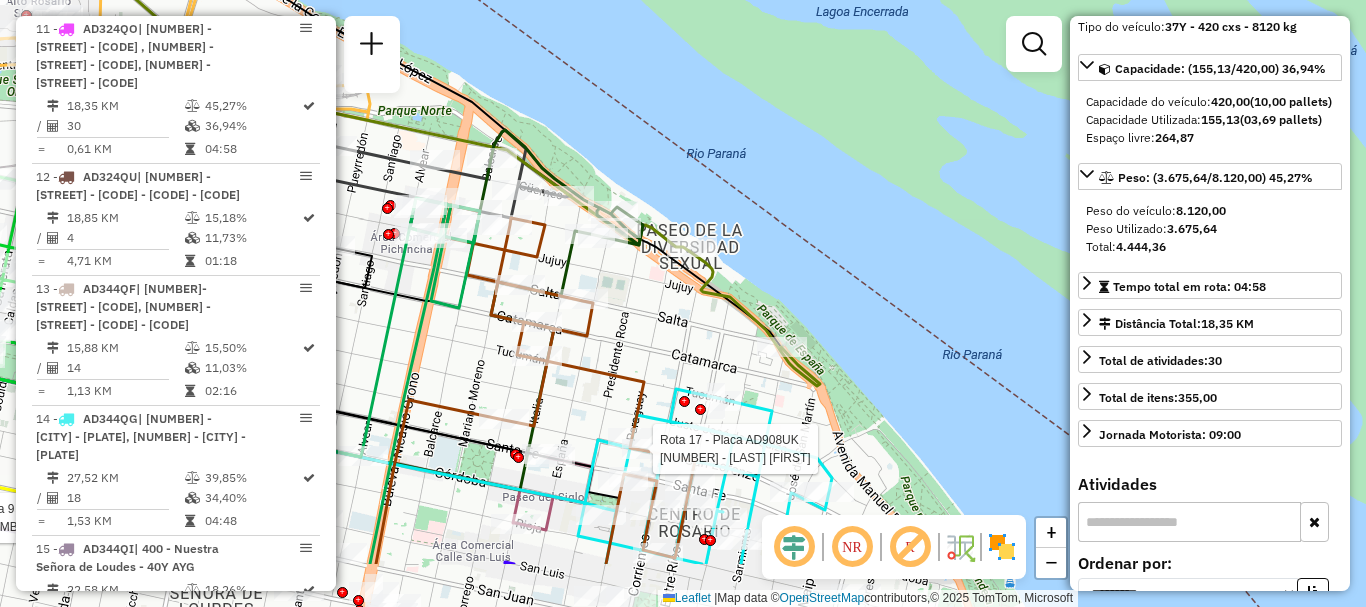 drag, startPoint x: 567, startPoint y: 484, endPoint x: 715, endPoint y: 243, distance: 282.8162 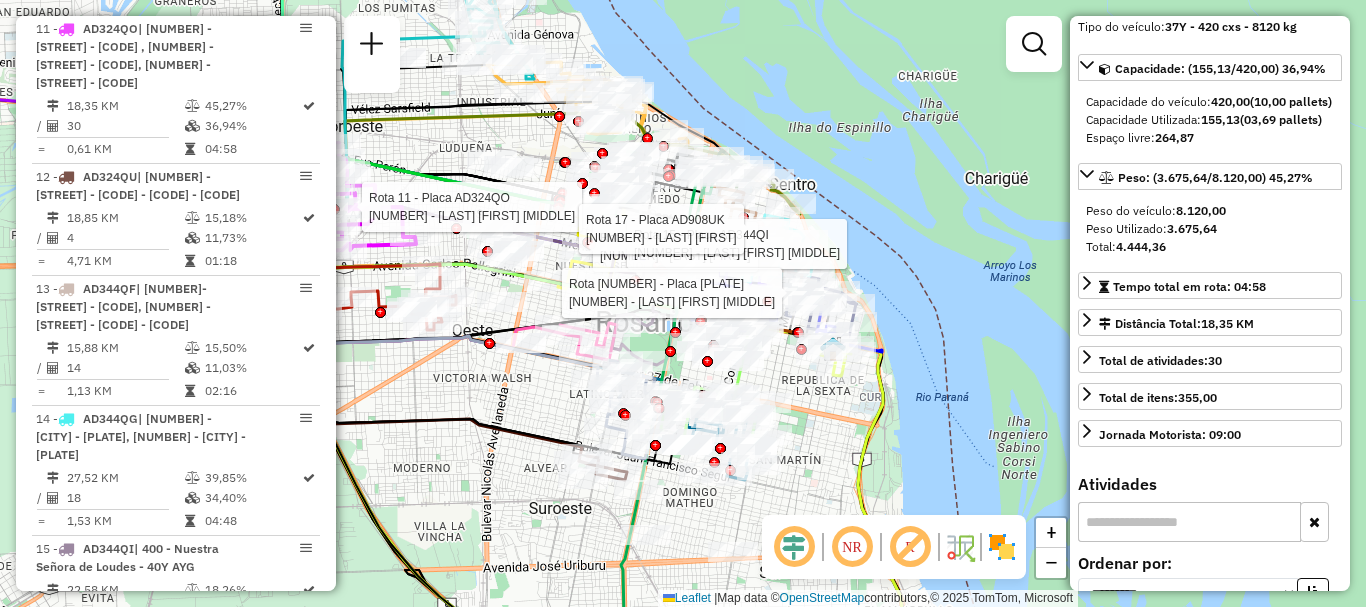 click on "Rota 11 - Placa AD324QO  0000451548 - BOVA GABRIELA FABIAN Rota 9 - Placa AC995HV  0000373926 - BITTI MAURIC Rota 15 - Placa AD344QI  0000406993 - D AGOSTINO GUSTAVO ARIEL Rota 3 - Placa AB951JV  0000392407 - VERGARA ARIEL CESAR Rota 17 - Placa AD908UK  0000823985 - RIVIERA PALA Janela de atendimento Grade de atendimento Capacidade Transportadoras Veículos Cliente Pedidos  Rotas Selecione os dias de semana para filtrar as janelas de atendimento  Seg   Ter   Qua   Qui   Sex   Sáb   Dom  Informe o período da janela de atendimento: De: Até:  Filtrar exatamente a janela do cliente  Considerar janela de atendimento padrão  Selecione os dias de semana para filtrar as grades de atendimento  Seg   Ter   Qua   Qui   Sex   Sáb   Dom   Considerar clientes sem dia de atendimento cadastrado  Clientes fora do dia de atendimento selecionado Filtrar as atividades entre os valores definidos abaixo:  Peso mínimo:   Peso máximo:   Cubagem mínima:   Cubagem máxima:   De:   Até:   De:   Até:  Transportadora: Veículo:" 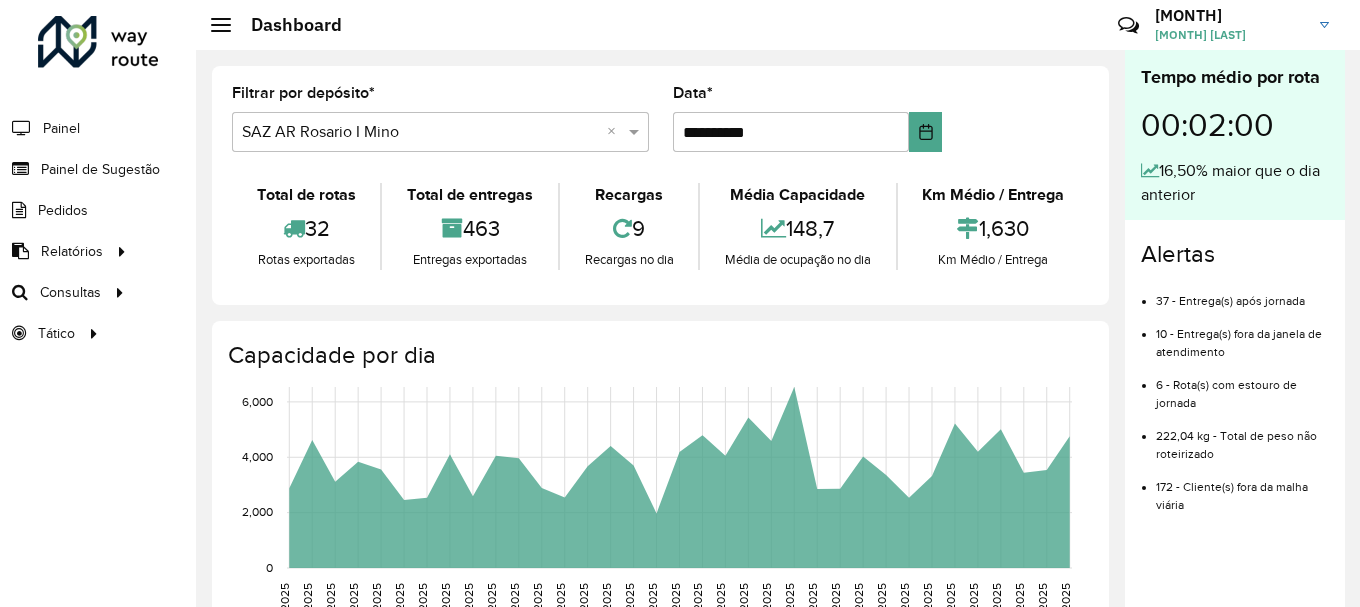 scroll, scrollTop: 0, scrollLeft: 0, axis: both 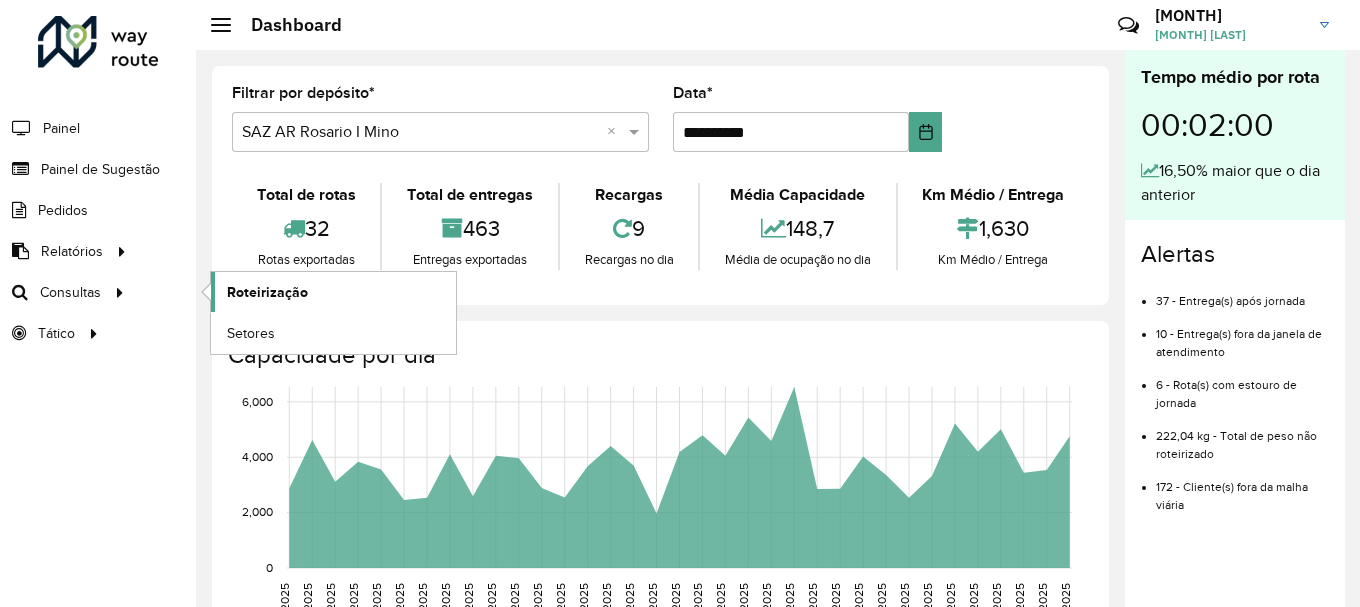 click on "Roteirização" 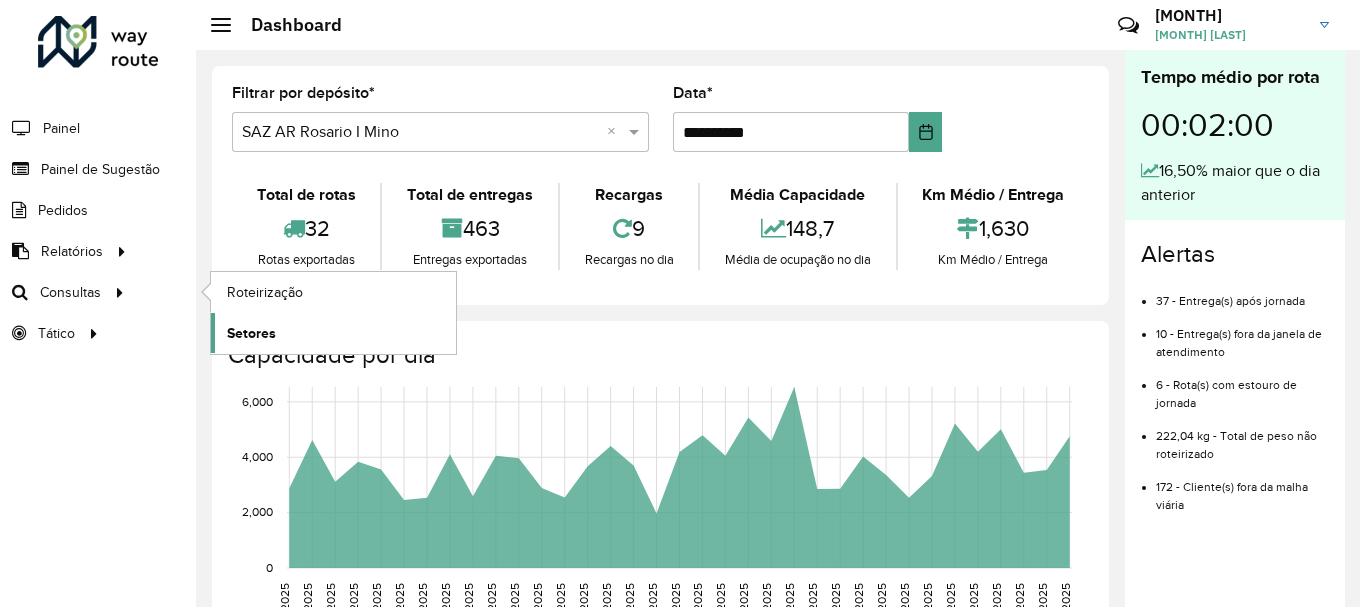 click on "Setores" 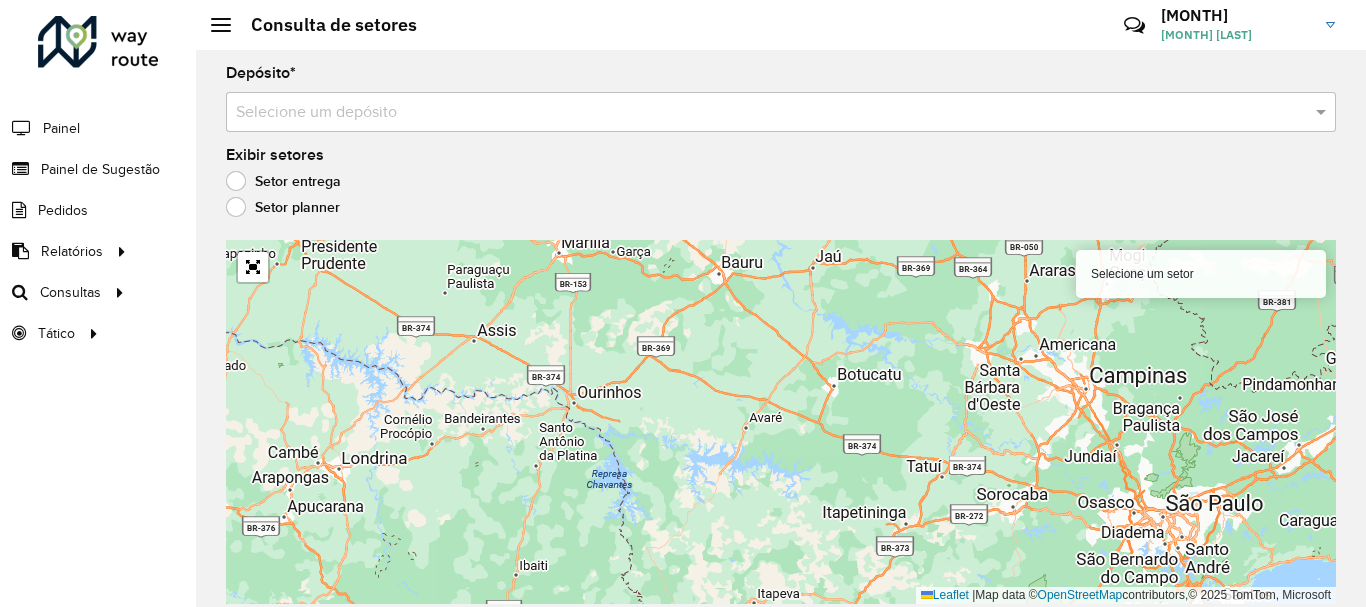 click on "Selecione um setor" at bounding box center [1201, 274] 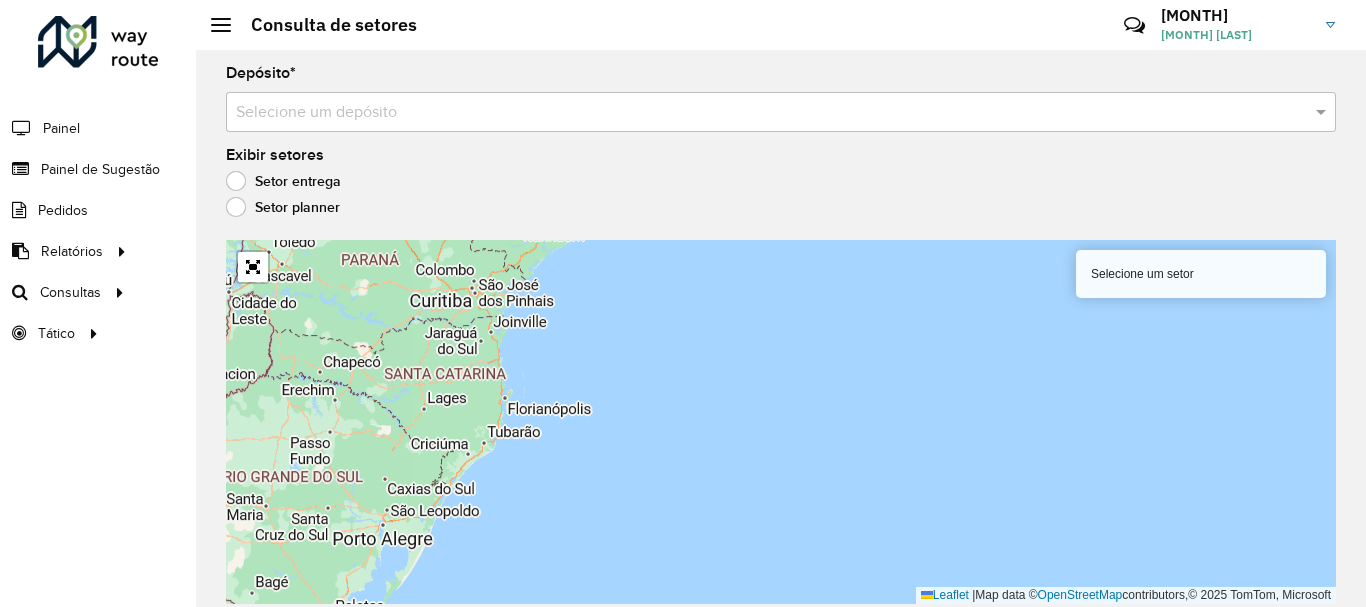 drag, startPoint x: 433, startPoint y: 527, endPoint x: 462, endPoint y: 297, distance: 231.82104 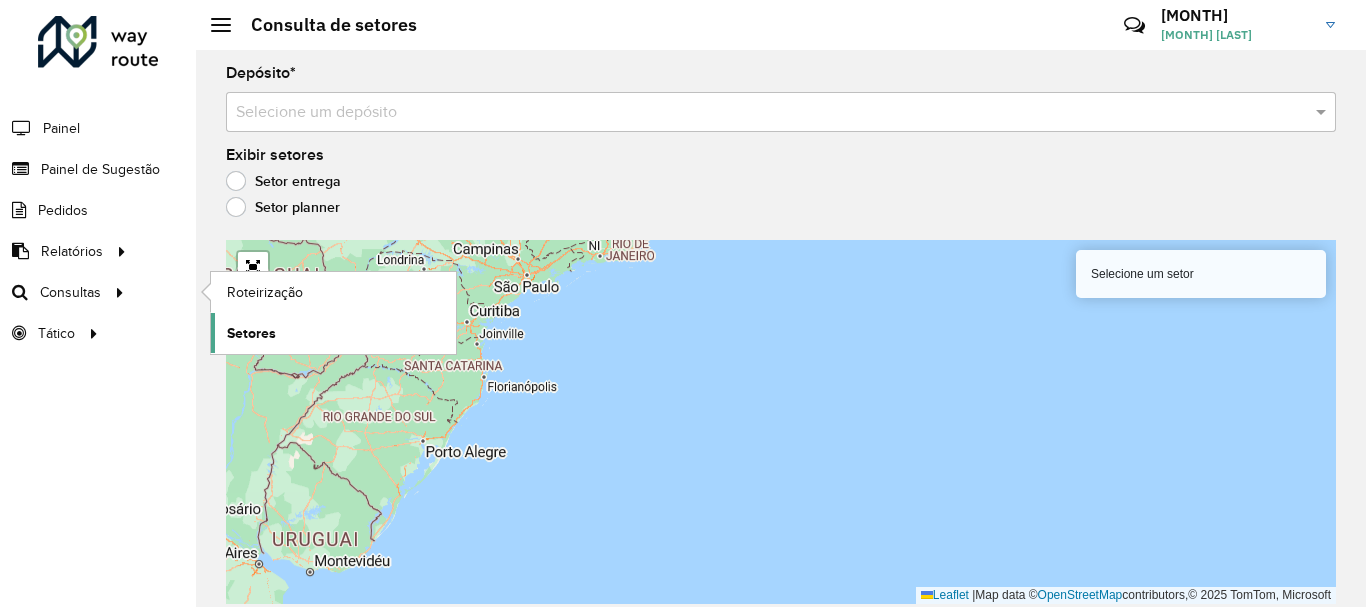 click on "Setores" 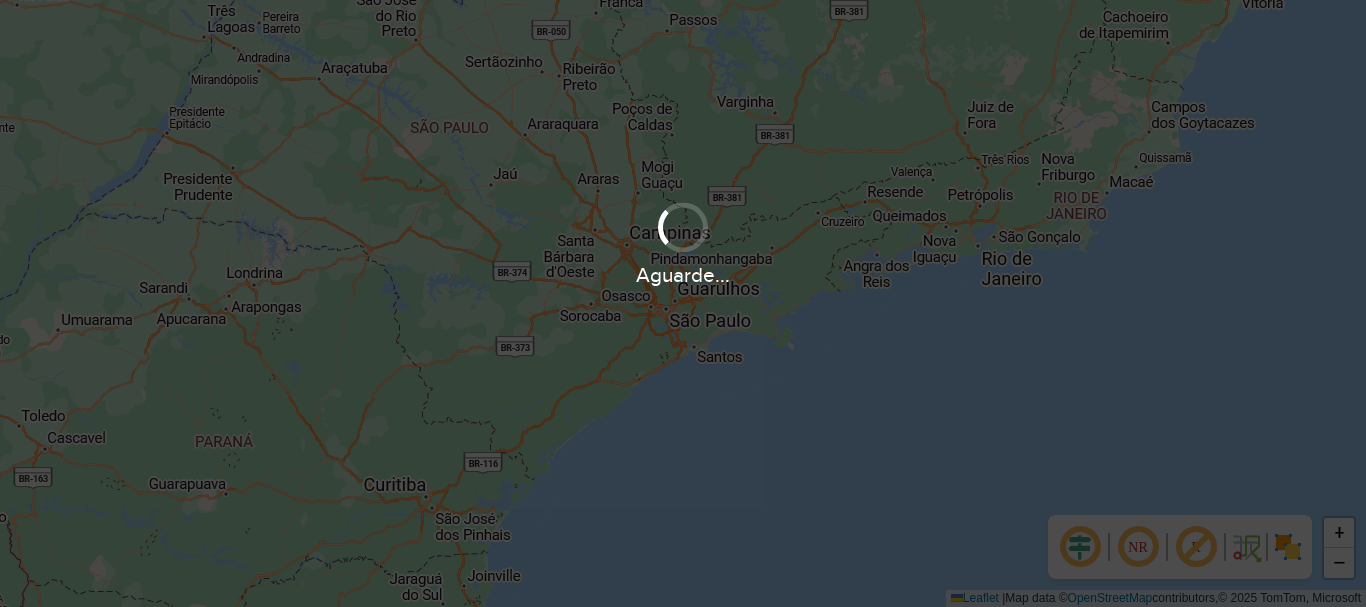 scroll, scrollTop: 0, scrollLeft: 0, axis: both 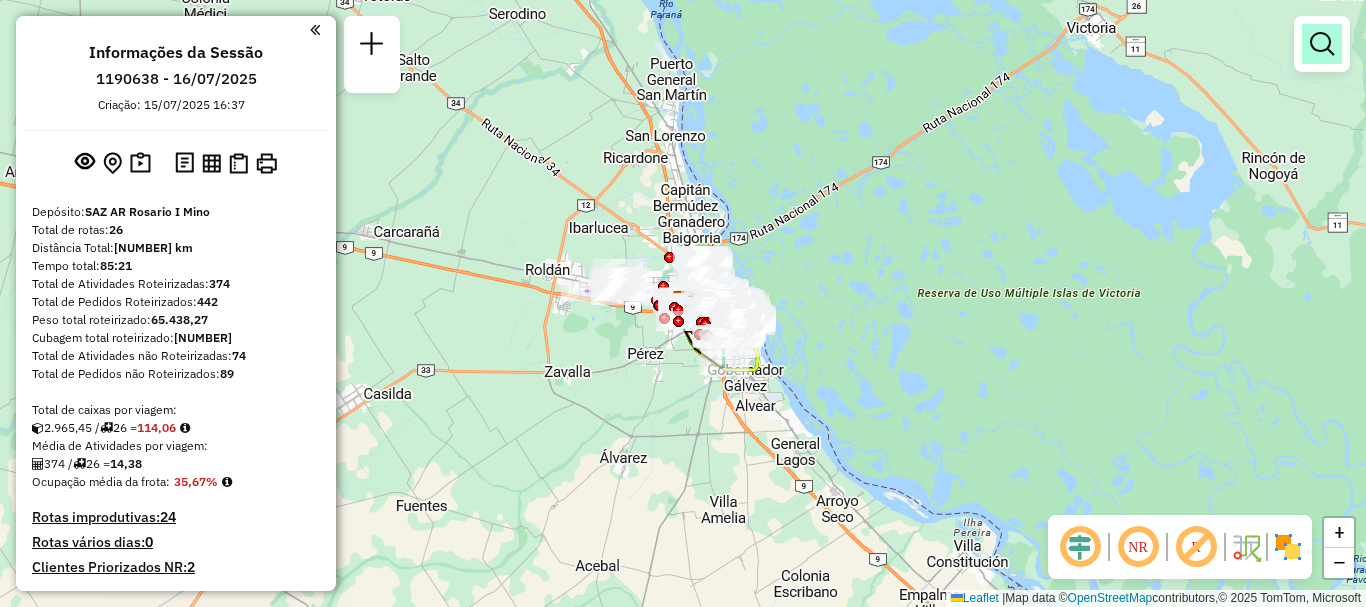click at bounding box center [1322, 44] 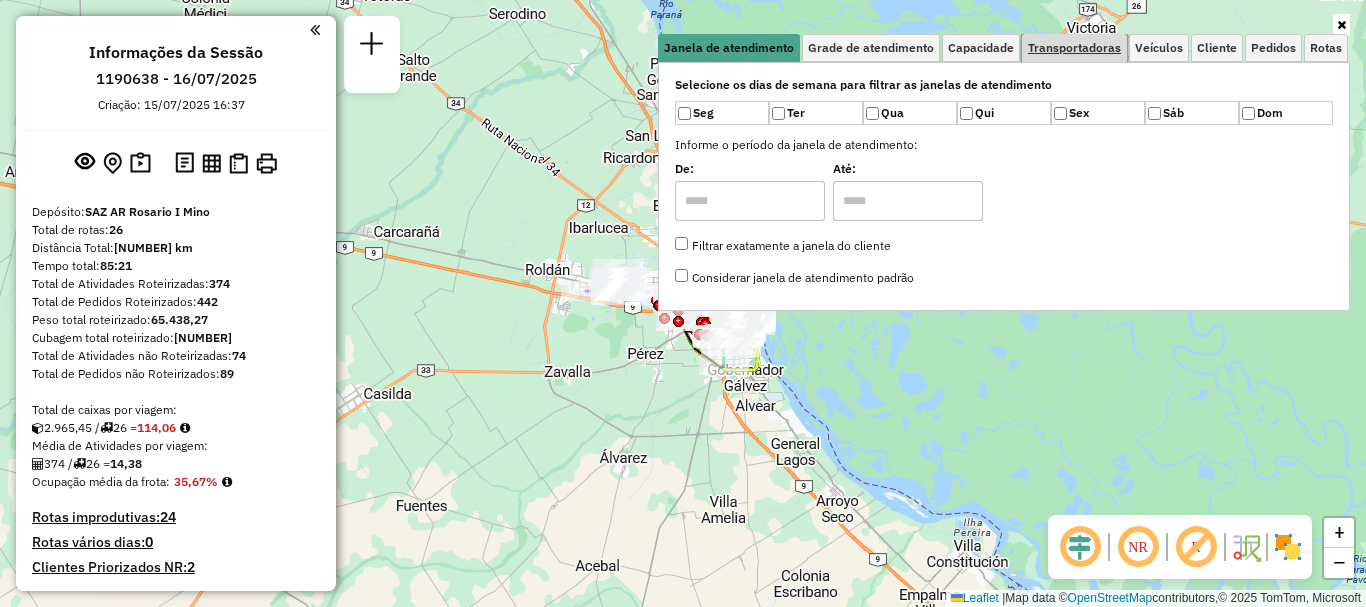 click on "Transportadoras" at bounding box center [1074, 48] 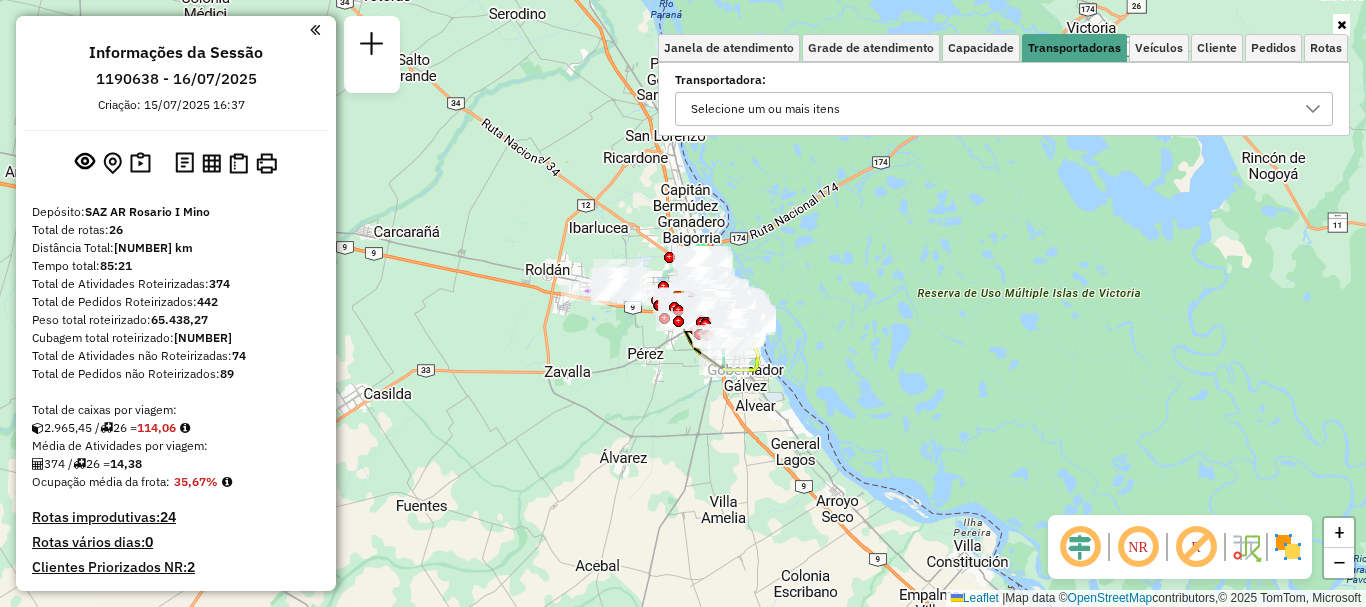 click 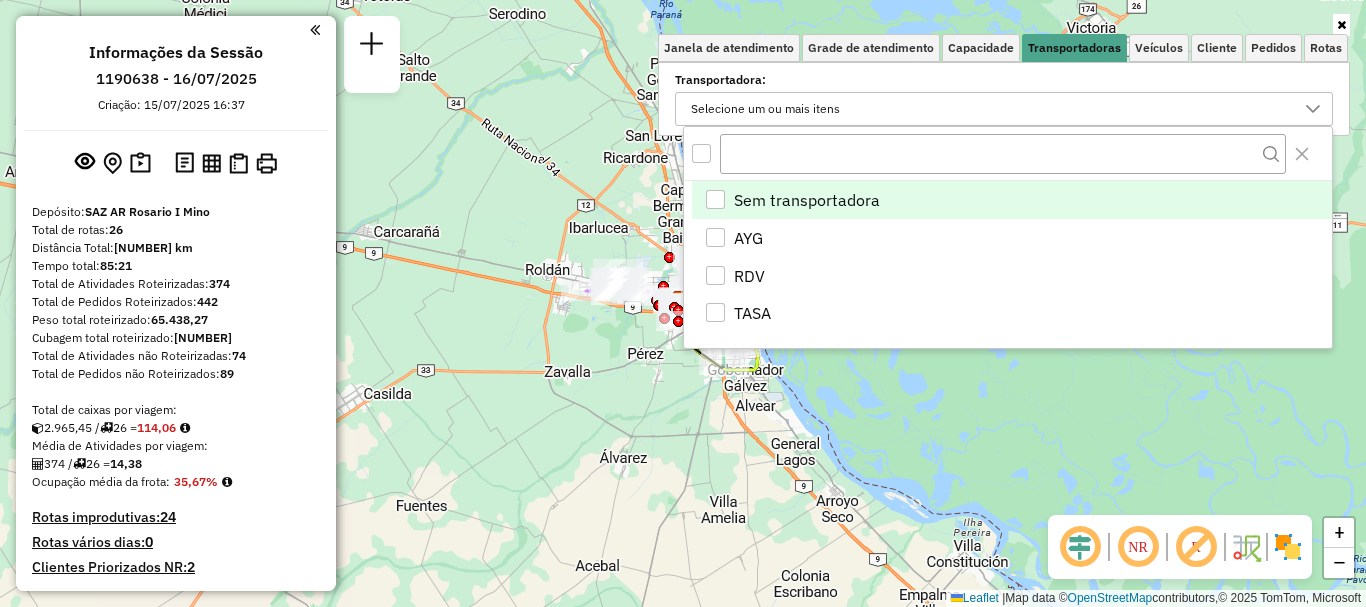 scroll, scrollTop: 12, scrollLeft: 69, axis: both 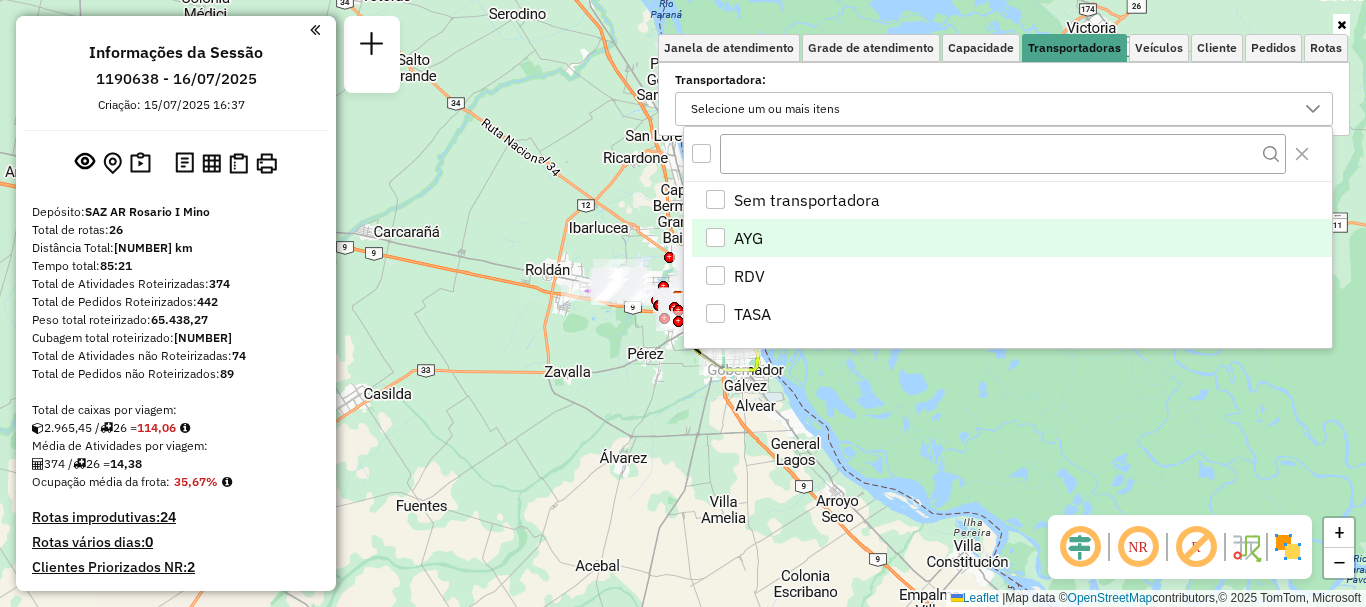 click at bounding box center [715, 237] 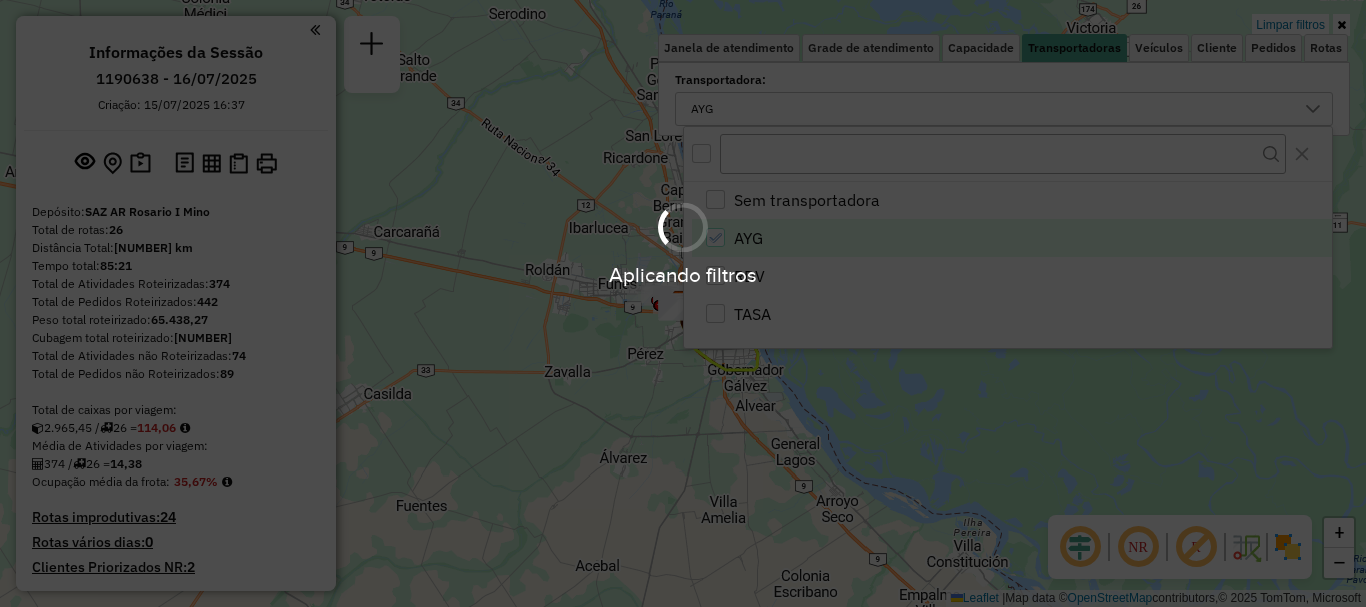 click on "Aplicando filtros" at bounding box center [683, 303] 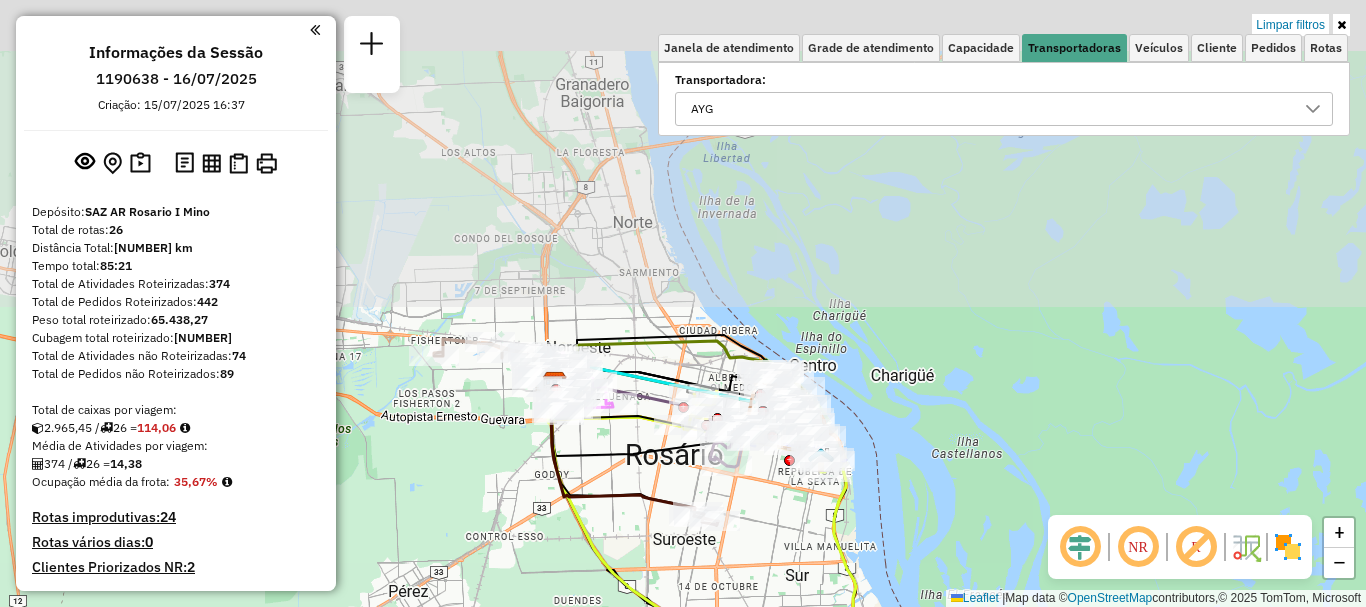 drag, startPoint x: 692, startPoint y: 594, endPoint x: 693, endPoint y: 633, distance: 39.012817 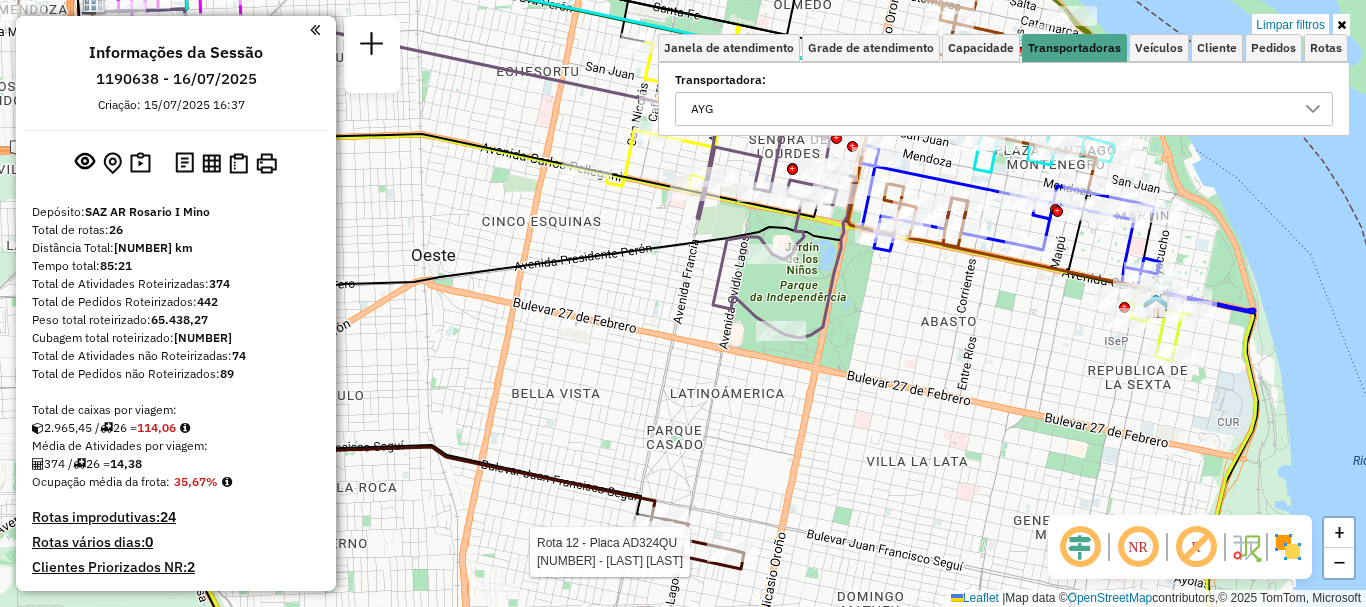 select on "**********" 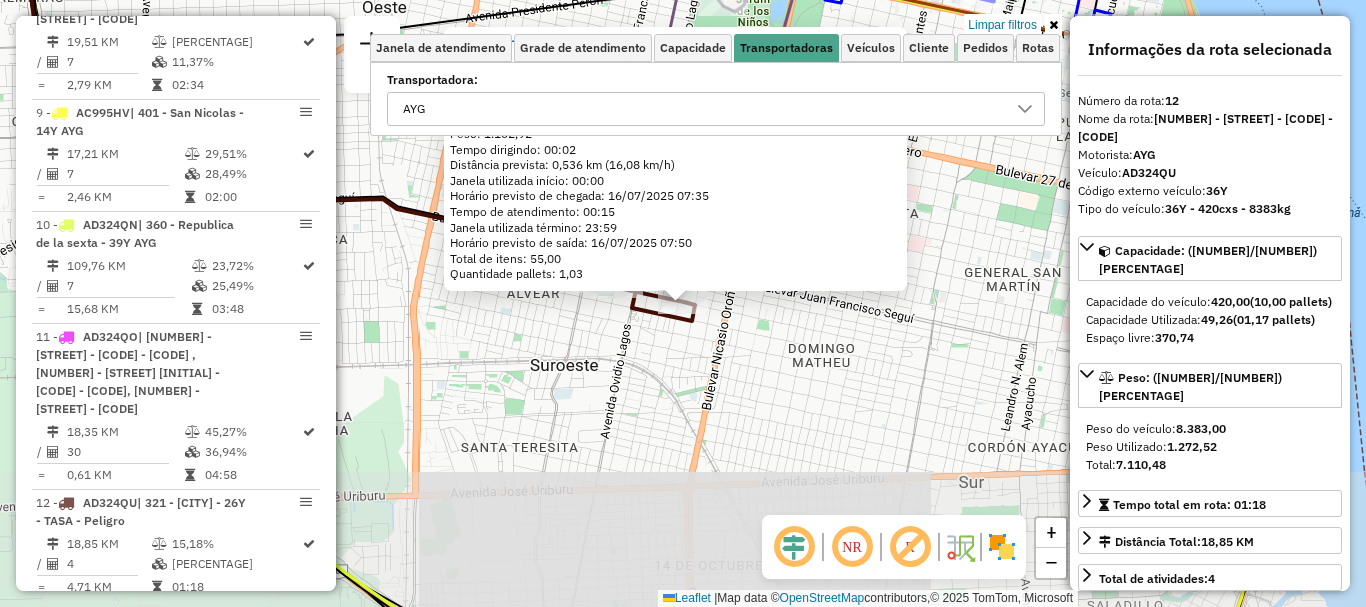 scroll, scrollTop: 1301, scrollLeft: 0, axis: vertical 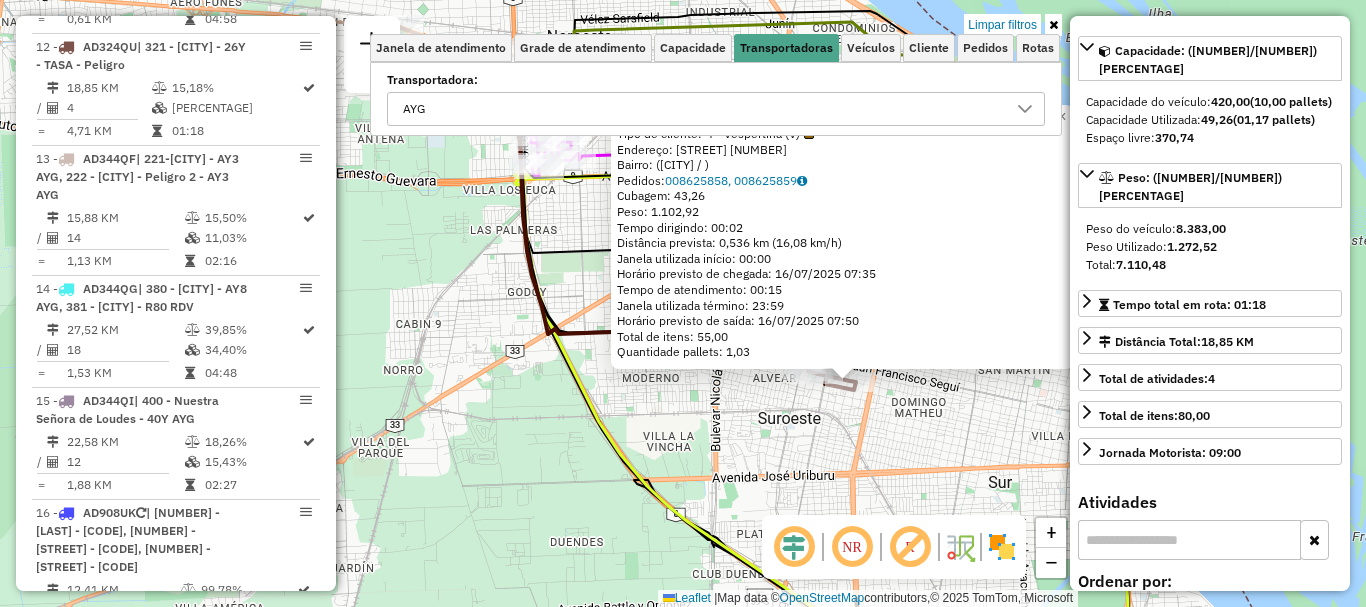 click on "0000385877 - HUANG ZHIXIONG  Tipo de cliente:   4 - Vespertina (V)   Endereço: BIEDMA  2491   Bairro:  (ROSARIO / )   Pedidos:  008625858, 008625859   Cubagem: 43,26  Peso: 1.102,92  Tempo dirigindo: 00:02   Distância prevista: 0,536 km (16,08 km/h)   Janela utilizada início: 00:00   Horário previsto de chegada: 16/07/2025 07:35   Tempo de atendimento: 00:15   Janela utilizada término: 23:59   Horário previsto de saída: 16/07/2025 07:50   Total de itens: 55,00   Quantidade pallets: 1,03  × Limpar filtros Janela de atendimento Grade de atendimento Capacidade Transportadoras Veículos Cliente Pedidos  Rotas Selecione os dias de semana para filtrar as janelas de atendimento  Seg   Ter   Qua   Qui   Sex   Sáb   Dom  Informe o período da janela de atendimento: De: Até:  Filtrar exatamente a janela do cliente  Considerar janela de atendimento padrão  Selecione os dias de semana para filtrar as grades de atendimento  Seg   Ter   Qua   Qui   Sex   Sáb   Dom   Peso mínimo:   Peso máximo:   De:   Até:" 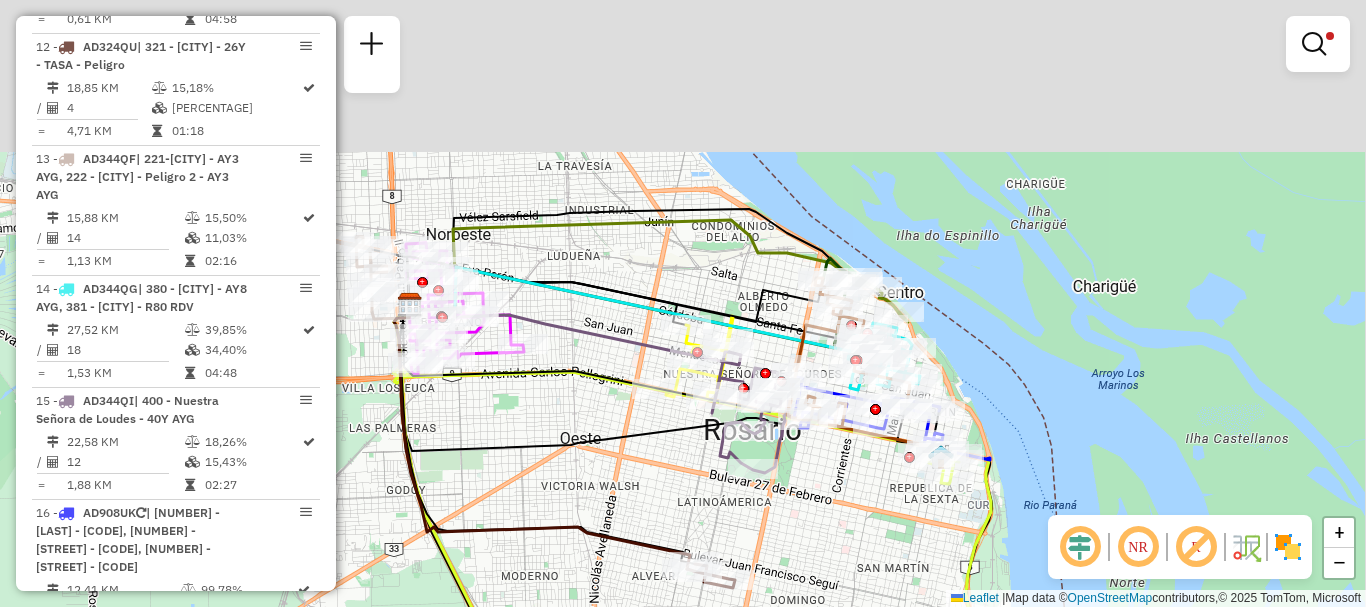 drag, startPoint x: 801, startPoint y: 646, endPoint x: 784, endPoint y: 646, distance: 17 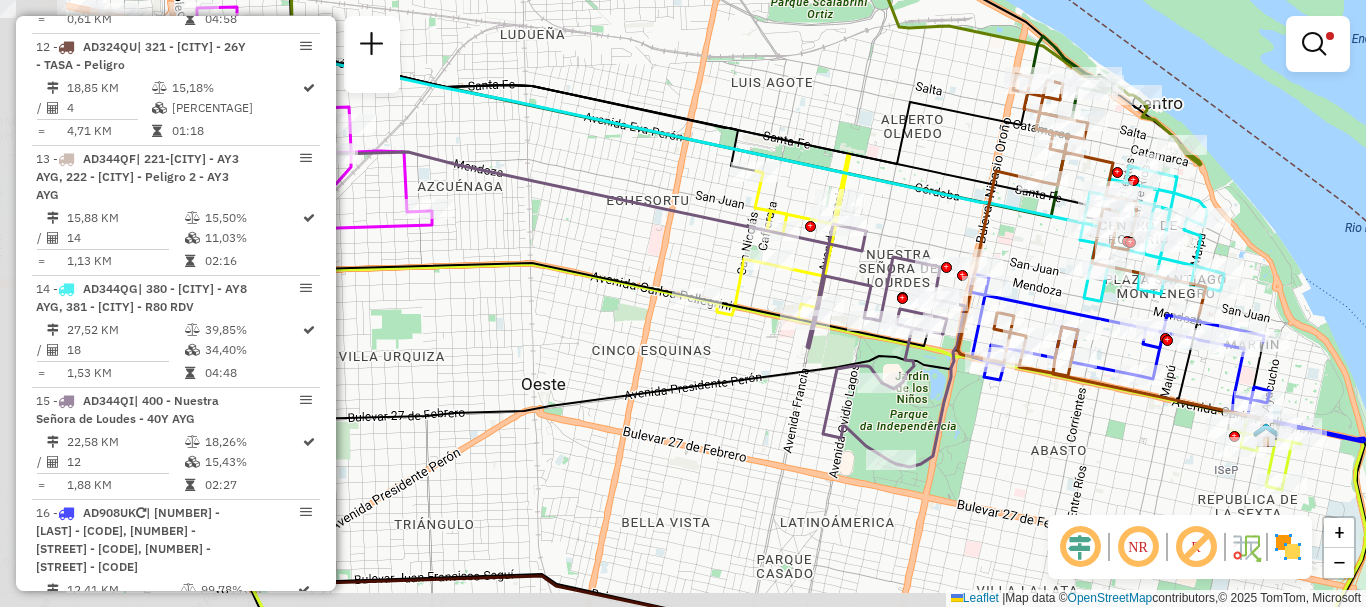 drag, startPoint x: 542, startPoint y: 276, endPoint x: 857, endPoint y: 258, distance: 315.51385 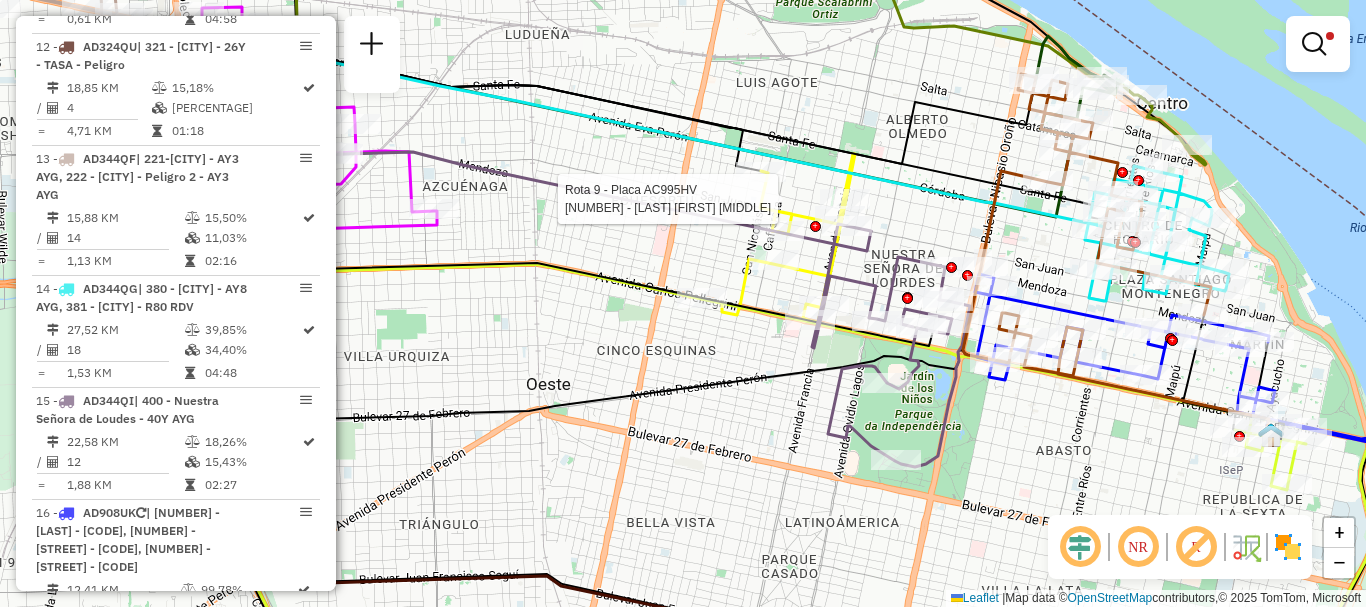 select on "**********" 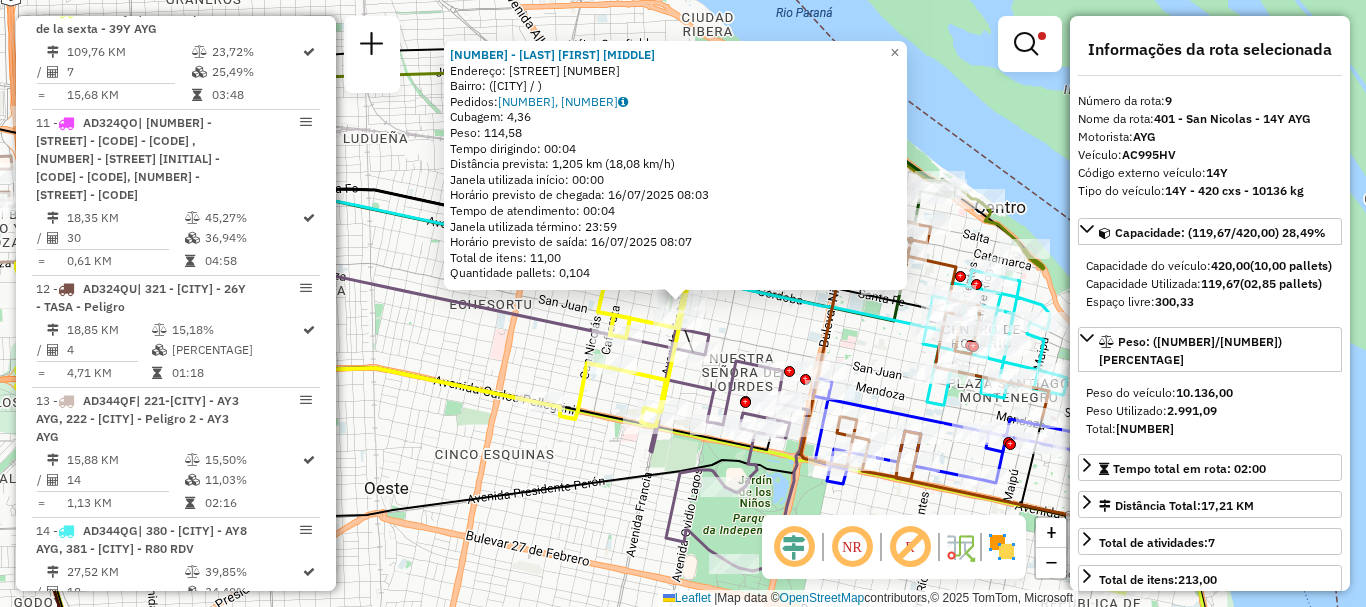 scroll, scrollTop: 929, scrollLeft: 0, axis: vertical 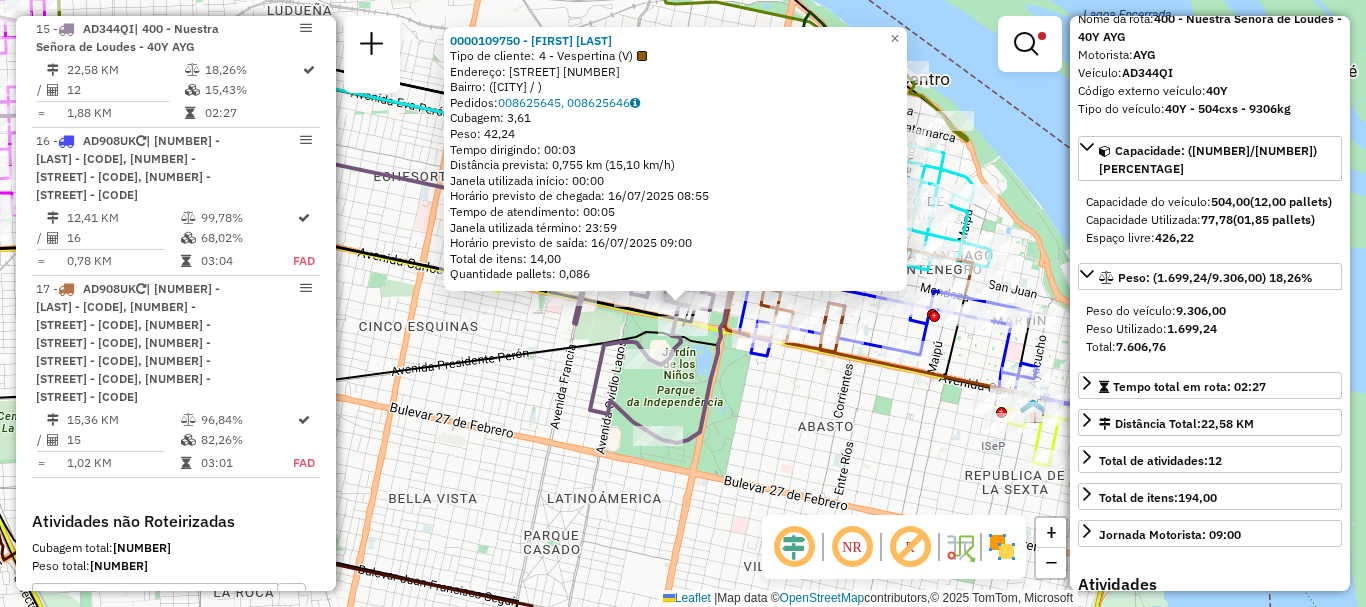 click on "0000109750 - PODLUBNE LIL  Tipo de cliente:   4 - Vespertina (V)   Endereço: MONTEVIDEO 2498   Bairro:  (ROSARIO / )   Pedidos:  008625645, 008625646   Cubagem: 3,61  Peso: 42,24  Tempo dirigindo: 00:03   Distância prevista: 0,755 km (15,10 km/h)   Janela utilizada início: 00:00   Horário previsto de chegada: 16/07/2025 08:55   Tempo de atendimento: 00:05   Janela utilizada término: 23:59   Horário previsto de saída: 16/07/2025 09:00   Total de itens: 14,00   Quantidade pallets: 0,086  × Limpar filtros Janela de atendimento Grade de atendimento Capacidade Transportadoras Veículos Cliente Pedidos  Rotas Selecione os dias de semana para filtrar as janelas de atendimento  Seg   Ter   Qua   Qui   Sex   Sáb   Dom  Informe o período da janela de atendimento: De: Até:  Filtrar exatamente a janela do cliente  Considerar janela de atendimento padrão  Selecione os dias de semana para filtrar as grades de atendimento  Seg   Ter   Qua   Qui   Sex   Sáb   Dom   Clientes fora do dia de atendimento selecionado" 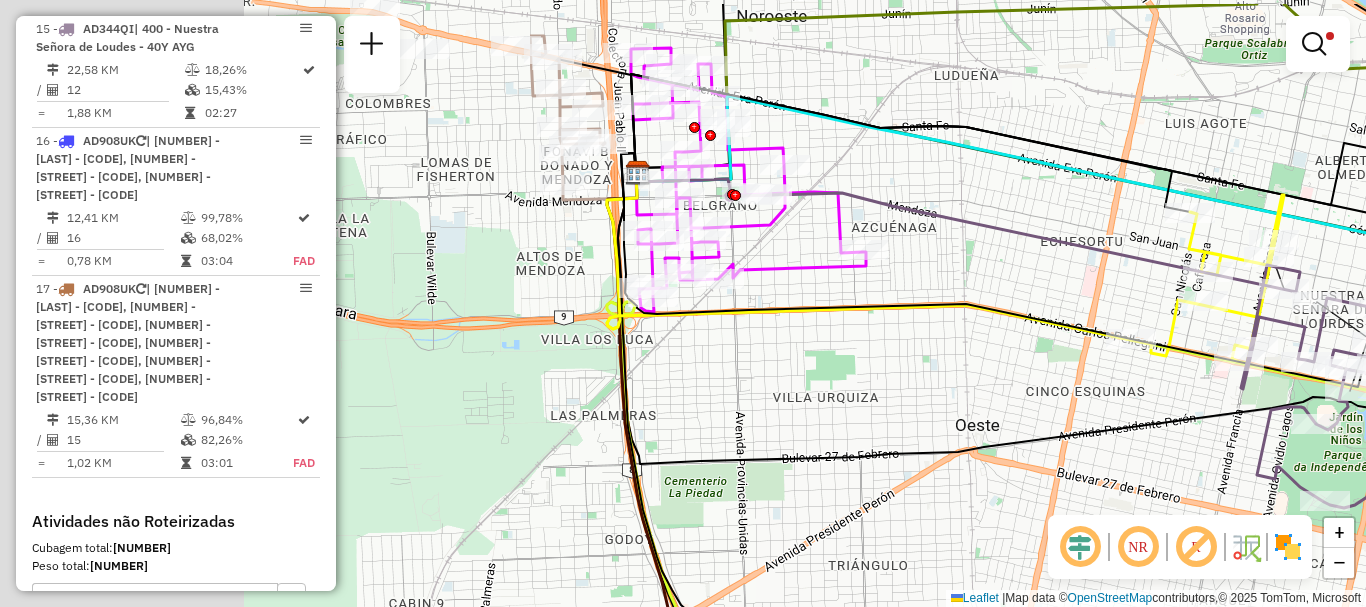drag, startPoint x: 570, startPoint y: 429, endPoint x: 1238, endPoint y: 498, distance: 671.55414 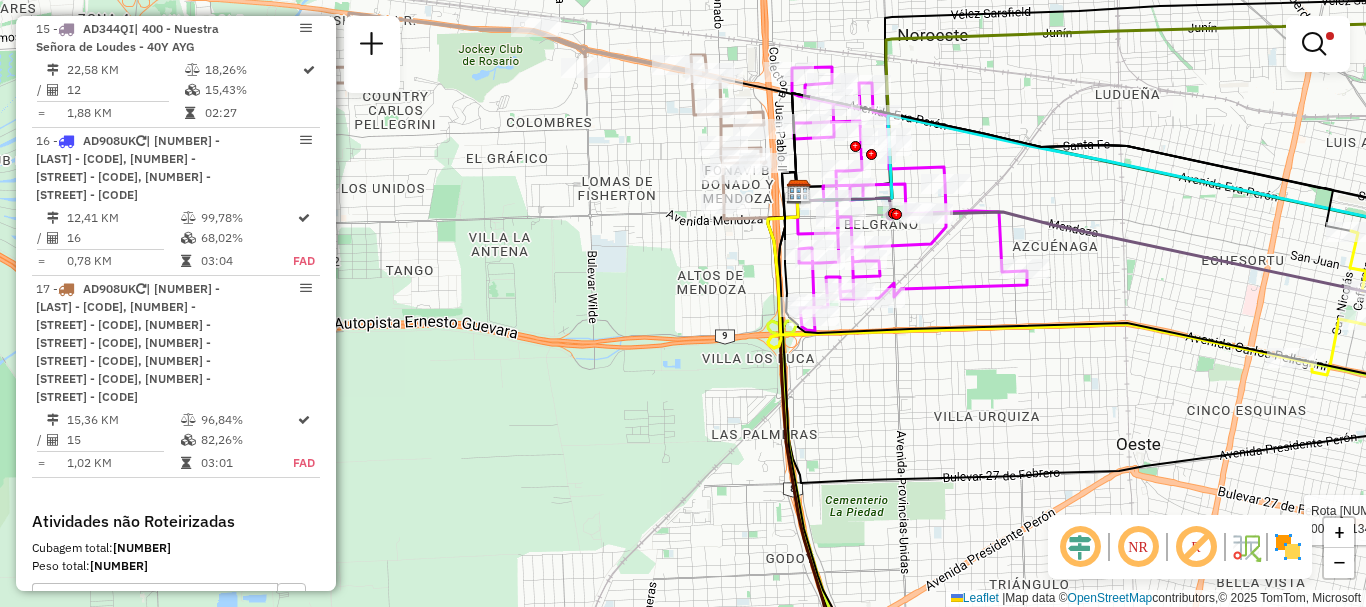 drag, startPoint x: 887, startPoint y: 401, endPoint x: 1033, endPoint y: 415, distance: 146.6697 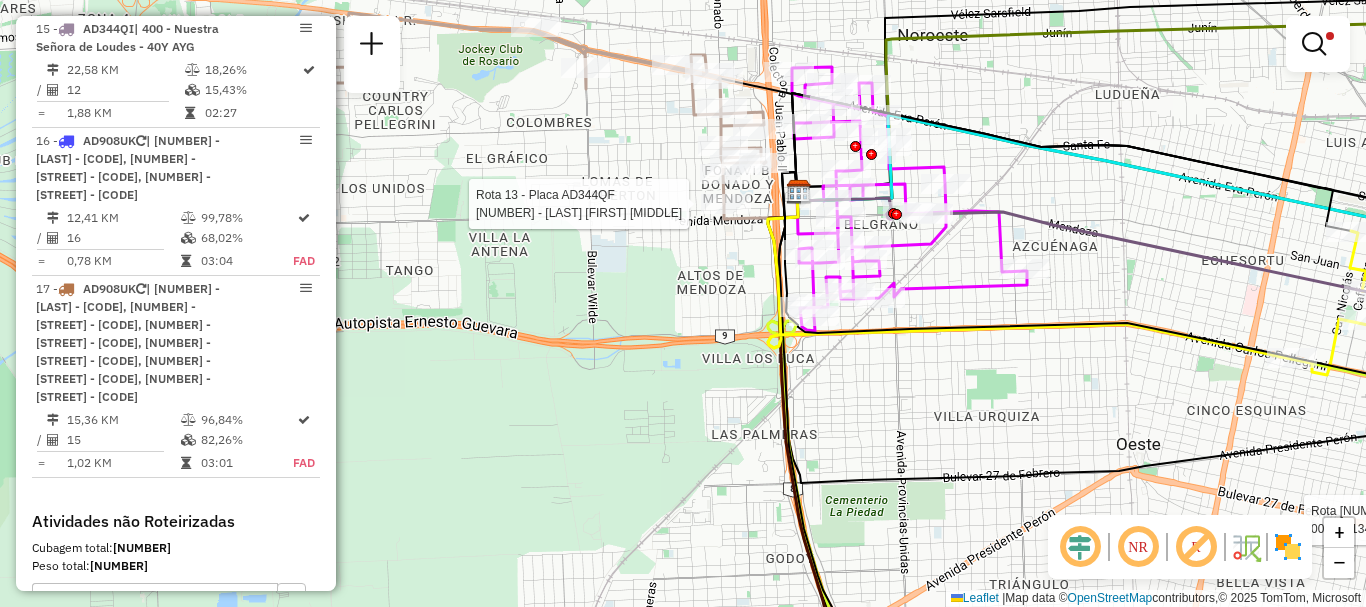 click 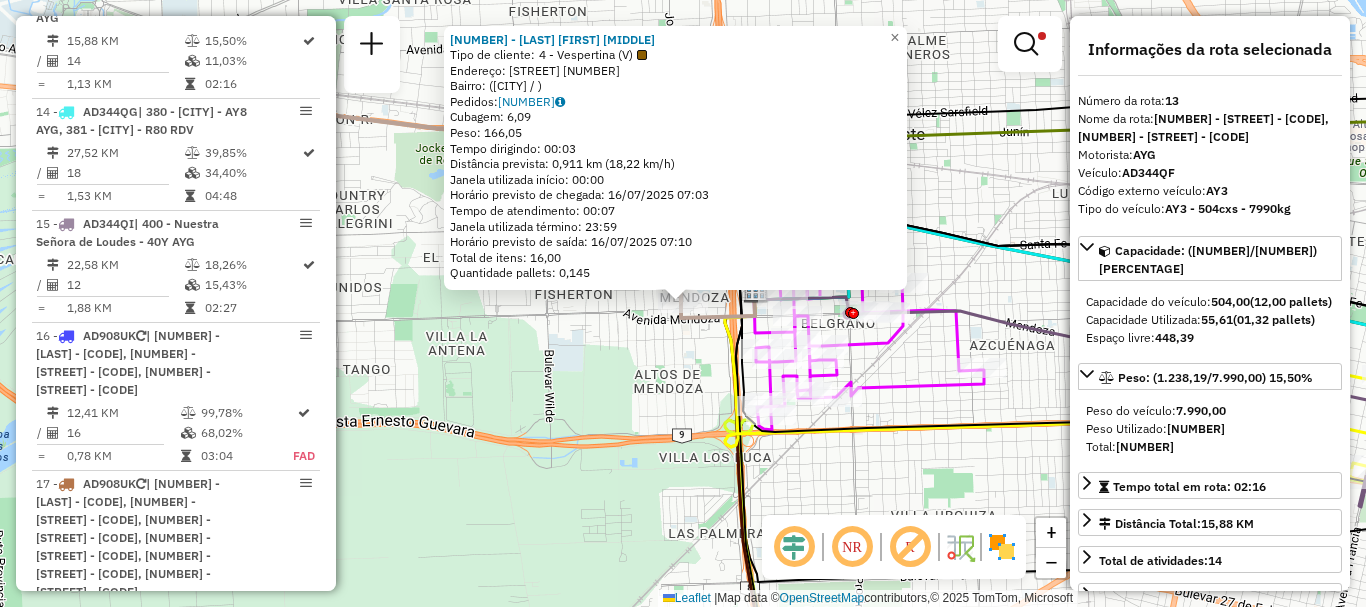 scroll, scrollTop: 1413, scrollLeft: 0, axis: vertical 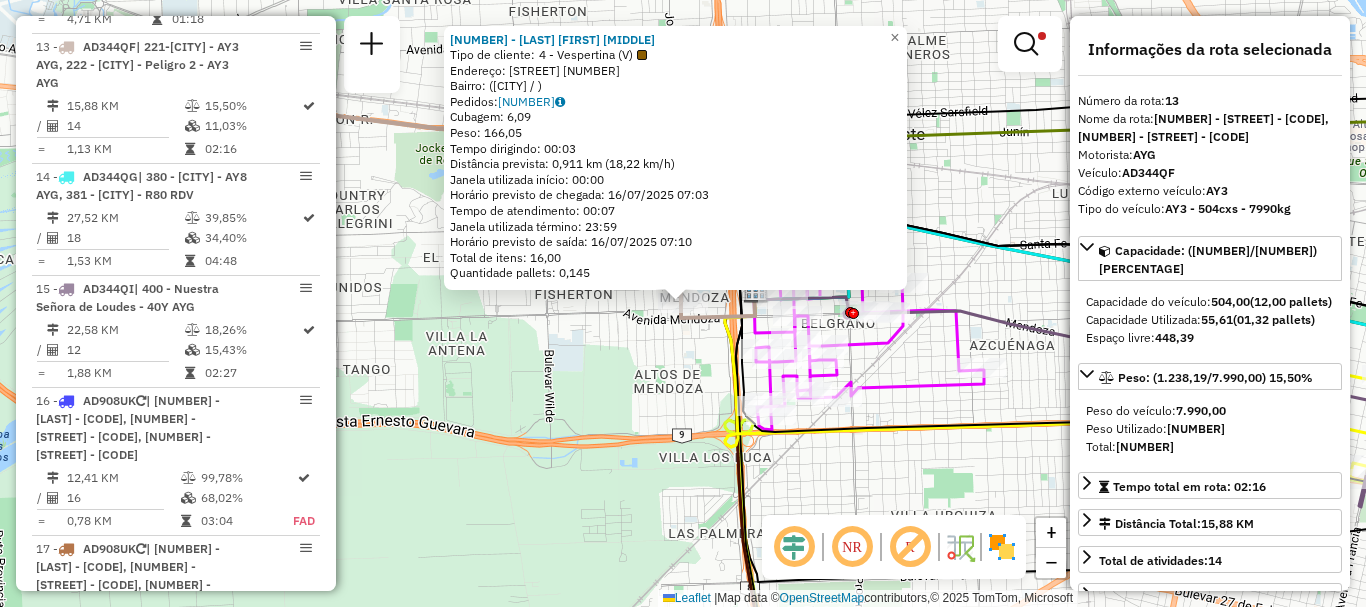 click on "0000450612 - SANABRIA JORGE GABRIEL  Tipo de cliente:   4 - Vespertina (V)   Endereço: DONADO   697   Bairro:  (ROSARIO / )   Pedidos:  008625886   Cubagem: 6,09  Peso: 166,05  Tempo dirigindo: 00:03   Distância prevista: 0,911 km (18,22 km/h)   Janela utilizada início: 00:00   Horário previsto de chegada: 16/07/2025 07:03   Tempo de atendimento: 00:07   Janela utilizada término: 23:59   Horário previsto de saída: 16/07/2025 07:10   Total de itens: 16,00   Quantidade pallets: 0,145  × Limpar filtros Janela de atendimento Grade de atendimento Capacidade Transportadoras Veículos Cliente Pedidos  Rotas Selecione os dias de semana para filtrar as janelas de atendimento  Seg   Ter   Qua   Qui   Sex   Sáb   Dom  Informe o período da janela de atendimento: De: Até:  Filtrar exatamente a janela do cliente  Considerar janela de atendimento padrão  Selecione os dias de semana para filtrar as grades de atendimento  Seg   Ter   Qua   Qui   Sex   Sáb   Dom   Clientes fora do dia de atendimento selecionado +" 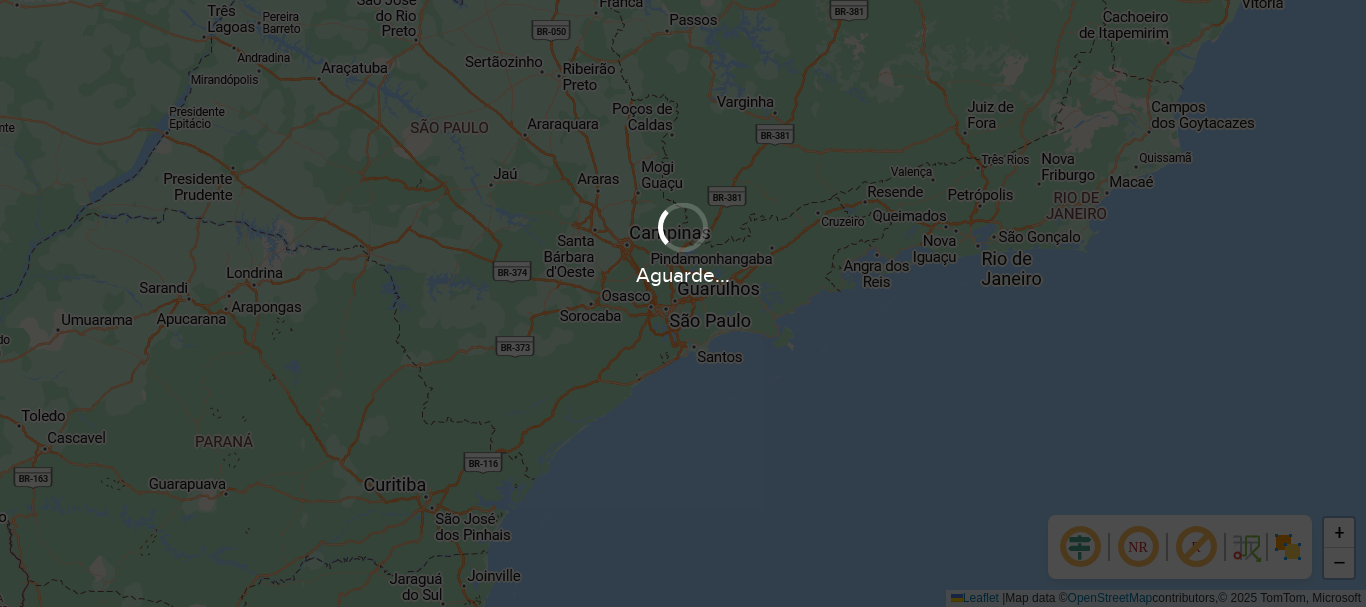 scroll, scrollTop: 0, scrollLeft: 0, axis: both 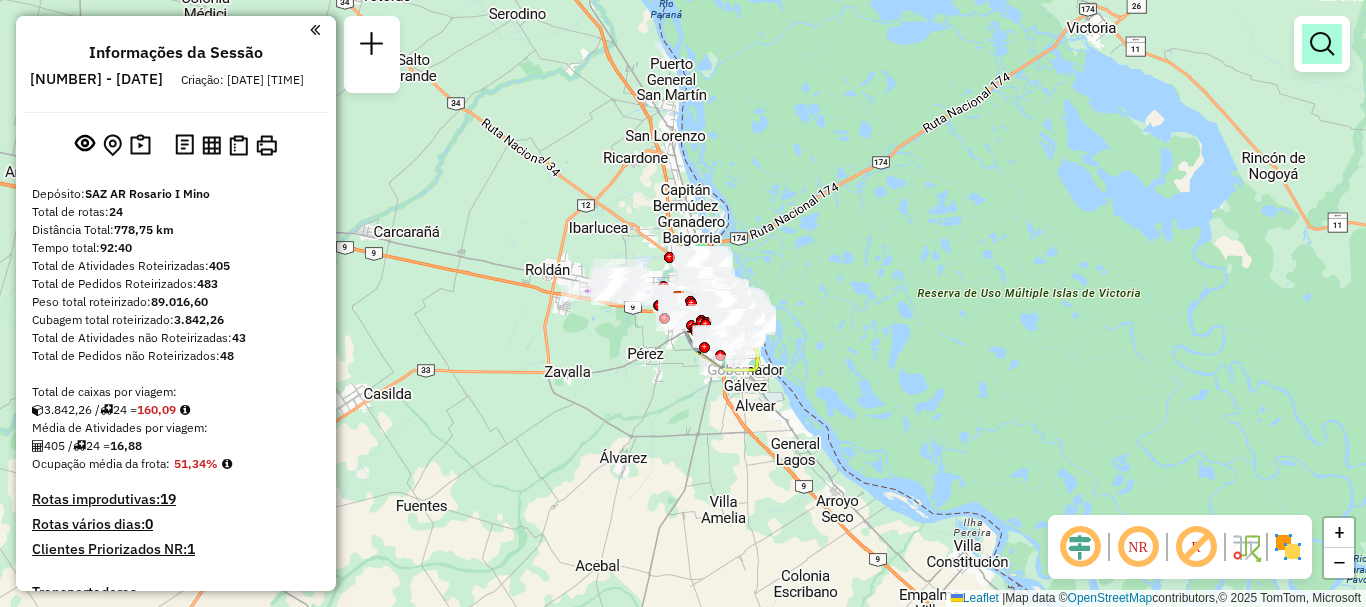 click at bounding box center (1322, 44) 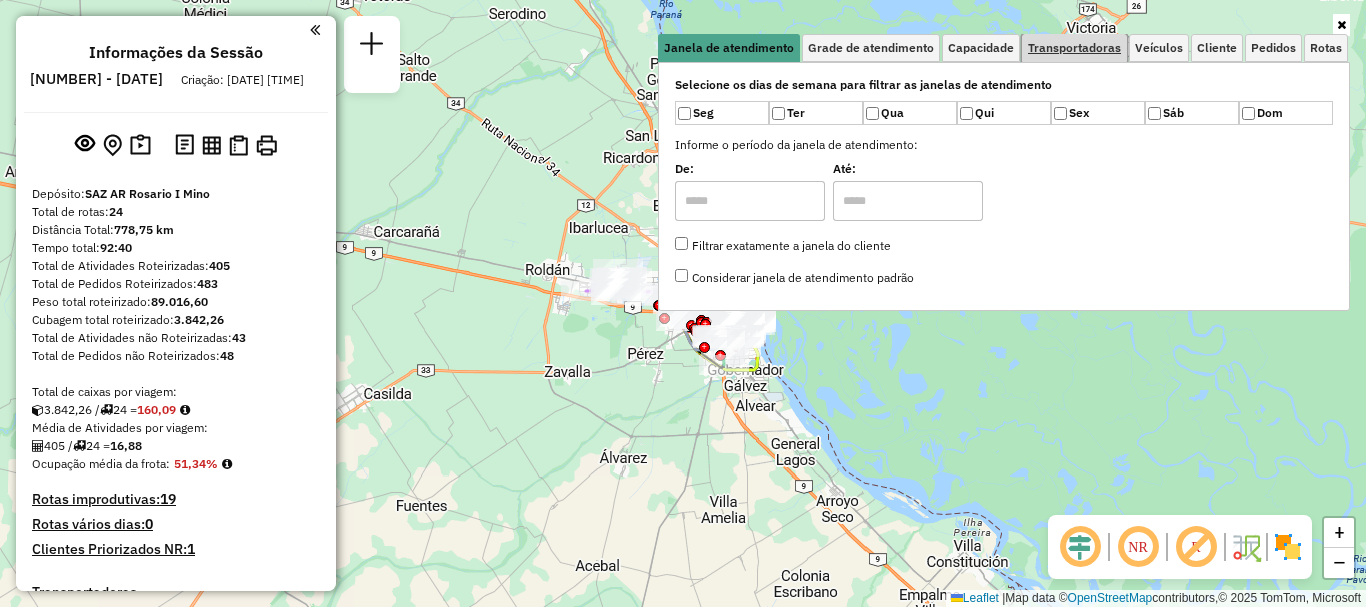 click on "Transportadoras" at bounding box center [1074, 48] 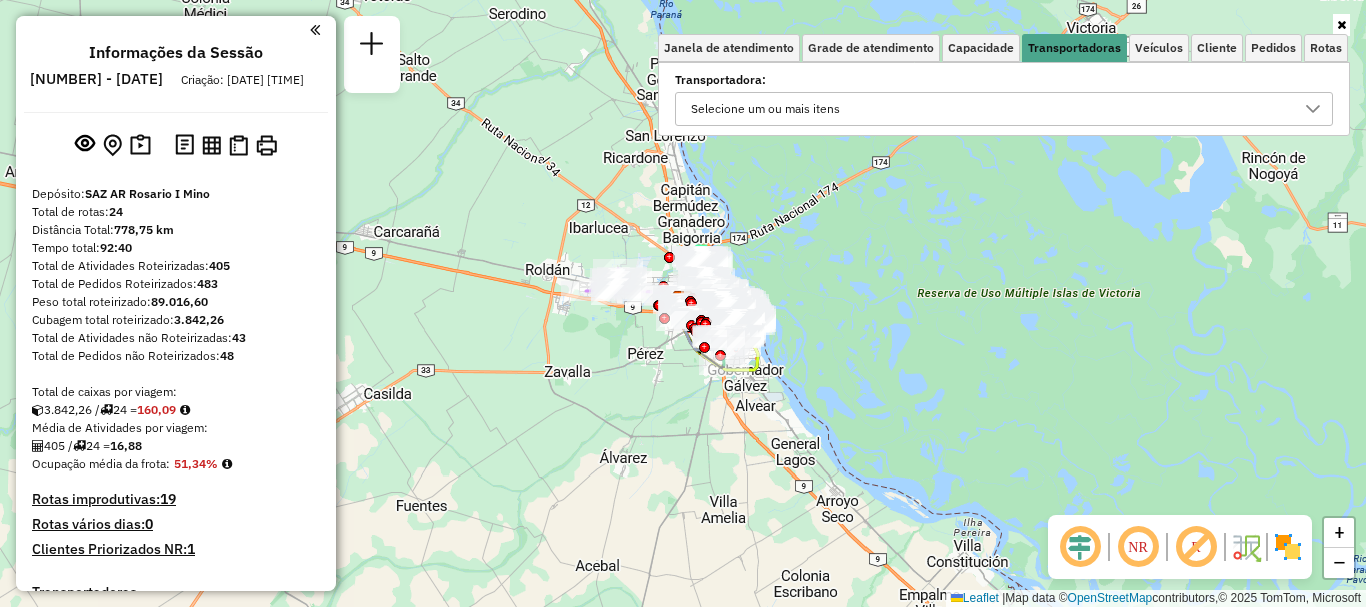 click 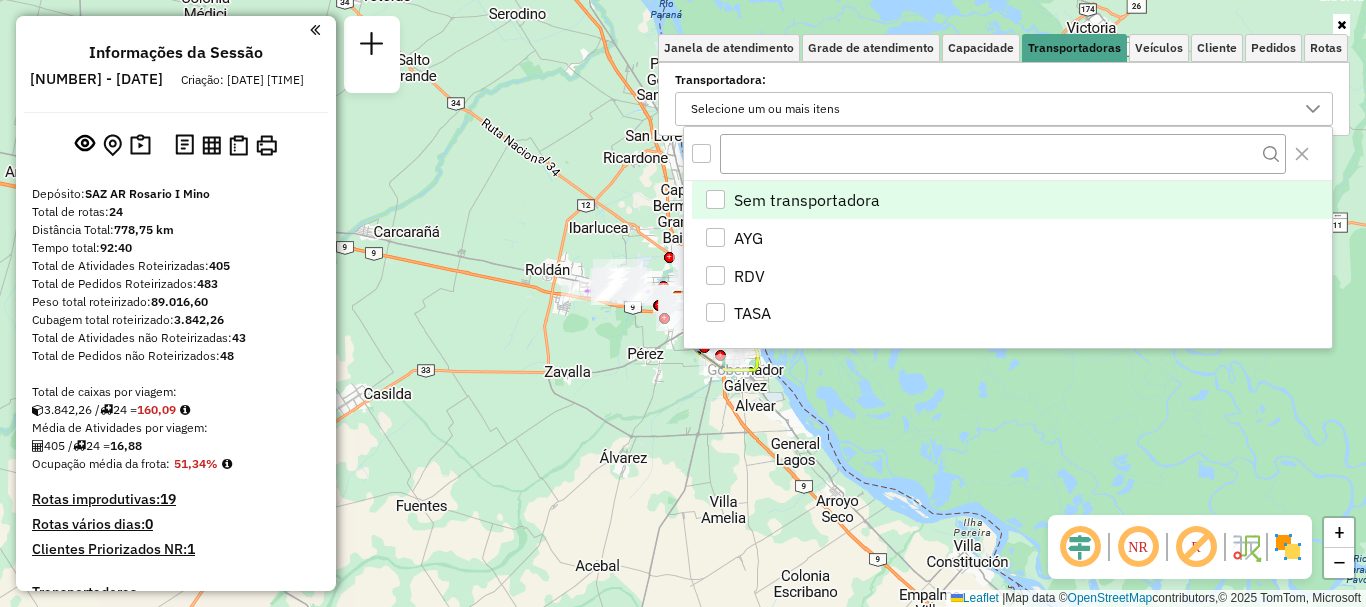 scroll, scrollTop: 12, scrollLeft: 69, axis: both 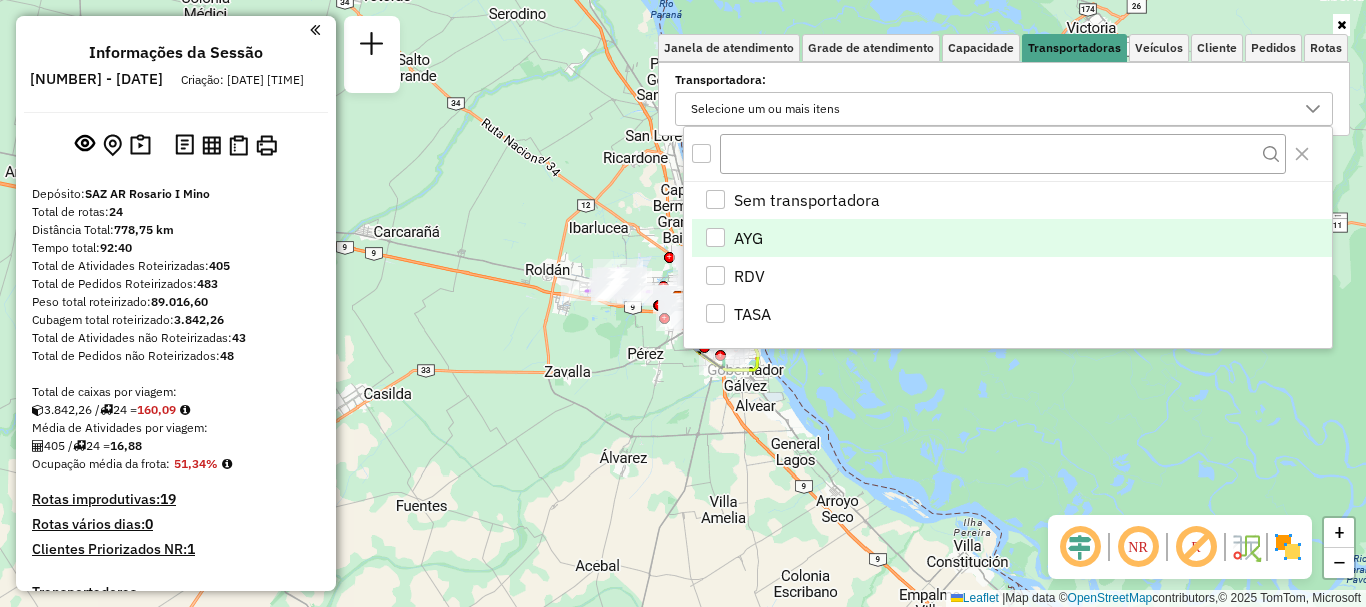 click at bounding box center (716, 238) 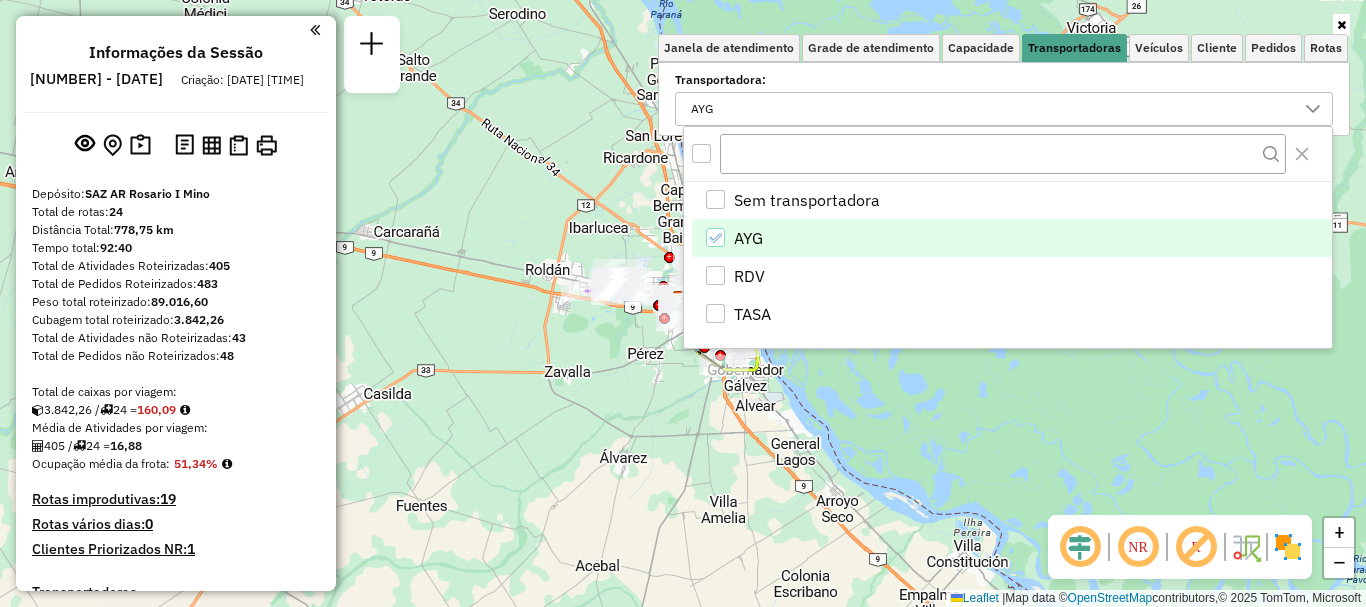 click on "Janela de atendimento Grade de atendimento Capacidade Transportadoras Veículos Cliente Pedidos  Rotas Selecione os dias de semana para filtrar as janelas de atendimento  Seg   Ter   Qua   Qui   Sex   Sáb   Dom  Informe o período da janela de atendimento: De: Até:  Filtrar exatamente a janela do cliente  Considerar janela de atendimento padrão  Selecione os dias de semana para filtrar as grades de atendimento  Seg   Ter   Qua   Qui   Sex   Sáb   Dom   Considerar clientes sem dia de atendimento cadastrado  Clientes fora do dia de atendimento selecionado Filtrar as atividades entre os valores definidos abaixo:  Peso mínimo:   Peso máximo:   Cubagem mínima:   Cubagem máxima:   De:   Até:  Filtrar as atividades entre o tempo de atendimento definido abaixo:  De:   Até:   Considerar capacidade total dos clientes não roteirizados Transportadora: AYG Tipo de veículo: Selecione um ou mais itens Veículo: Selecione um ou mais itens Motorista: Selecione um ou mais itens Nome: Tipo de cliente: Rótulo: Tipo:" 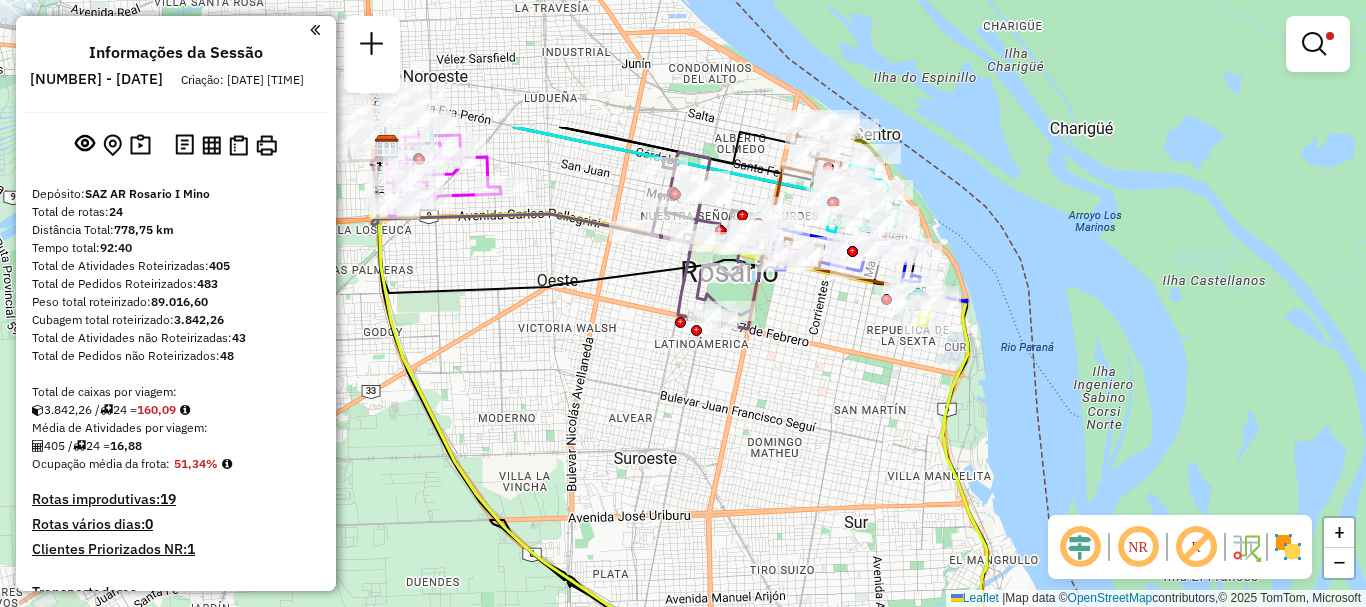 drag, startPoint x: 611, startPoint y: 424, endPoint x: 643, endPoint y: 429, distance: 32.38827 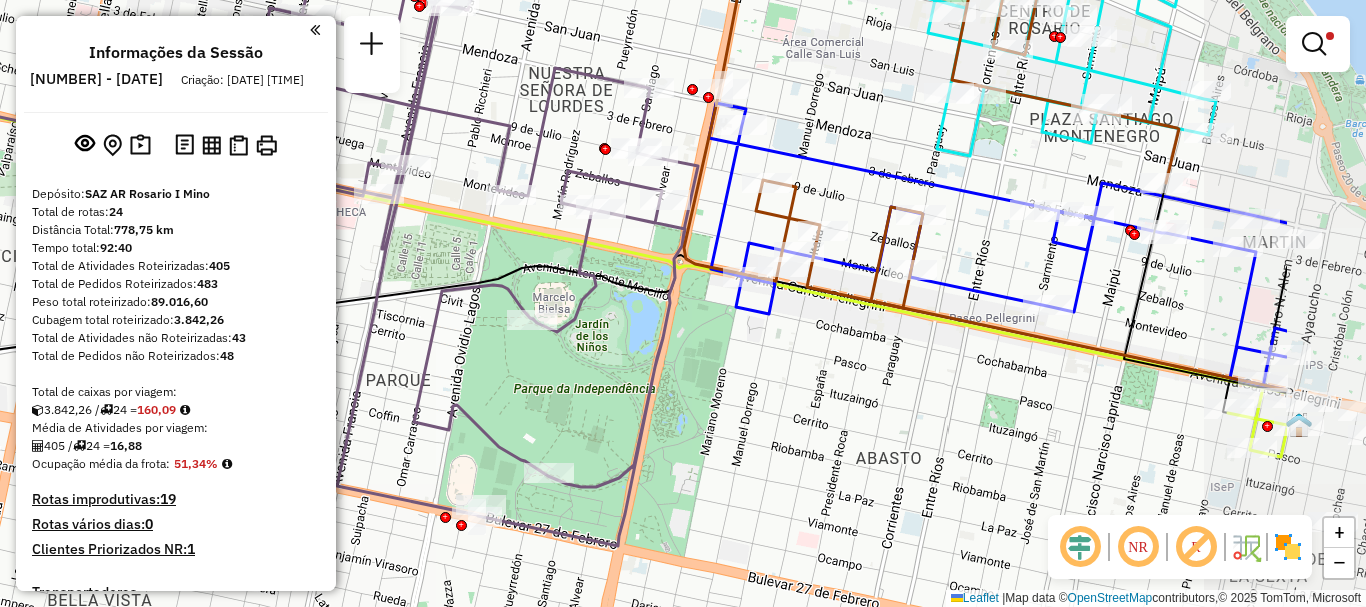 drag, startPoint x: 861, startPoint y: 344, endPoint x: 646, endPoint y: 316, distance: 216.81558 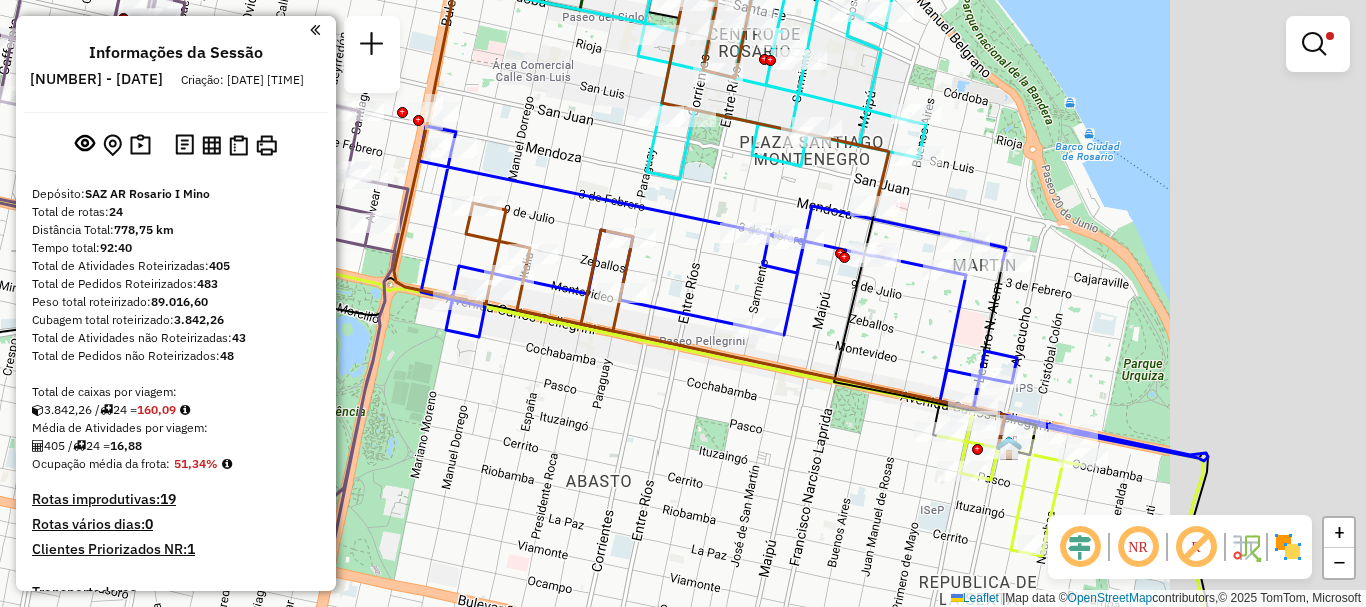 drag, startPoint x: 713, startPoint y: 374, endPoint x: 607, endPoint y: 391, distance: 107.35455 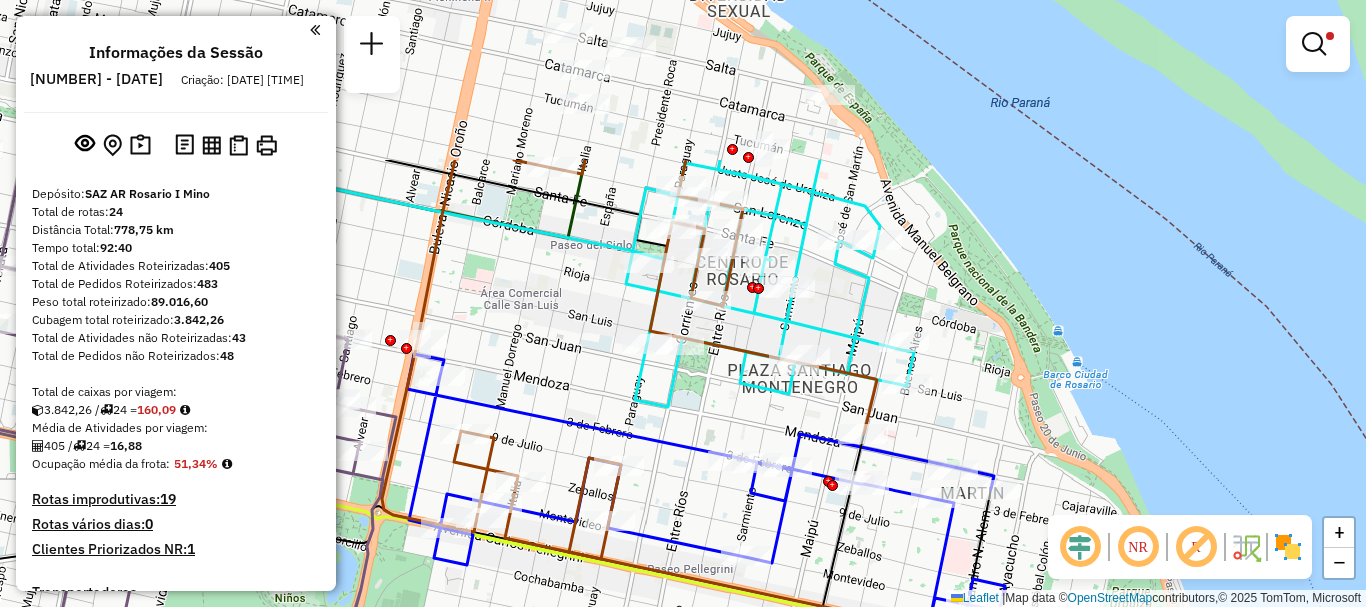 drag, startPoint x: 655, startPoint y: 253, endPoint x: 671, endPoint y: 412, distance: 159.80301 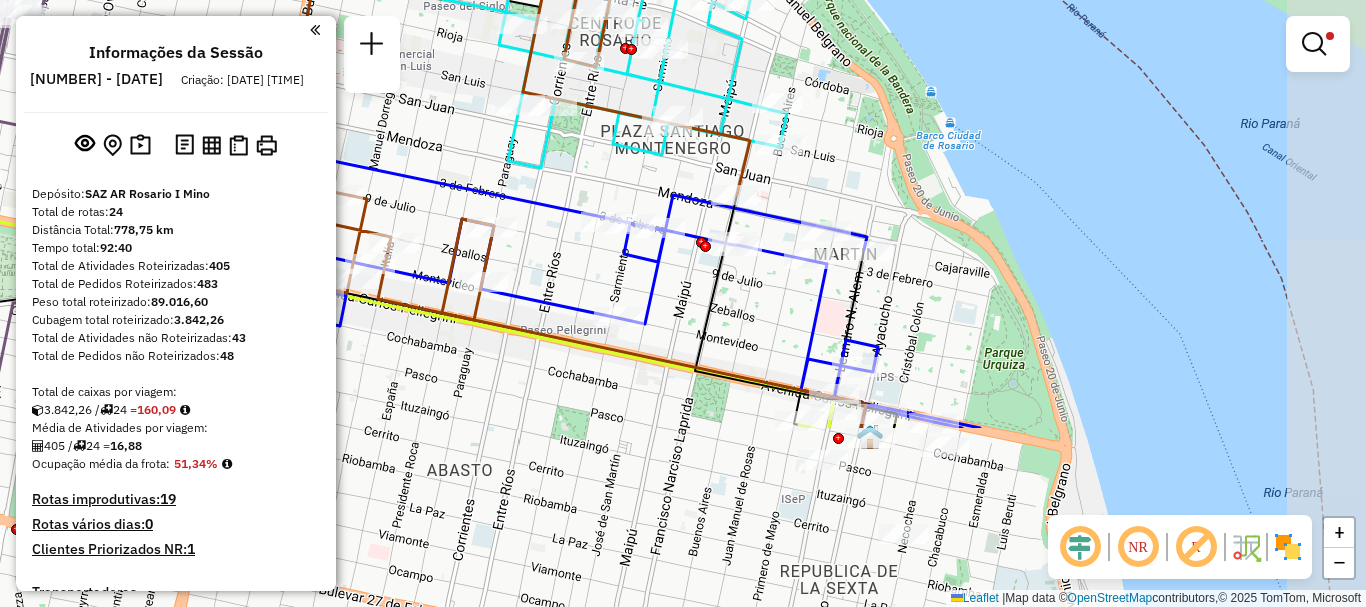 drag, startPoint x: 895, startPoint y: 585, endPoint x: 766, endPoint y: 339, distance: 277.77148 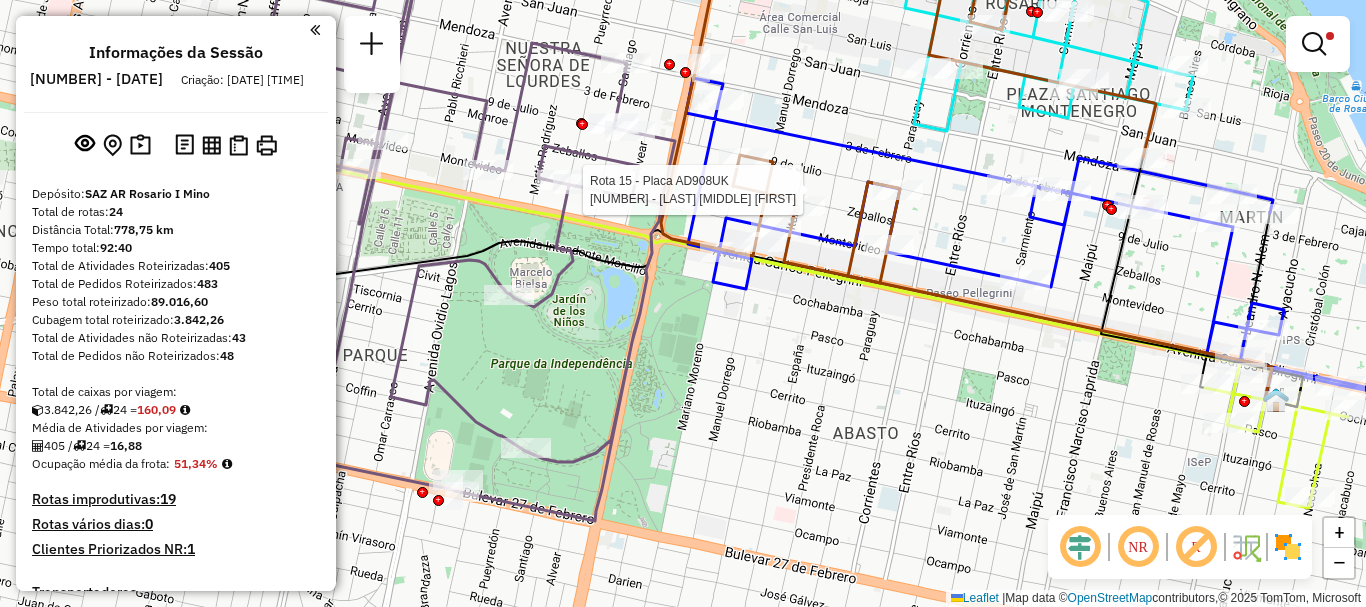 drag, startPoint x: 506, startPoint y: 234, endPoint x: 1090, endPoint y: 259, distance: 584.53485 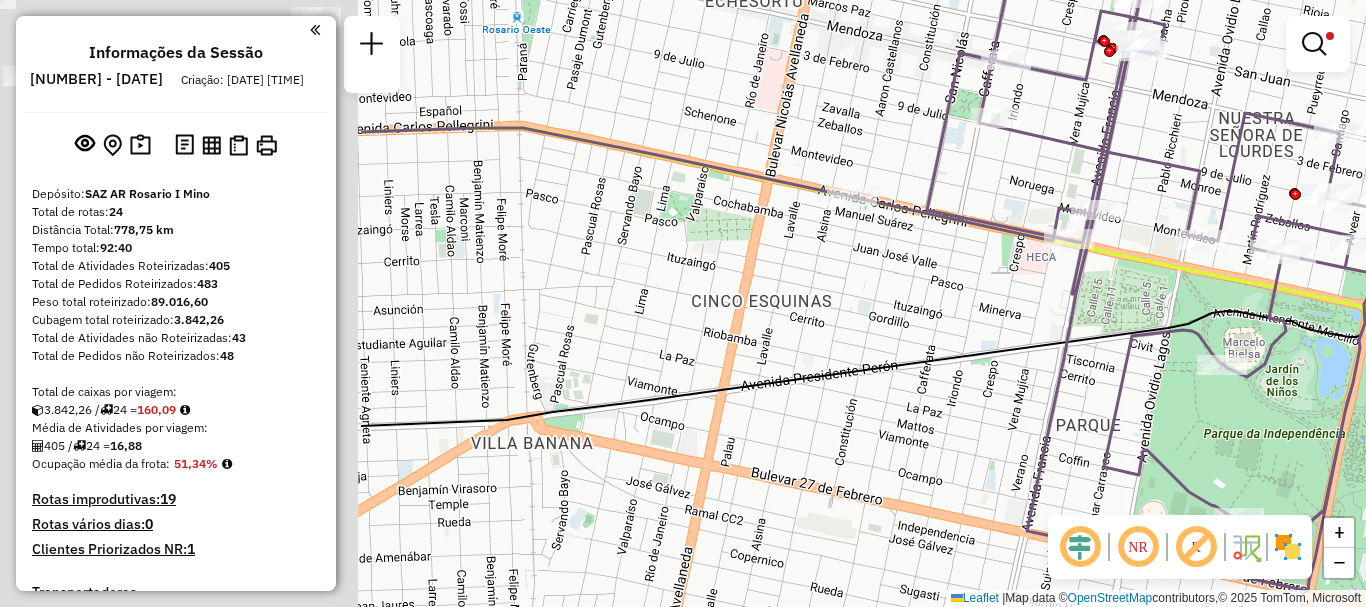 drag, startPoint x: 671, startPoint y: 475, endPoint x: 1169, endPoint y: 482, distance: 498.0492 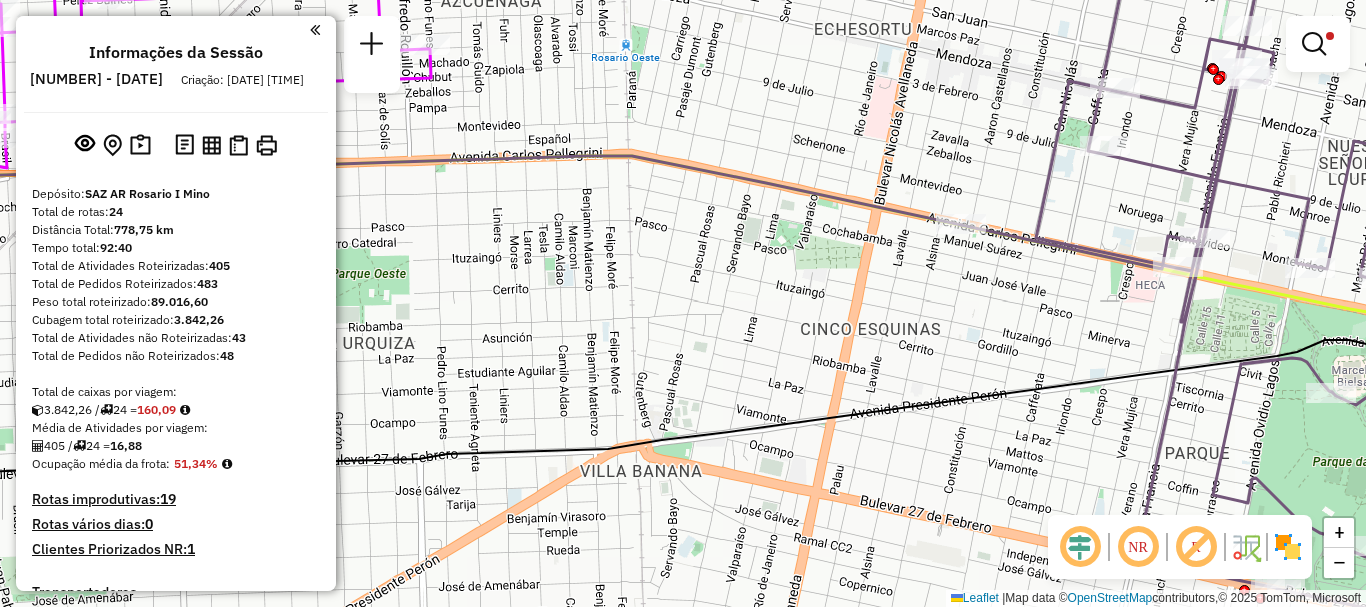 drag, startPoint x: 727, startPoint y: 411, endPoint x: 884, endPoint y: 502, distance: 181.46625 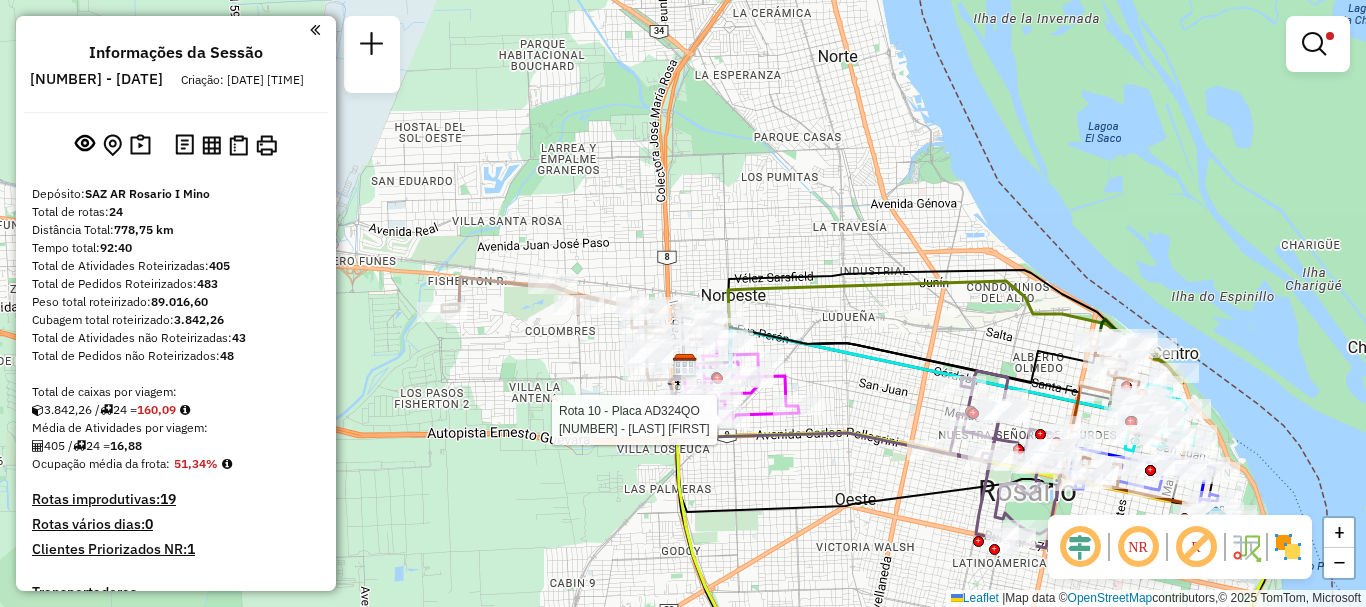select on "**********" 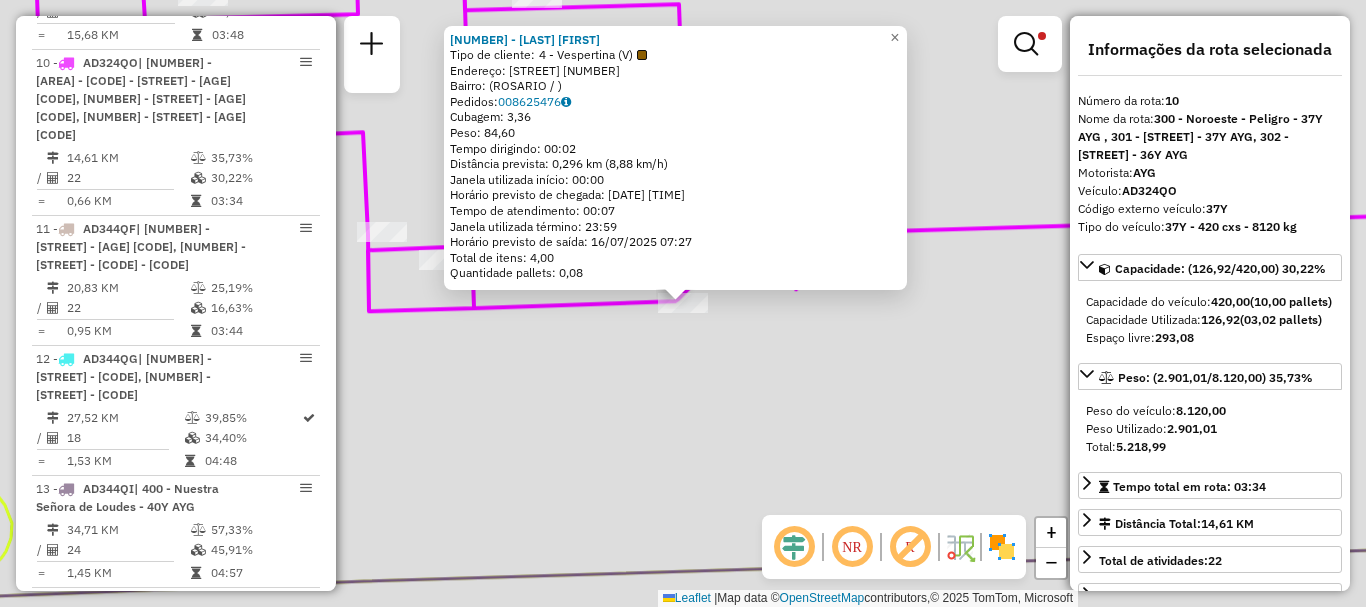 scroll, scrollTop: 1041, scrollLeft: 0, axis: vertical 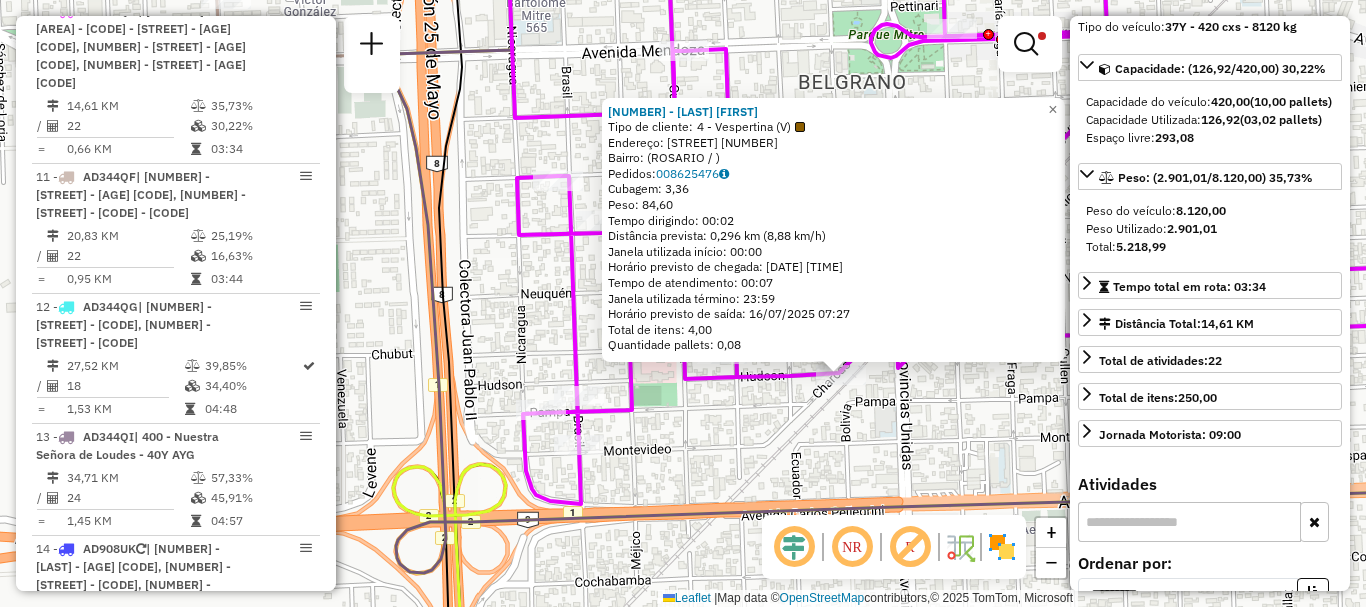 click on "0000891099 - ARIAS FELICI  Tipo de cliente:   4 - Vespertina (V)   Endereço: BOLIVIA    1516   Bairro:  (ROSARIO / )   Pedidos:  008625476   Cubagem: 3,36  Peso: 84,60  Tempo dirigindo: 00:02   Distância prevista: 0,296 km (8,88 km/h)   Janela utilizada início: 00:00   Horário previsto de chegada: 16/07/2025 07:20   Tempo de atendimento: 00:07   Janela utilizada término: 23:59   Horário previsto de saída: 16/07/2025 07:27   Total de itens: 4,00   Quantidade pallets: 0,08  × Limpar filtros Janela de atendimento Grade de atendimento Capacidade Transportadoras Veículos Cliente Pedidos  Rotas Selecione os dias de semana para filtrar as janelas de atendimento  Seg   Ter   Qua   Qui   Sex   Sáb   Dom  Informe o período da janela de atendimento: De: Até:  Filtrar exatamente a janela do cliente  Considerar janela de atendimento padrão  Selecione os dias de semana para filtrar as grades de atendimento  Seg   Ter   Qua   Qui   Sex   Sáb   Dom   Considerar clientes sem dia de atendimento cadastrado  De:  +" 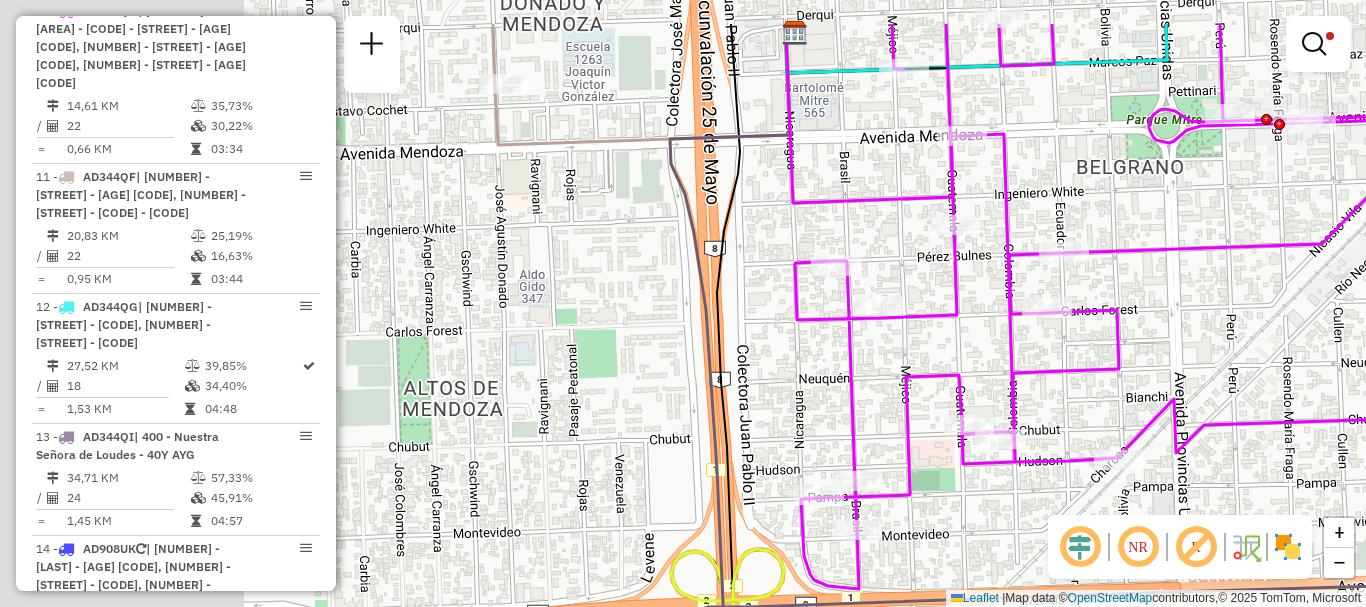 drag, startPoint x: 617, startPoint y: 432, endPoint x: 889, endPoint y: 516, distance: 284.67526 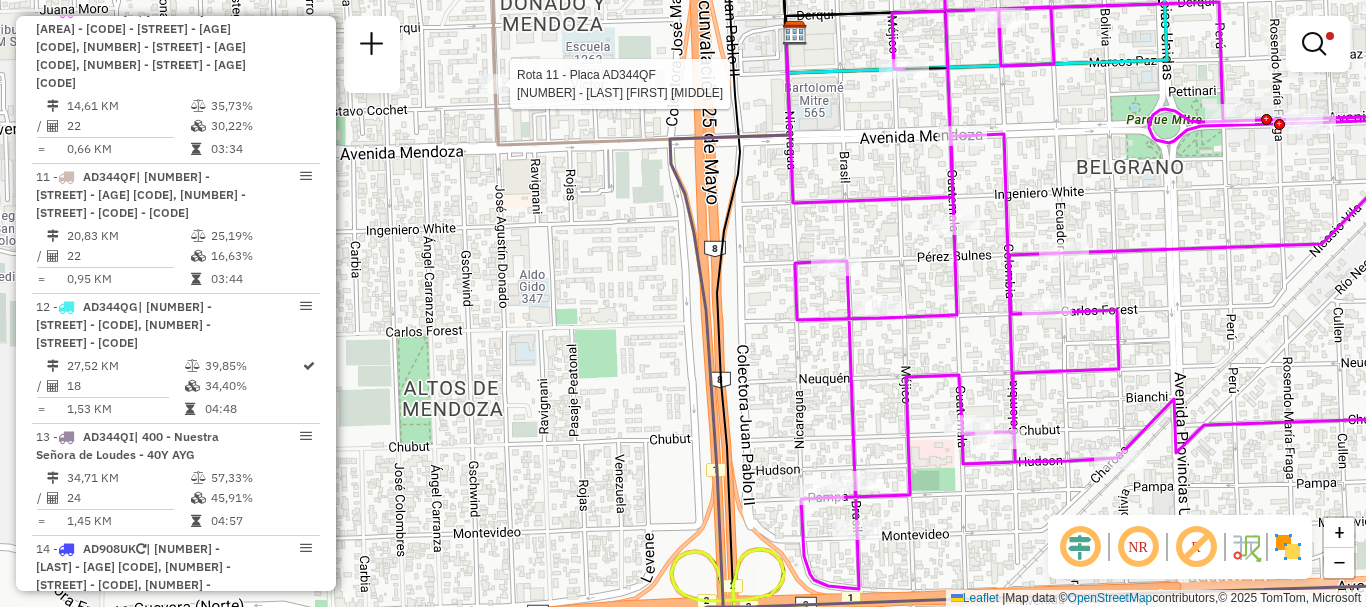 select on "**********" 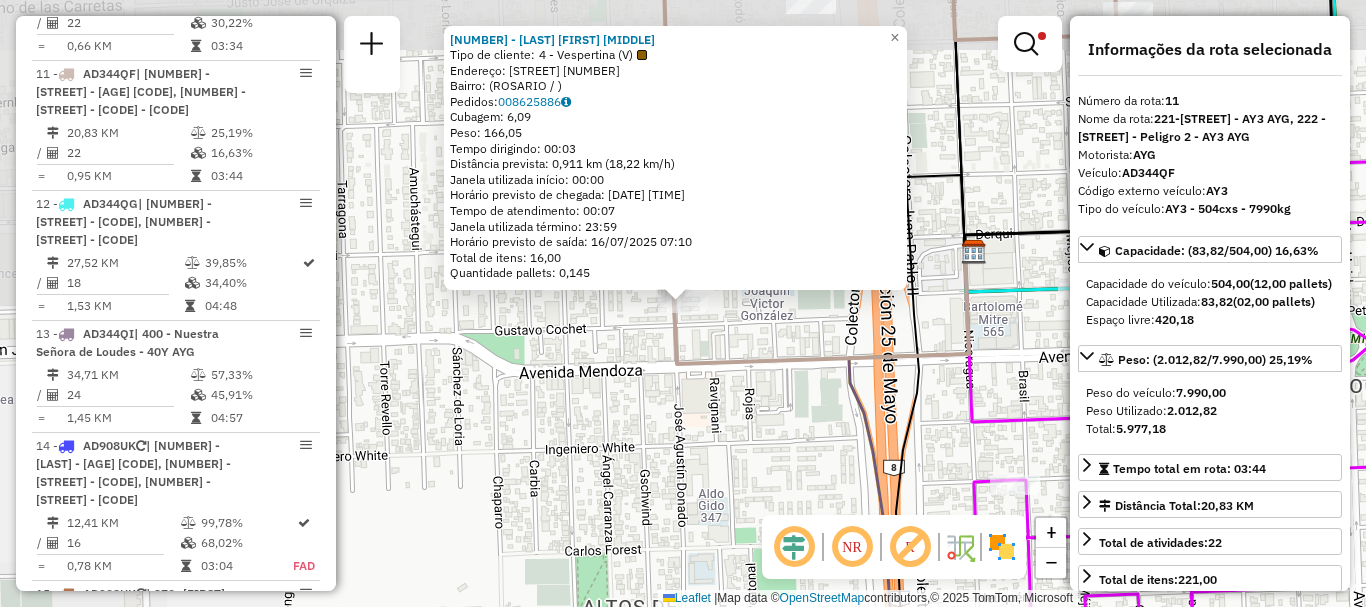 scroll, scrollTop: 1189, scrollLeft: 0, axis: vertical 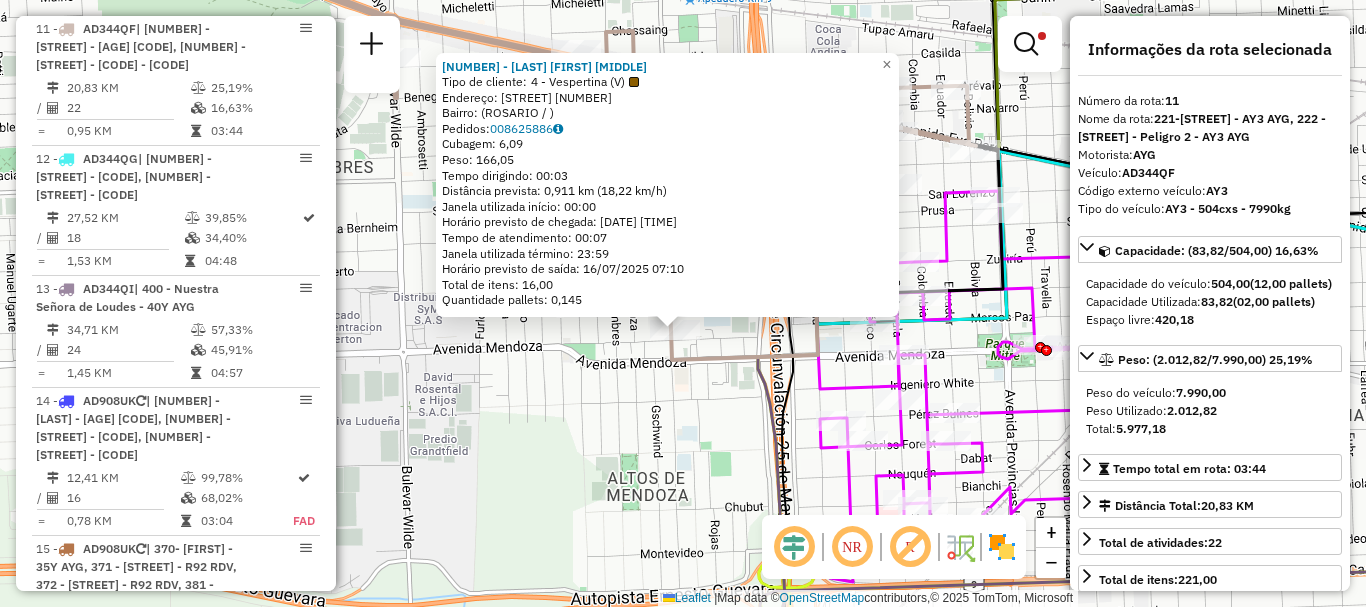 click on "0000450612 - SANABRIA JORGE GABRIEL  Tipo de cliente:   4 - Vespertina (V)   Endereço: DONADO   697   Bairro:  (ROSARIO / )   Pedidos:  008625886   Cubagem: 6,09  Peso: 166,05  Tempo dirigindo: 00:03   Distância prevista: 0,911 km (18,22 km/h)   Janela utilizada início: 00:00   Horário previsto de chegada: 16/07/2025 07:03   Tempo de atendimento: 00:07   Janela utilizada término: 23:59   Horário previsto de saída: 16/07/2025 07:10   Total de itens: 16,00   Quantidade pallets: 0,145  × Limpar filtros Janela de atendimento Grade de atendimento Capacidade Transportadoras Veículos Cliente Pedidos  Rotas Selecione os dias de semana para filtrar as janelas de atendimento  Seg   Ter   Qua   Qui   Sex   Sáb   Dom  Informe o período da janela de atendimento: De: Até:  Filtrar exatamente a janela do cliente  Considerar janela de atendimento padrão  Selecione os dias de semana para filtrar as grades de atendimento  Seg   Ter   Qua   Qui   Sex   Sáb   Dom   Clientes fora do dia de atendimento selecionado +" 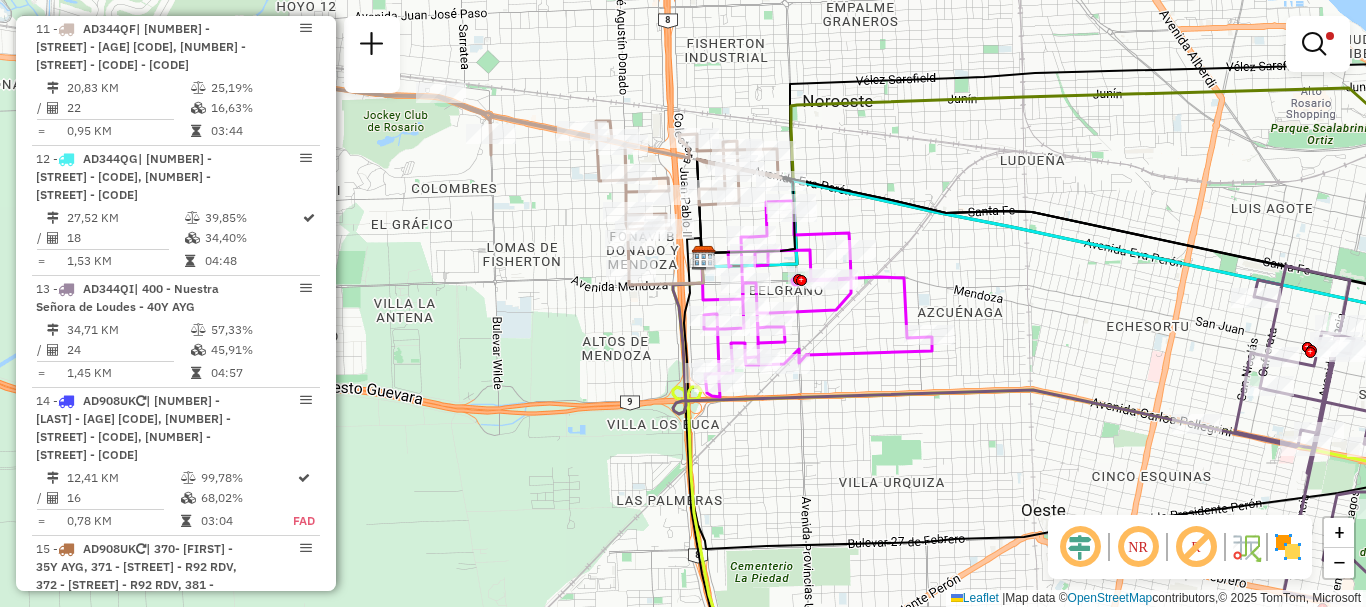drag, startPoint x: 597, startPoint y: 406, endPoint x: 606, endPoint y: 346, distance: 60.671246 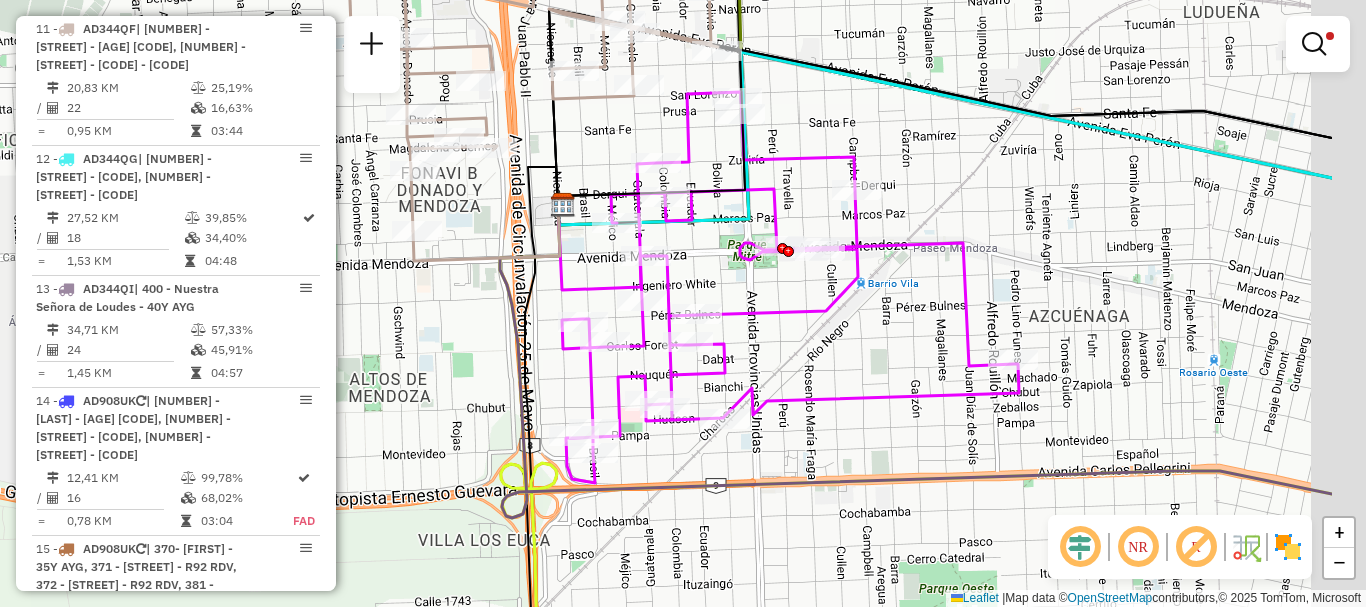 drag, startPoint x: 499, startPoint y: 367, endPoint x: 485, endPoint y: 370, distance: 14.3178215 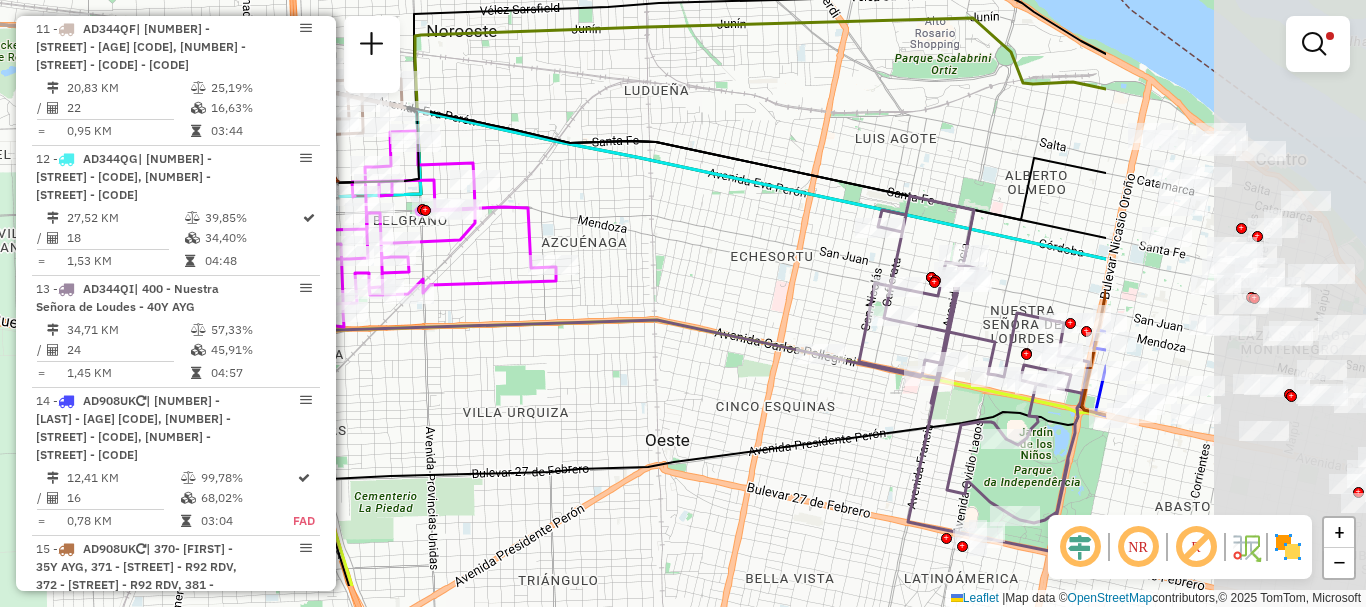 drag, startPoint x: 1020, startPoint y: 379, endPoint x: 658, endPoint y: 300, distance: 370.5199 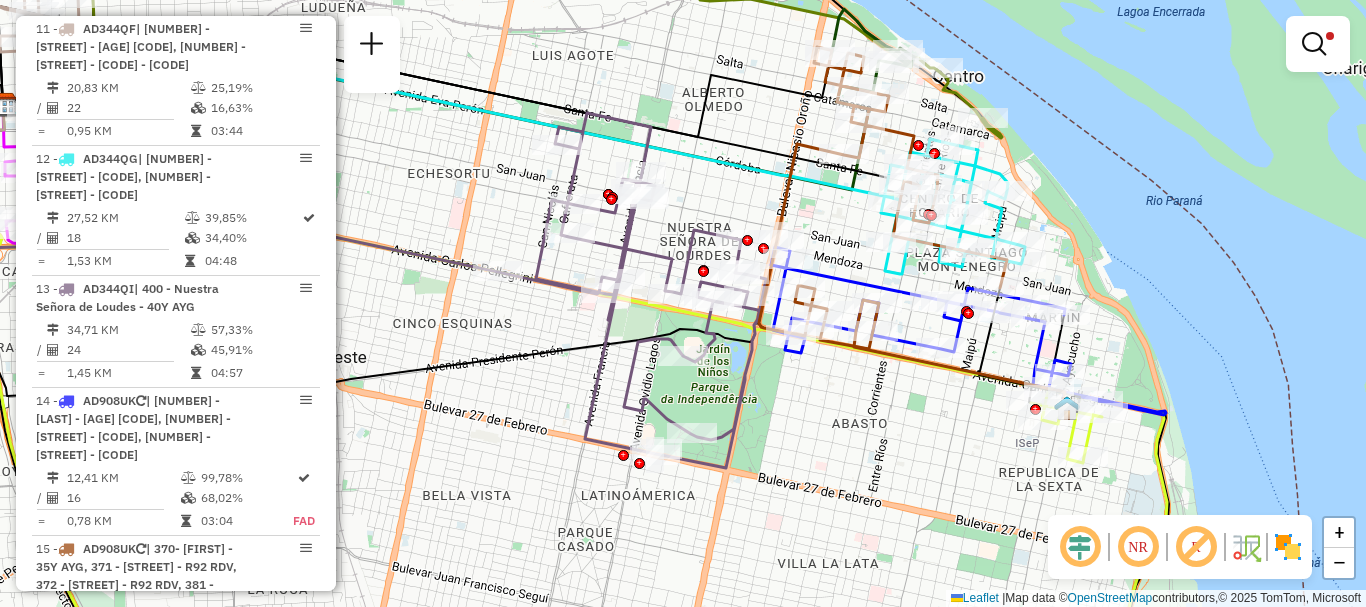 drag, startPoint x: 961, startPoint y: 380, endPoint x: 812, endPoint y: 393, distance: 149.56604 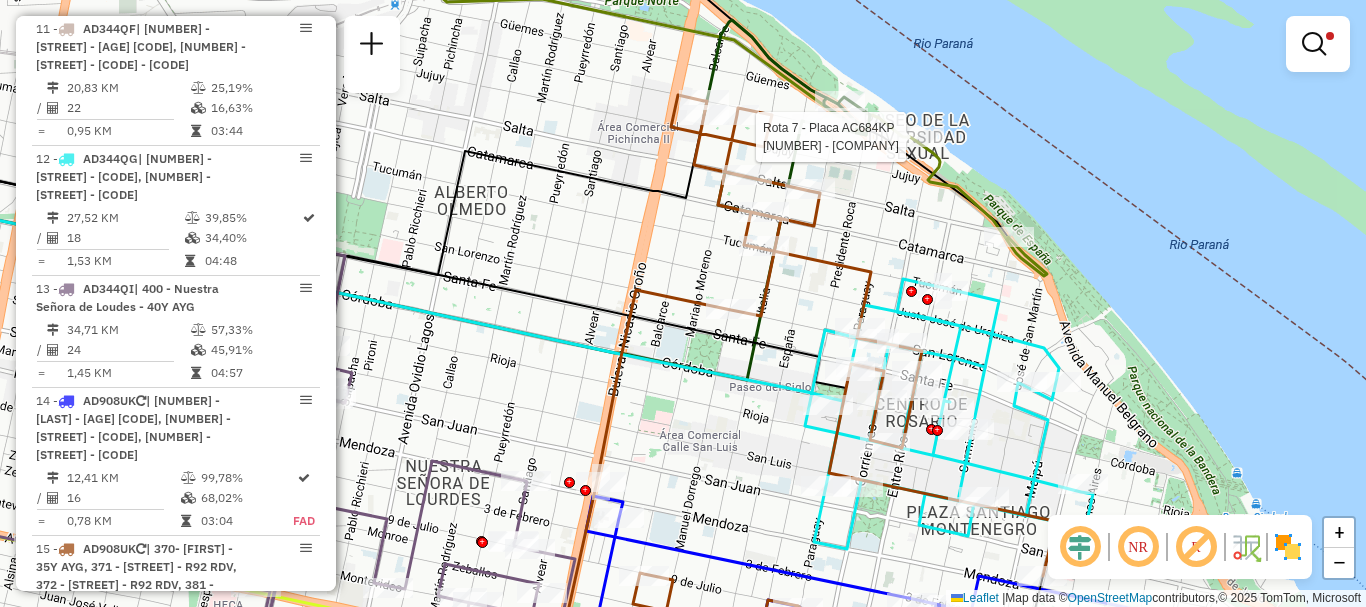 select on "**********" 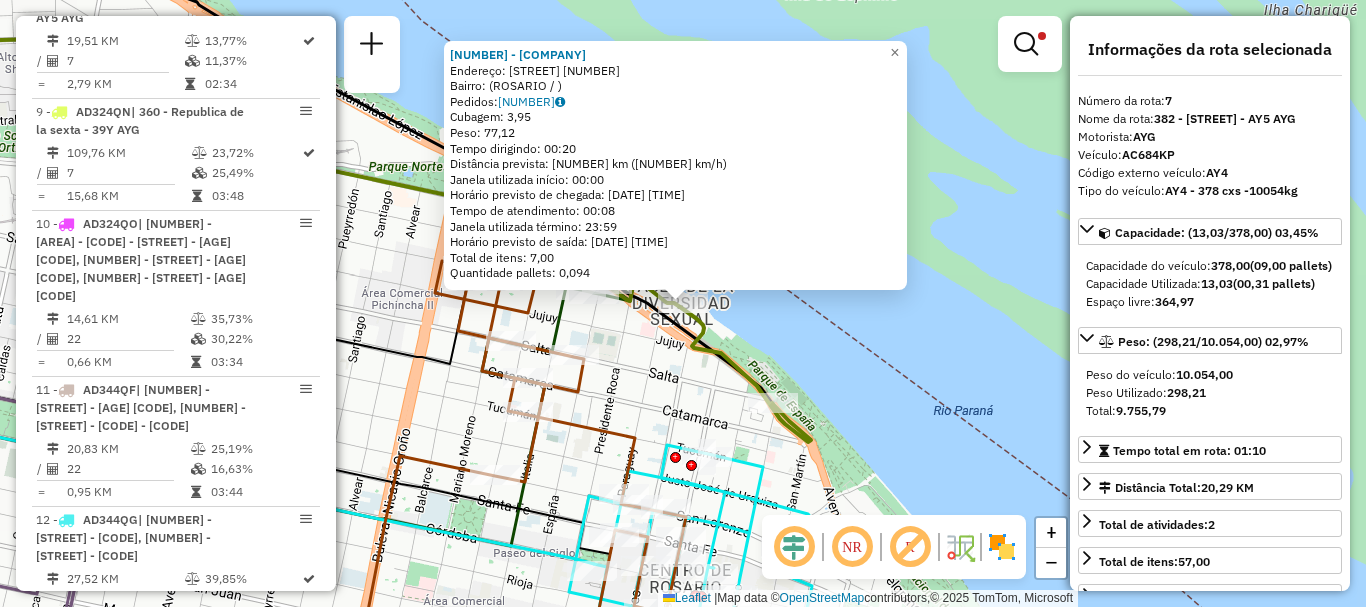 scroll, scrollTop: 705, scrollLeft: 0, axis: vertical 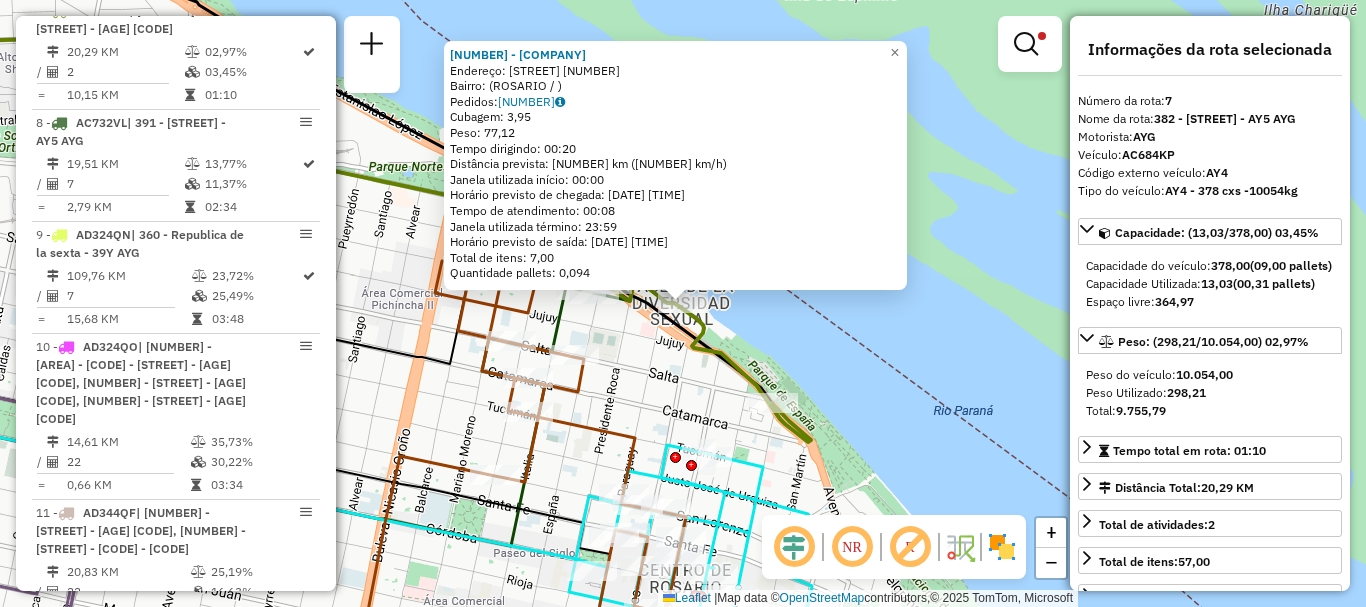 click on "0000533386 - Lucio Gn Srl  Endereço: SHIFFNER 1480   Bairro:  (ROSARIO / )   Pedidos:  008625826   Cubagem: 3,95  Peso: 77,12  Tempo dirigindo: 00:20   Distância prevista: 9,409 km (28,23 km/h)   Janela utilizada início: 00:00   Horário previsto de chegada: 16/07/2025 07:20   Tempo de atendimento: 00:08   Janela utilizada término: 23:59   Horário previsto de saída: 16/07/2025 07:28   Total de itens: 7,00   Quantidade pallets: 0,094  × Limpar filtros Janela de atendimento Grade de atendimento Capacidade Transportadoras Veículos Cliente Pedidos  Rotas Selecione os dias de semana para filtrar as janelas de atendimento  Seg   Ter   Qua   Qui   Sex   Sáb   Dom  Informe o período da janela de atendimento: De: Até:  Filtrar exatamente a janela do cliente  Considerar janela de atendimento padrão  Selecione os dias de semana para filtrar as grades de atendimento  Seg   Ter   Qua   Qui   Sex   Sáb   Dom   Considerar clientes sem dia de atendimento cadastrado  Peso mínimo:   Peso máximo:   De:   Até:  +" 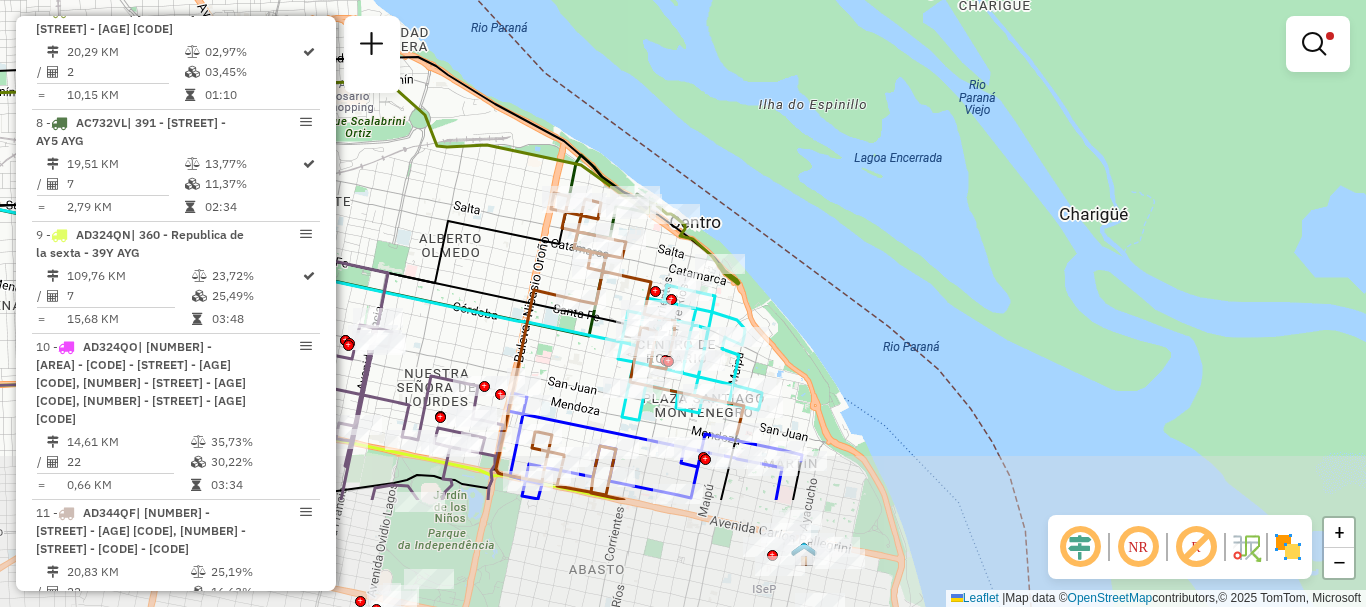 drag, startPoint x: 555, startPoint y: 549, endPoint x: 581, endPoint y: 381, distance: 170 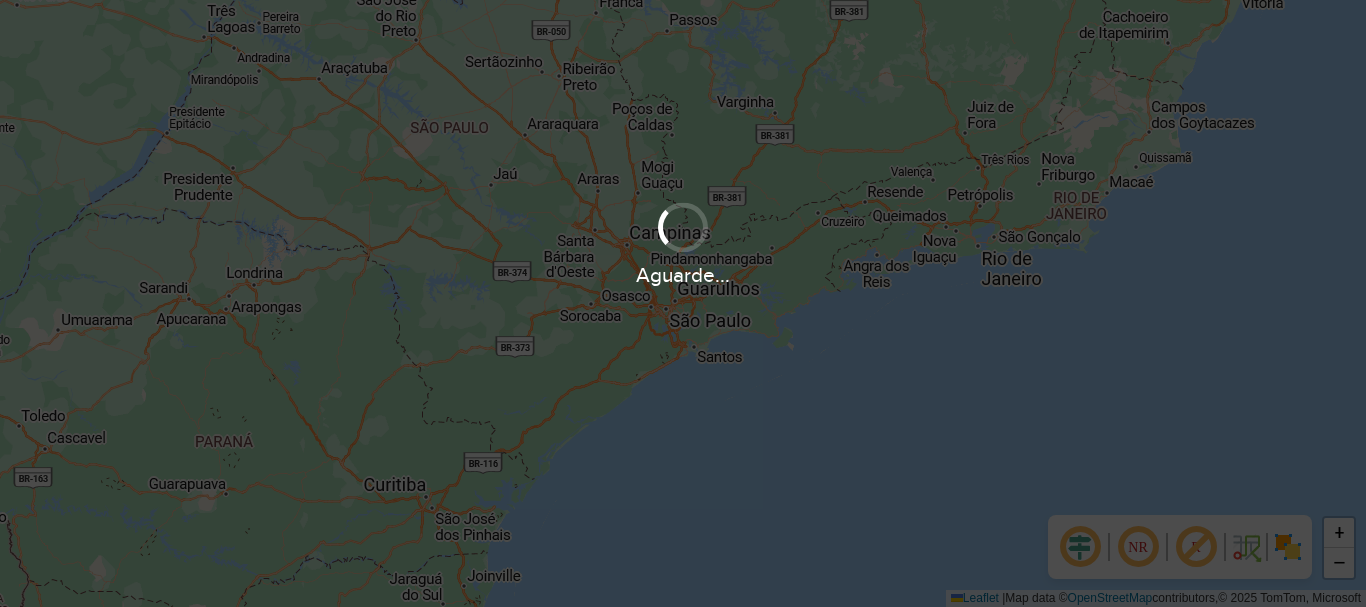 scroll, scrollTop: 0, scrollLeft: 0, axis: both 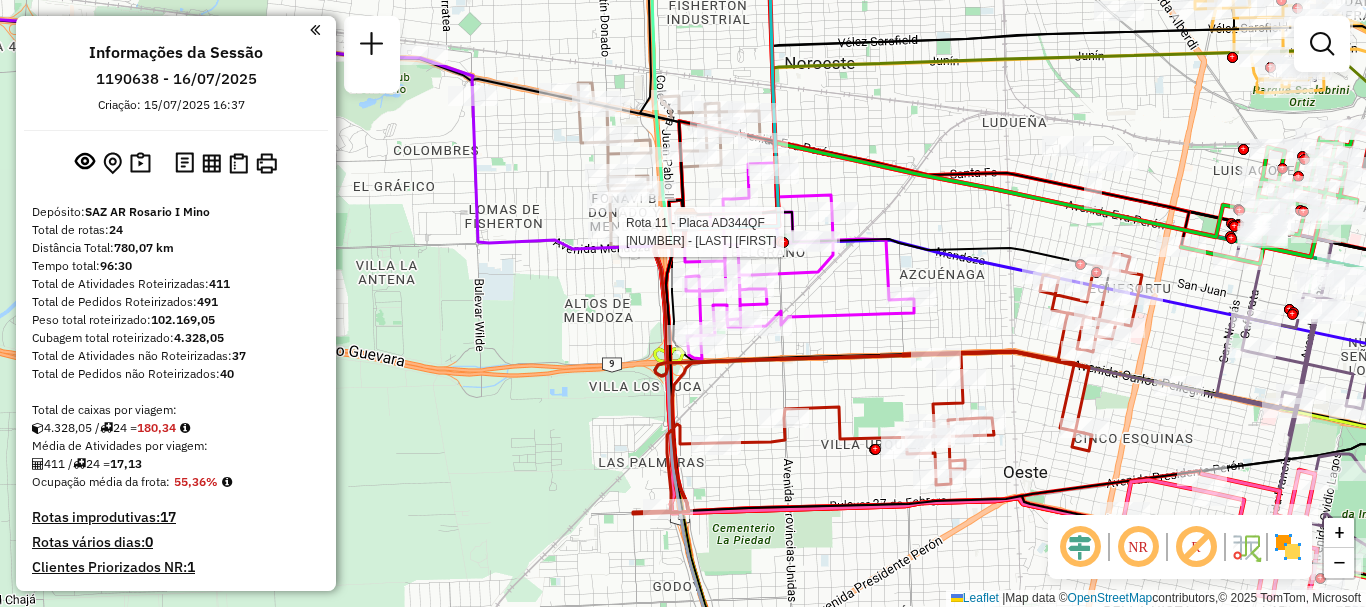 select on "**********" 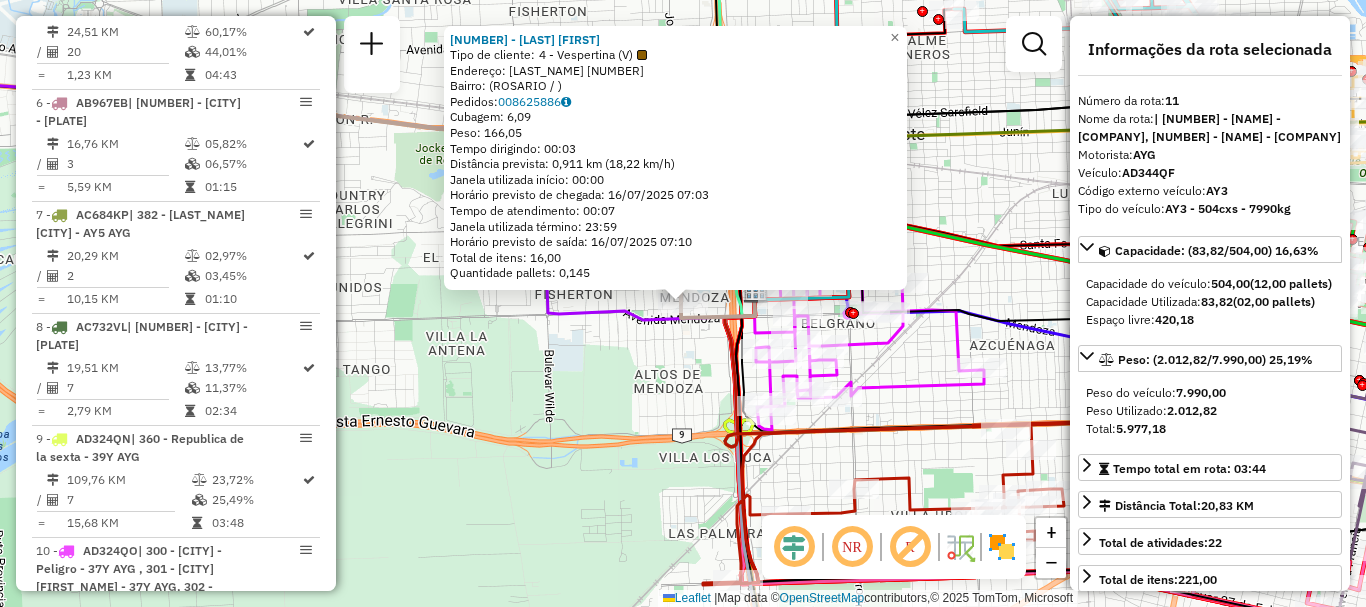 scroll, scrollTop: 1861, scrollLeft: 0, axis: vertical 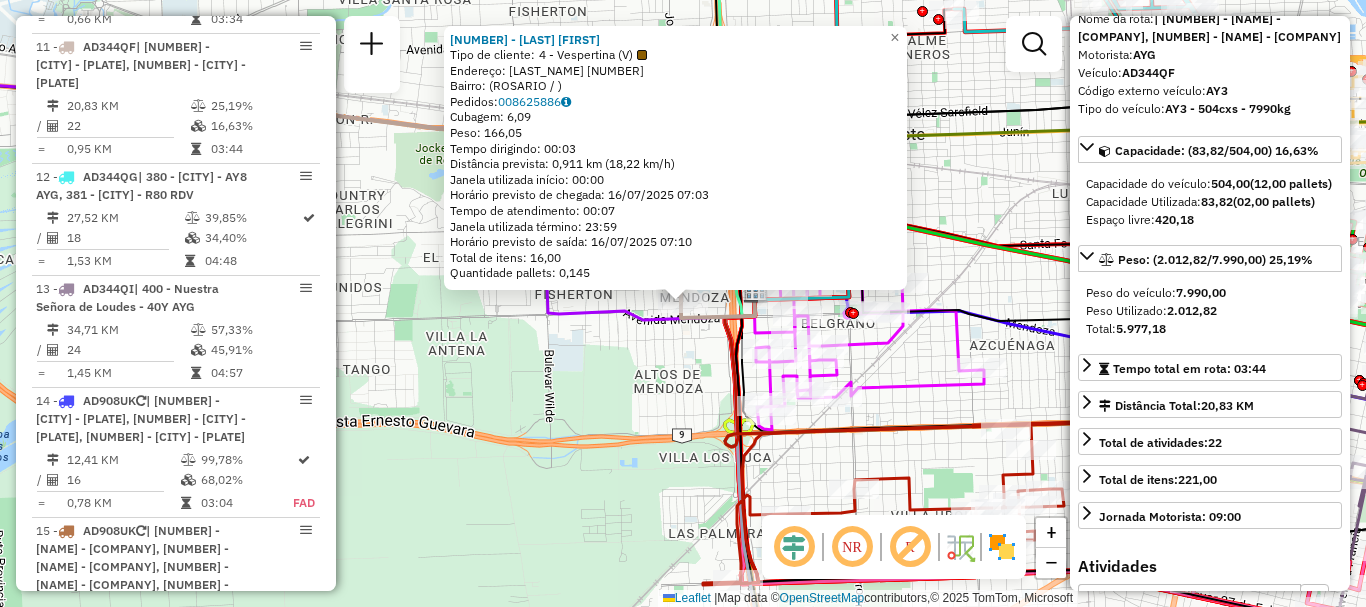 drag, startPoint x: 958, startPoint y: 447, endPoint x: 949, endPoint y: 411, distance: 37.107952 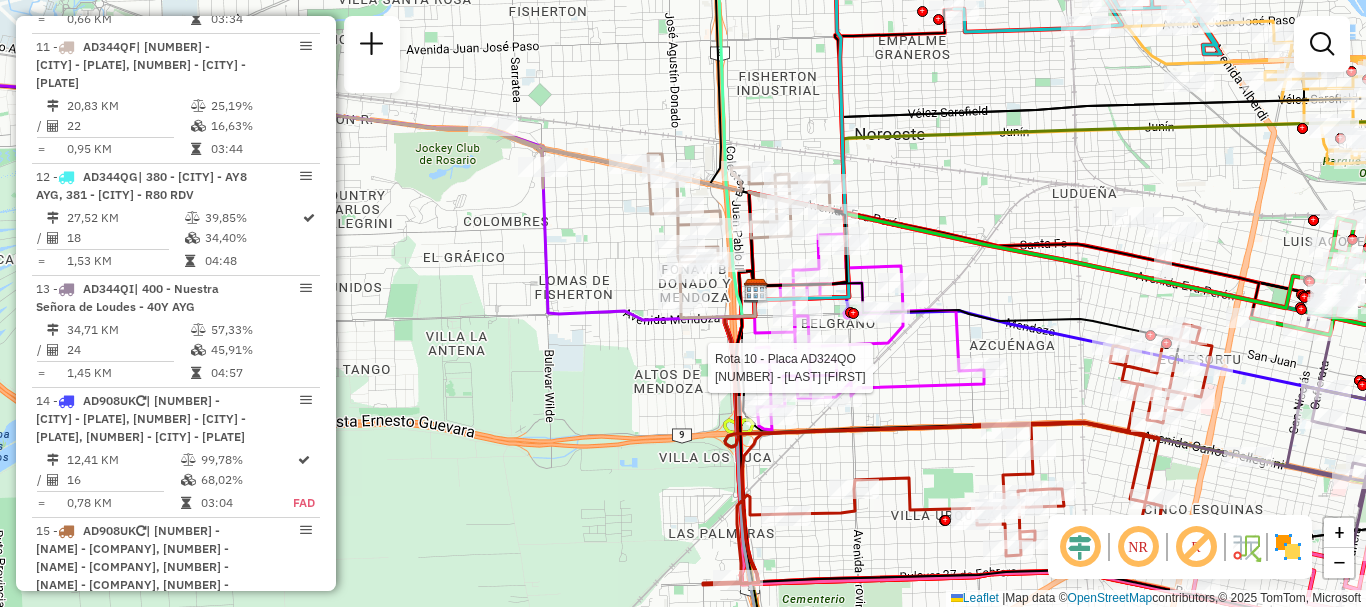 select on "**********" 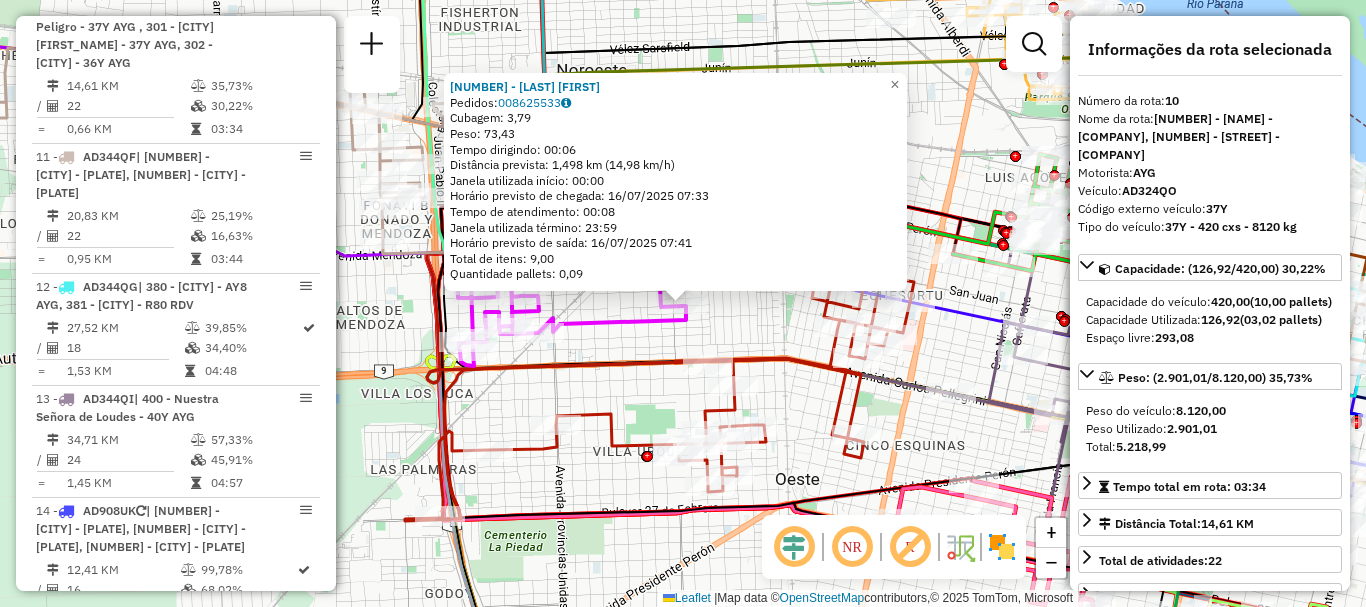 scroll, scrollTop: 1713, scrollLeft: 0, axis: vertical 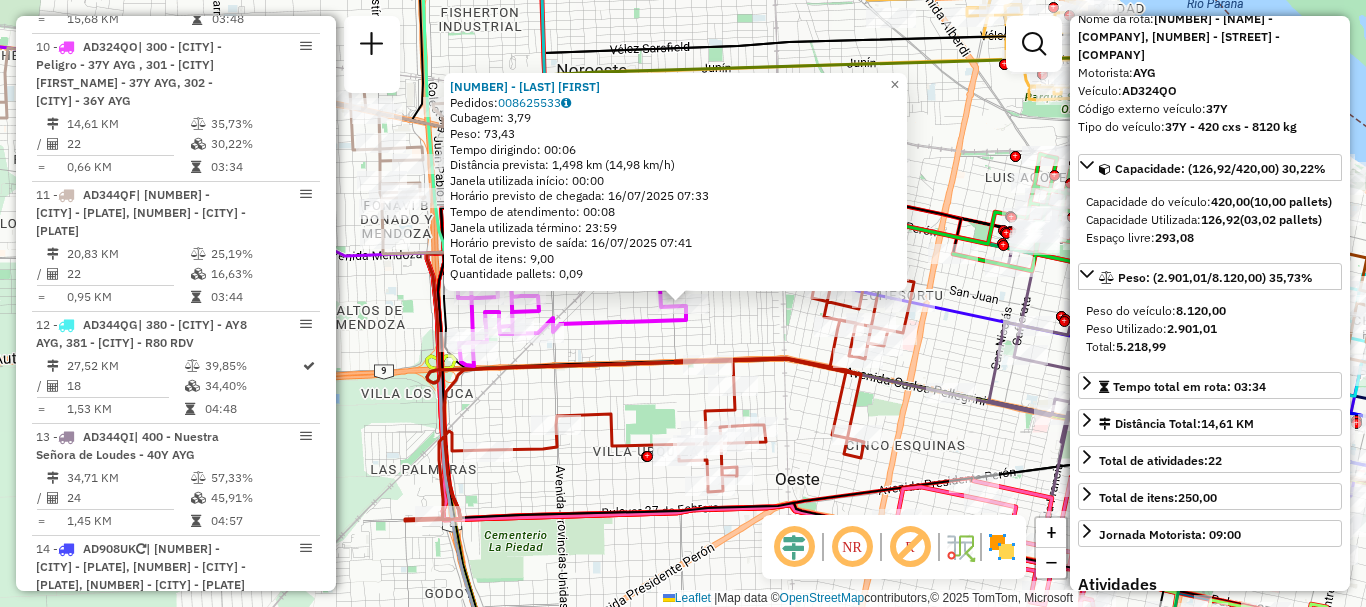 click on "Endereço: [STREET] [NUMBER]  Pedidos:  [NUMBER]   Cubagem: [CUBAGE]  Peso: [WEIGHT]  Tempo dirigindo: [TIME]   Distância prevista: [DISTANCE] ([SPEED])   Janela utilizada início: [TIME]   Horário previsto de chegada: [DATE] [TIME]   Tempo de atendimento: [TIME]   Janela utilizada término: [TIME]   Horário previsto de saída: [DATE] [TIME]   Total de itens: [NUMBER]   Quantidade pallets: [NUMBER]  × Janela de atendimento Grade de atendimento Capacidade Transportadoras Veículos Cliente Pedidos  Rotas Selecione os dias de semana para filtrar as janelas de atendimento  Seg   Ter   Qua   Qui   Sex   Sáb   Dom  Informe o período da janela de atendimento: De: Até:  Filtrar exatamente a janela do cliente  Considerar janela de atendimento padrão  Selecione os dias de semana para filtrar as grades de atendimento  Seg   Ter   Qua   Qui   Sex   Sáb   Dom   Considerar clientes sem dia de atendimento cadastrado  Clientes fora do dia de atendimento selecionado  Peso mínimo:   Peso máximo:   Cubagem mínima:" 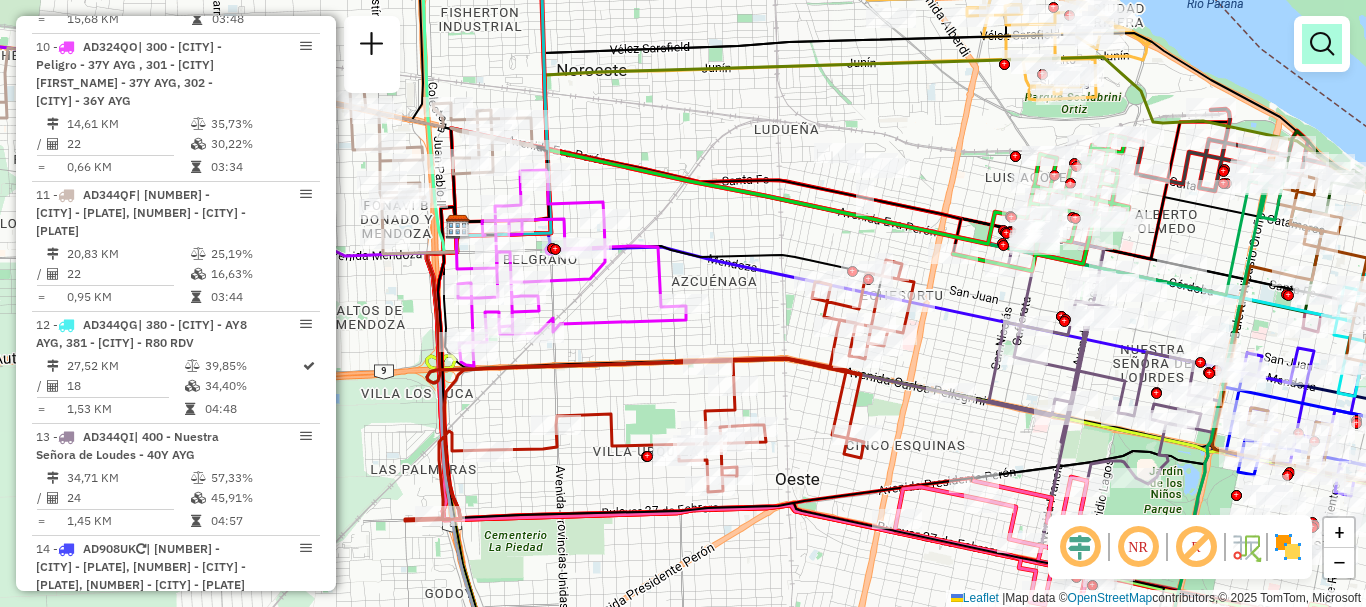 click at bounding box center (1322, 44) 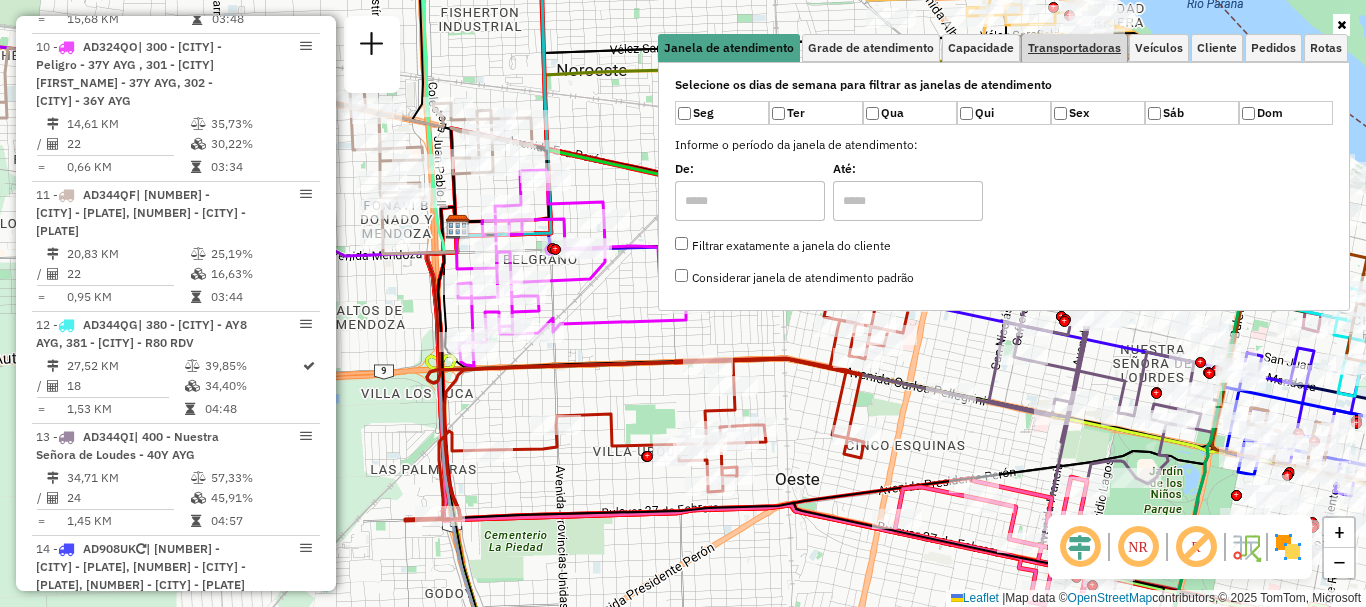 click on "Transportadoras" at bounding box center (1074, 48) 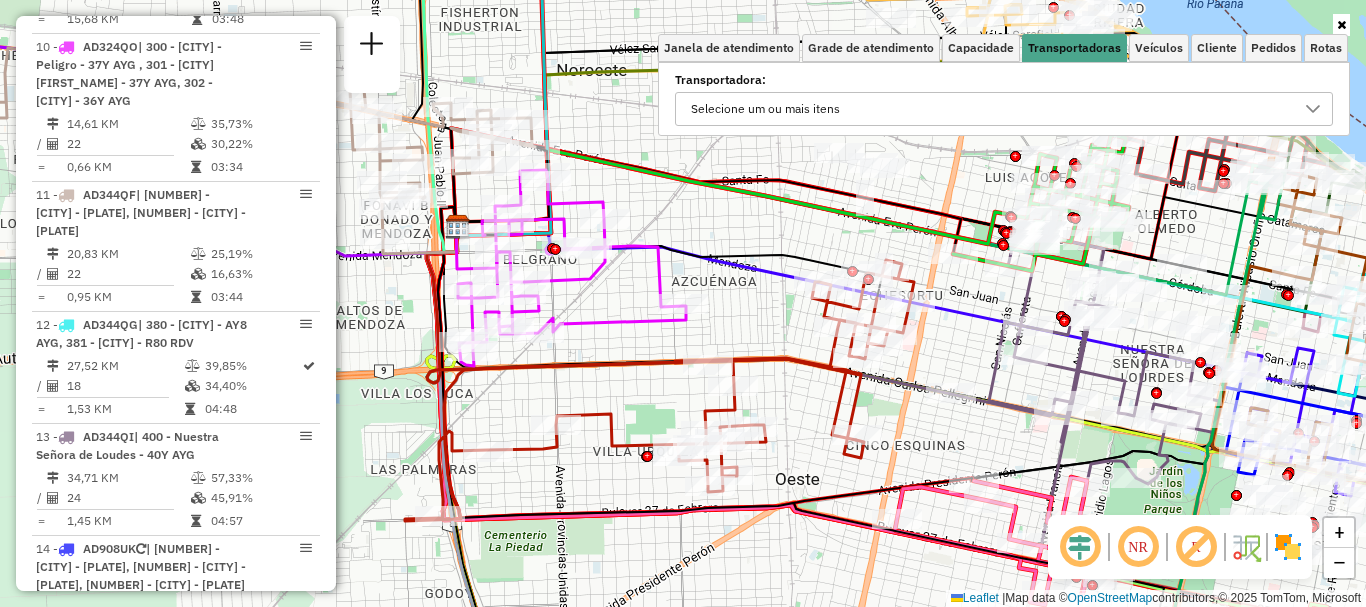 click 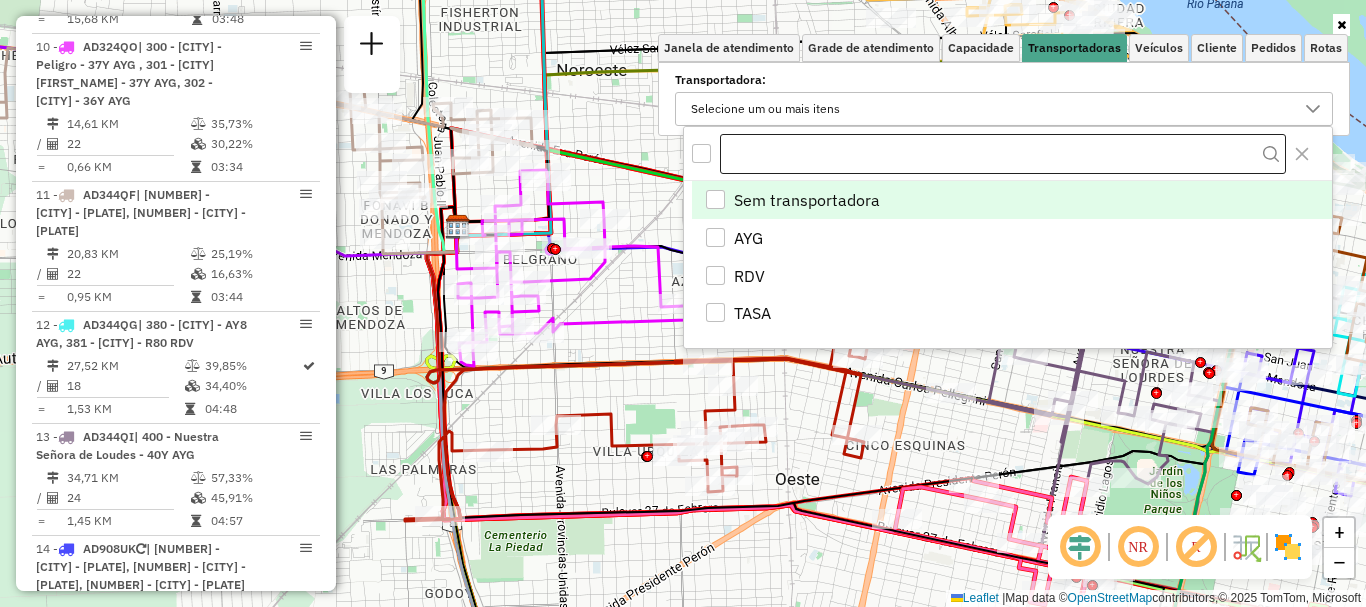 scroll, scrollTop: 12, scrollLeft: 69, axis: both 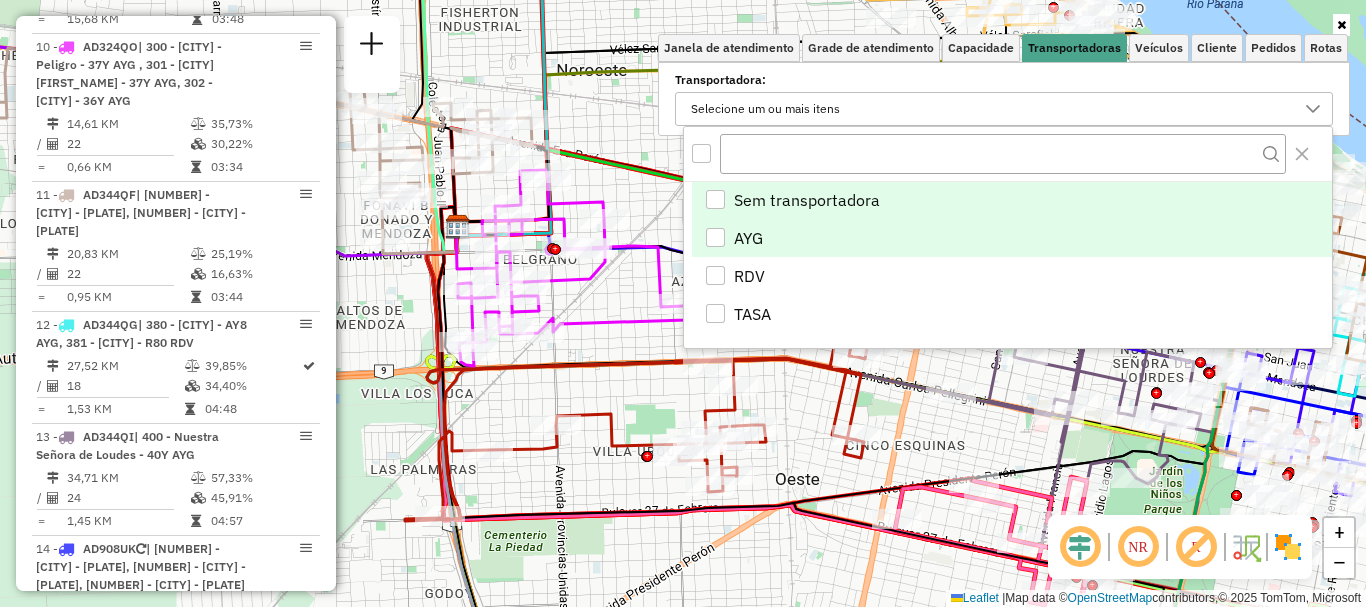 click at bounding box center (715, 237) 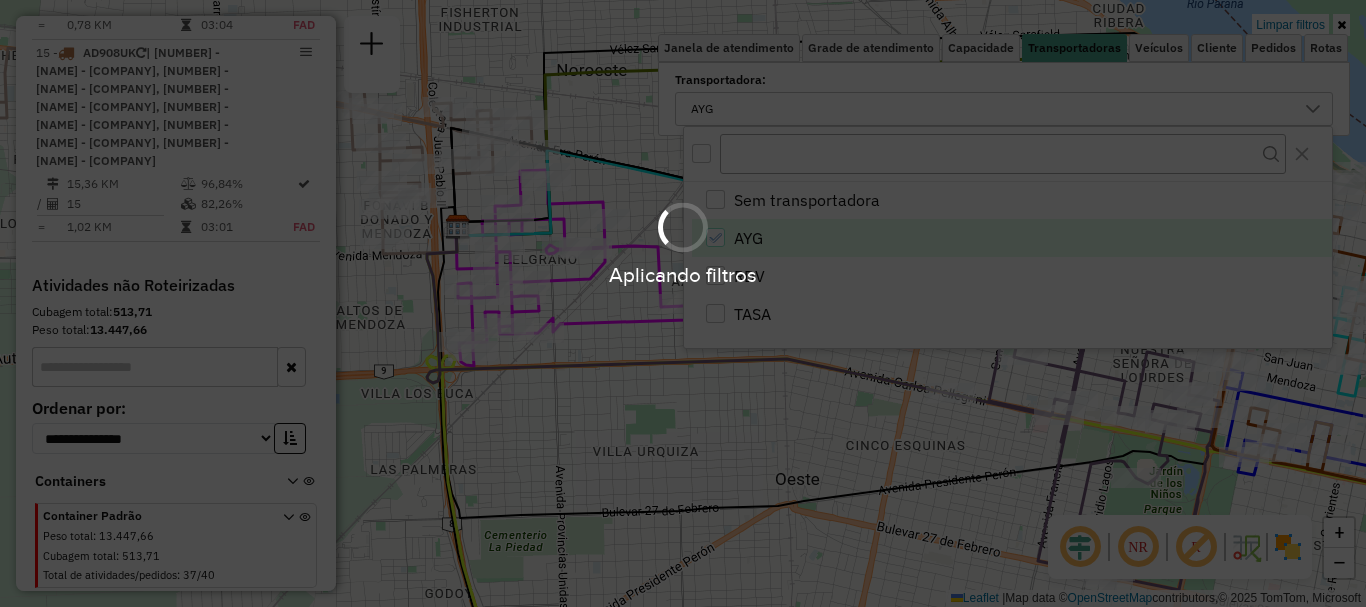 click on "Aplicando filtros  Pop-up bloqueado!  Seu navegador bloqueou automáticamente a abertura de uma nova janela.   Acesse as configurações e adicione o endereço do sistema a lista de permissão.   Fechar  Informações da Sessão 1190638 - 16/07/2025  Criação: 15/07/2025 16:37   Depósito:  SAZ AR Rosario I Mino  Total de rotas:  24  Distância Total:  780,07 km  Tempo total:  96:30  Total de Atividades Roteirizadas:  411  Total de Pedidos Roteirizados:  491  Peso total roteirizado:  102.169,05  Cubagem total roteirizado:  4.328,05  Total de Atividades não Roteirizadas:  37  Total de Pedidos não Roteirizados:  40 Total de caixas por viagem:  4.328,05 /   24 =  180,34 Média de Atividades por viagem:  411 /   24 =  17,13 Ocupação média da frota:  55,36%   Rotas improdutivas:  17  Rotas vários dias:  0  Clientes Priorizados NR:  1  Transportadoras  Rotas  Recargas: 1   Ver rotas   Ver veículos   7 -       AC684KP   | 382 - Arturo llia - AY5 AYG  20,29 KM   02,97%  /  2   03,45%     =  10,15 KM   8 -" at bounding box center [683, 303] 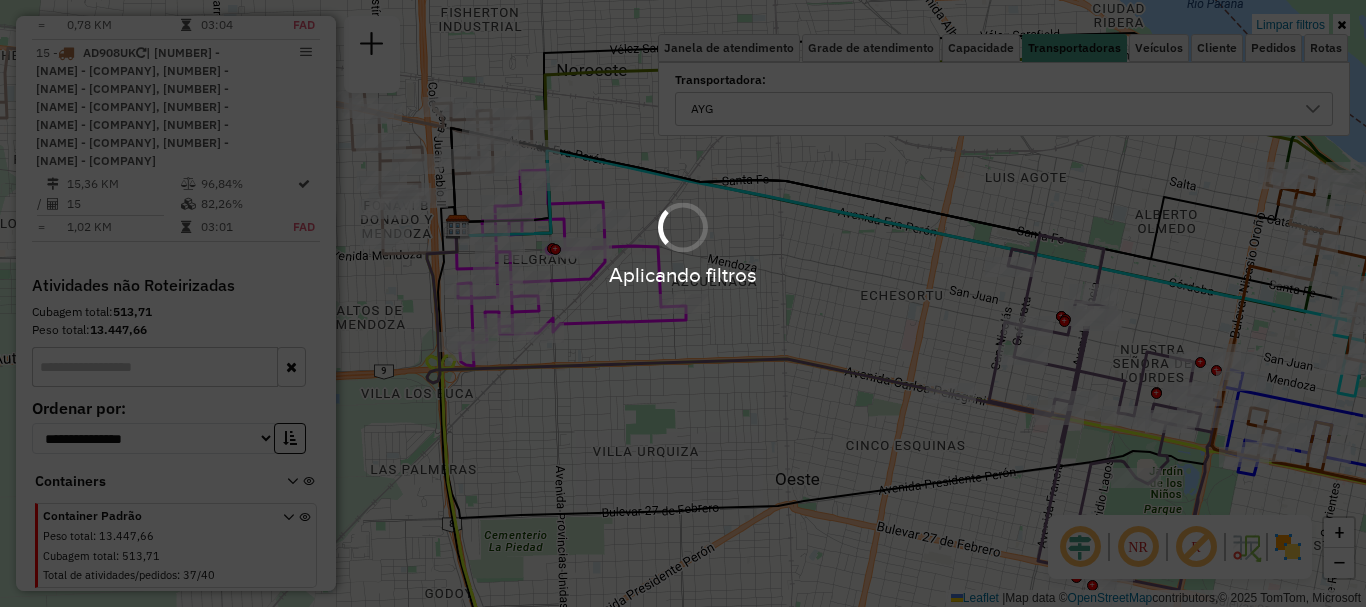 scroll, scrollTop: 1041, scrollLeft: 0, axis: vertical 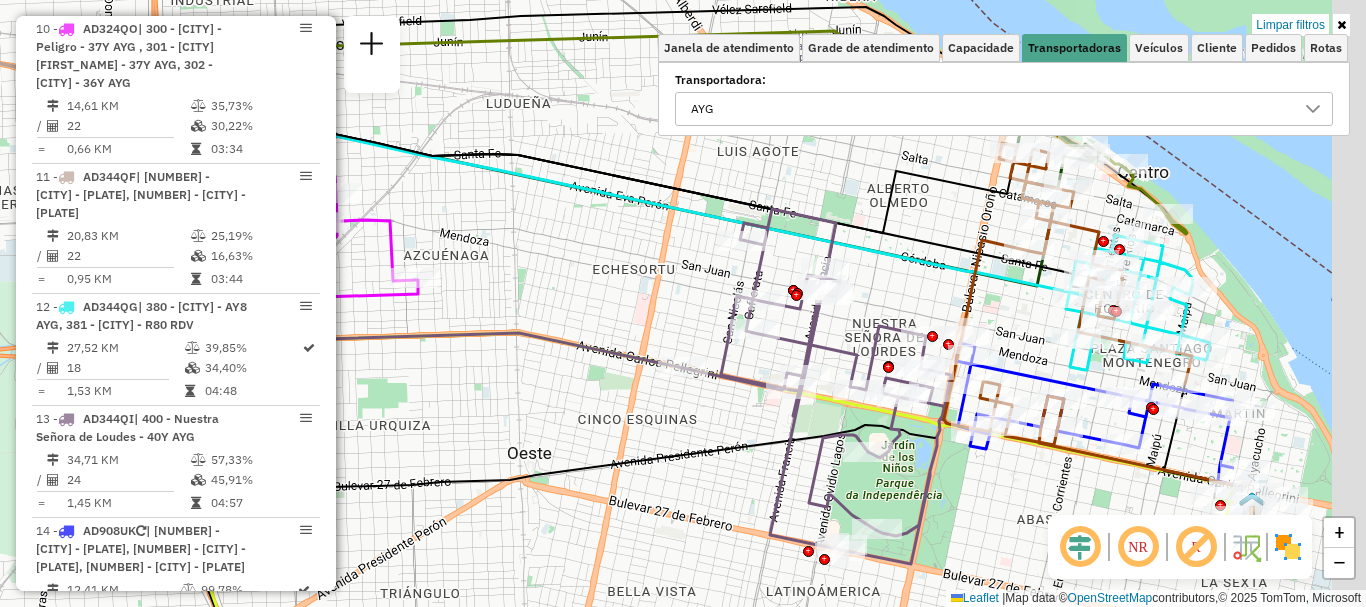 drag, startPoint x: 643, startPoint y: 358, endPoint x: 341, endPoint y: 304, distance: 306.78983 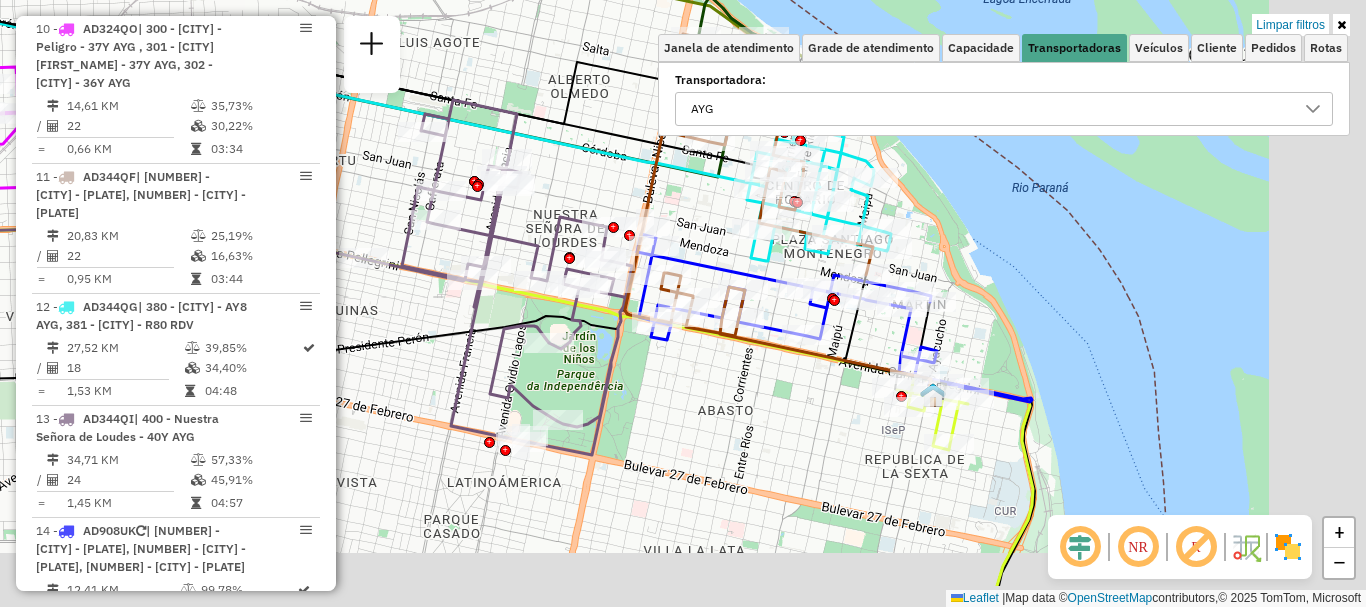 drag, startPoint x: 737, startPoint y: 377, endPoint x: 403, endPoint y: 282, distance: 347.24774 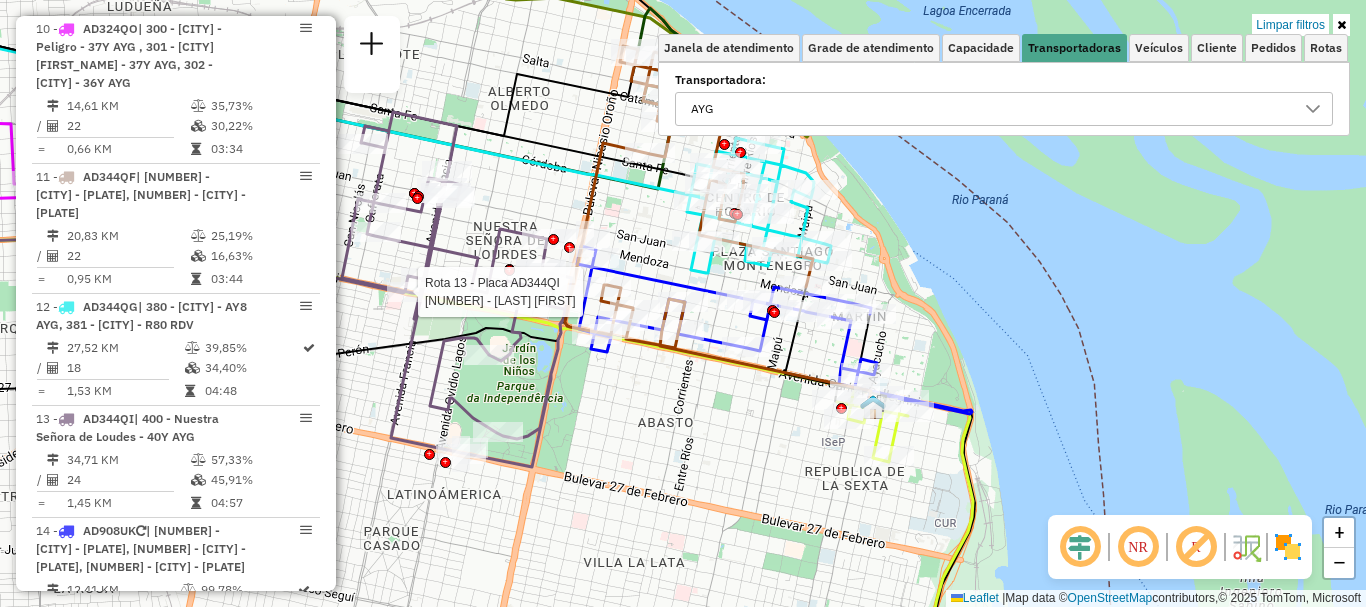 drag, startPoint x: 620, startPoint y: 402, endPoint x: 611, endPoint y: 414, distance: 15 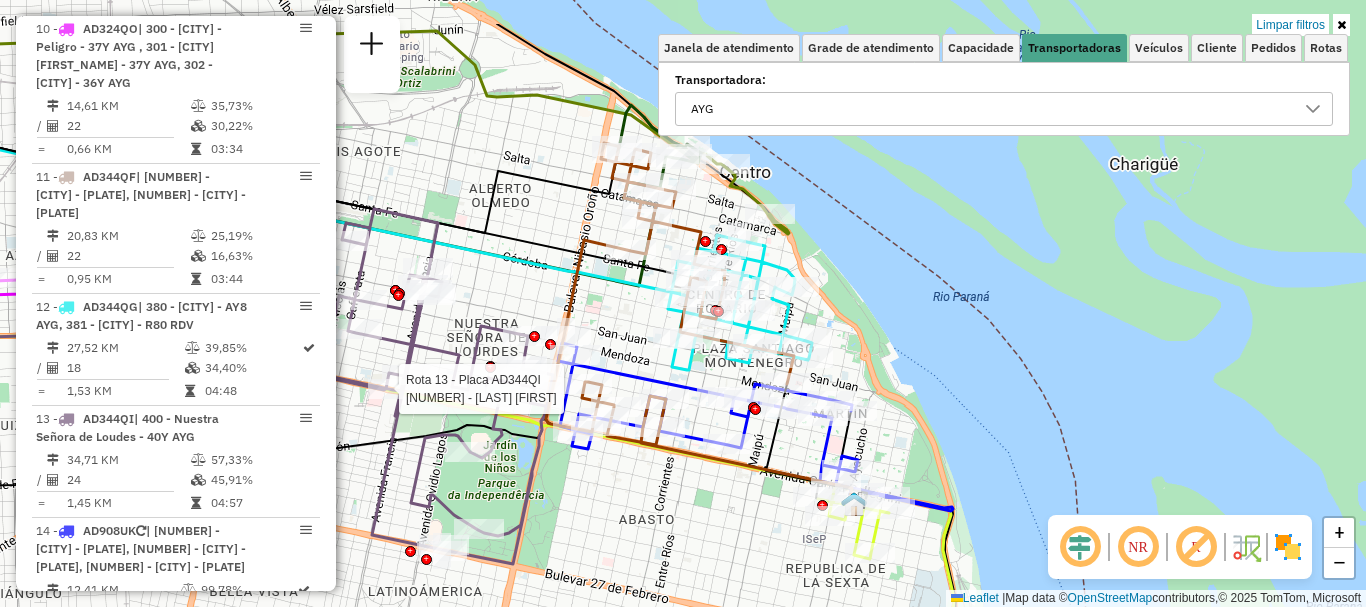 click on "Rota 13 - Placa AD344QI  0000354404 - MULE ANALIA VER Rota 14 - Placa AD908UK  0000440048 - GALLIMO PABLO GUILLERMO Limpar filtros Janela de atendimento Grade de atendimento Capacidade Transportadoras Veículos Cliente Pedidos  Rotas Selecione os dias de semana para filtrar as janelas de atendimento  Seg   Ter   Qua   Qui   Sex   Sáb   Dom  Informe o período da janela de atendimento: De: Até:  Filtrar exatamente a janela do cliente  Considerar janela de atendimento padrão  Selecione os dias de semana para filtrar as grades de atendimento  Seg   Ter   Qua   Qui   Sex   Sáb   Dom   Considerar clientes sem dia de atendimento cadastrado  Clientes fora do dia de atendimento selecionado Filtrar as atividades entre os valores definidos abaixo:  Peso mínimo:   Peso máximo:   Cubagem mínima:   Cubagem máxima:   De:   Até:  Filtrar as atividades entre o tempo de atendimento definido abaixo:  De:   Até:   Considerar capacidade total dos clientes não roteirizados Transportadora: AYG Tipo de veículo: Nome: +" 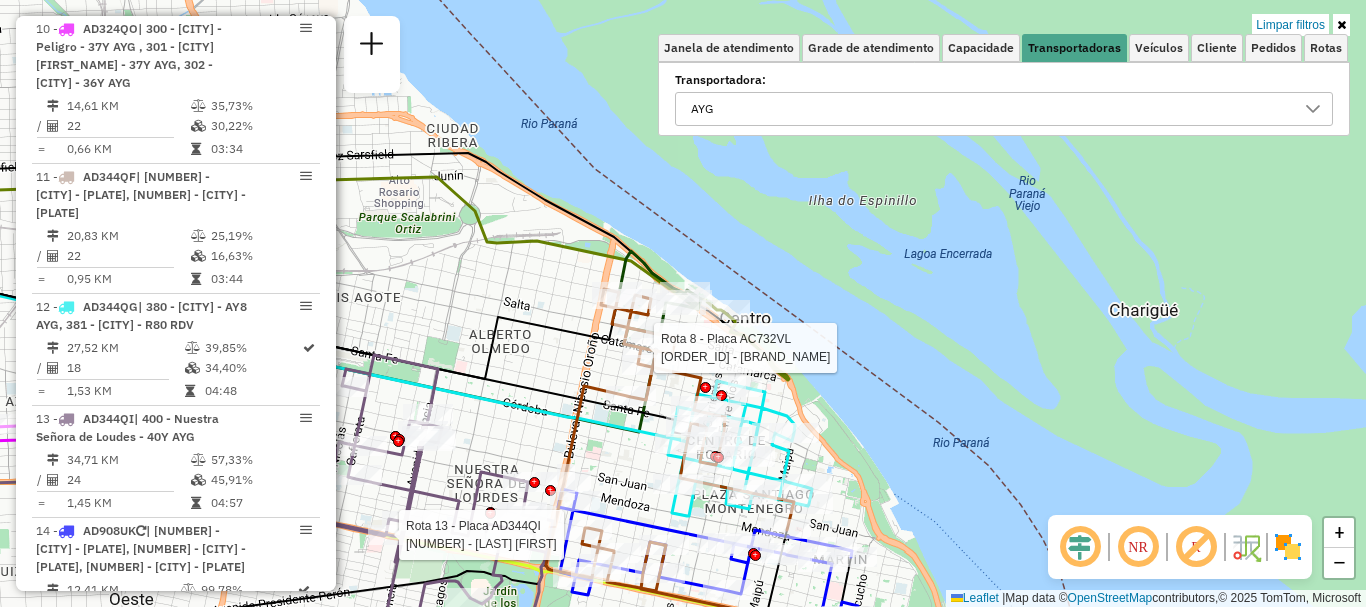 select on "**********" 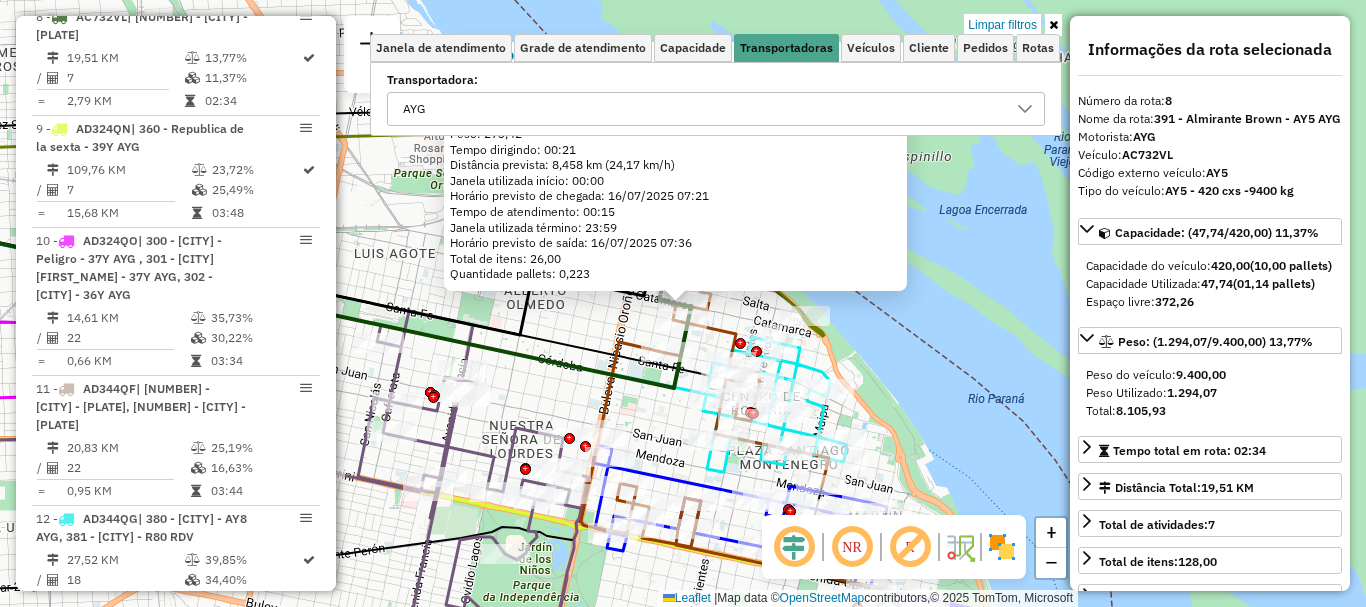 scroll, scrollTop: 817, scrollLeft: 0, axis: vertical 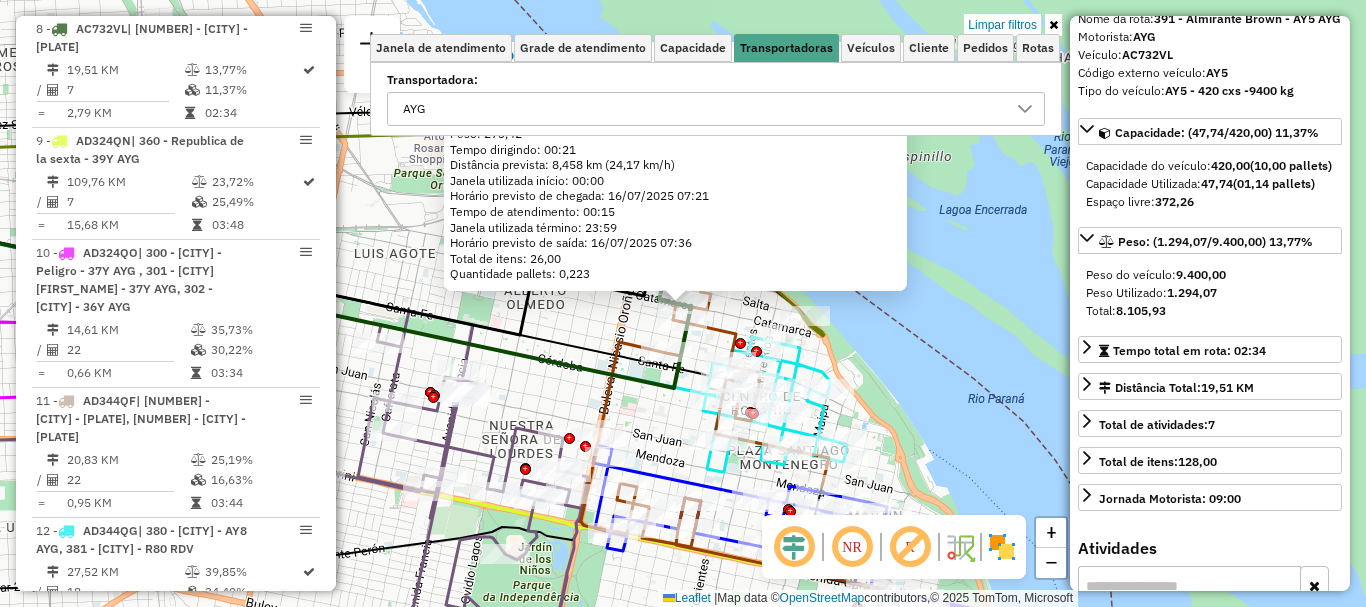click on "0000385396 - AUTOSERVICIO FU  Tipo de cliente:   6 - Recarga (R)   Endereço: 1600504U270821008741137U0700N000000001.0000012.4800   Pedidos:  008625697, 008625698   Cubagem: 9,36  Peso: 273,42  Tempo dirigindo: 00:21   Distância prevista: 8,458 km (24,17 km/h)   Janela utilizada início: 00:00   Horário previsto de chegada: 16/07/2025 07:21   Tempo de atendimento: 00:15   Janela utilizada término: 23:59   Horário previsto de saída: 16/07/2025 07:36   Total de itens: 26,00   Quantidade pallets: 0,223  × Limpar filtros Janela de atendimento Grade de atendimento Capacidade Transportadoras Veículos Cliente Pedidos  Rotas Selecione os dias de semana para filtrar as janelas de atendimento  Seg   Ter   Qua   Qui   Sex   Sáb   Dom  Informe o período da janela de atendimento: De: Até:  Filtrar exatamente a janela do cliente  Considerar janela de atendimento padrão  Selecione os dias de semana para filtrar as grades de atendimento  Seg   Ter   Qua   Qui   Sex   Sáb   Dom   Peso mínimo:   Peso máximo:  AYG" 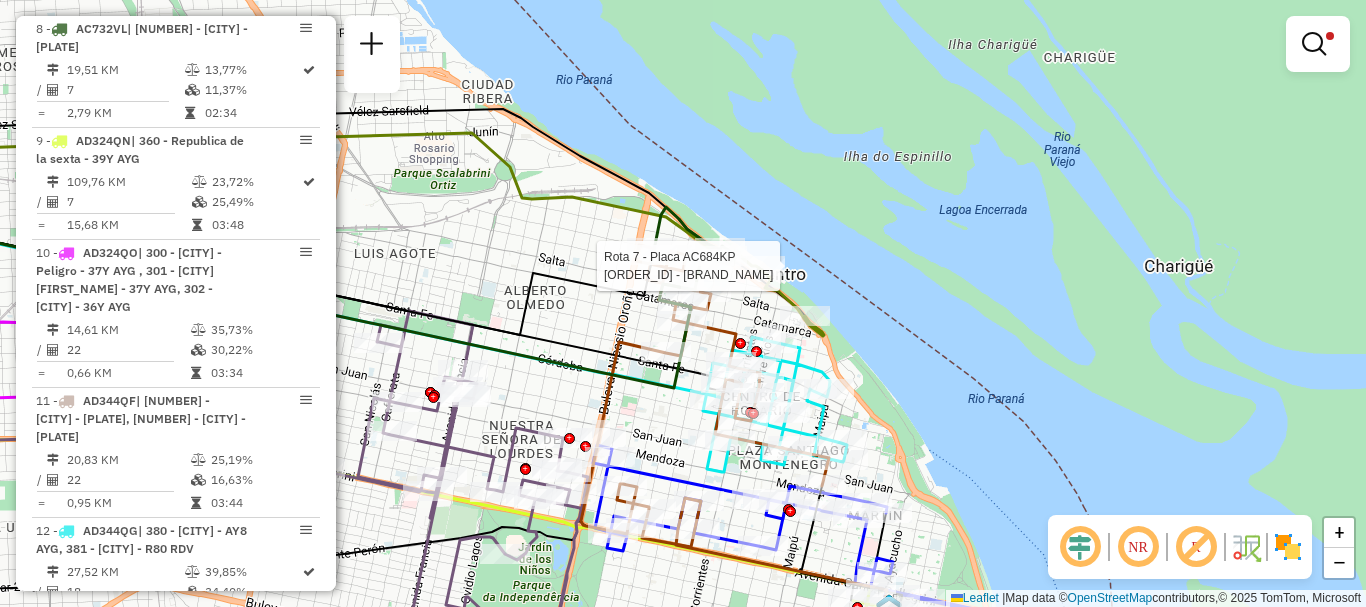 select on "**********" 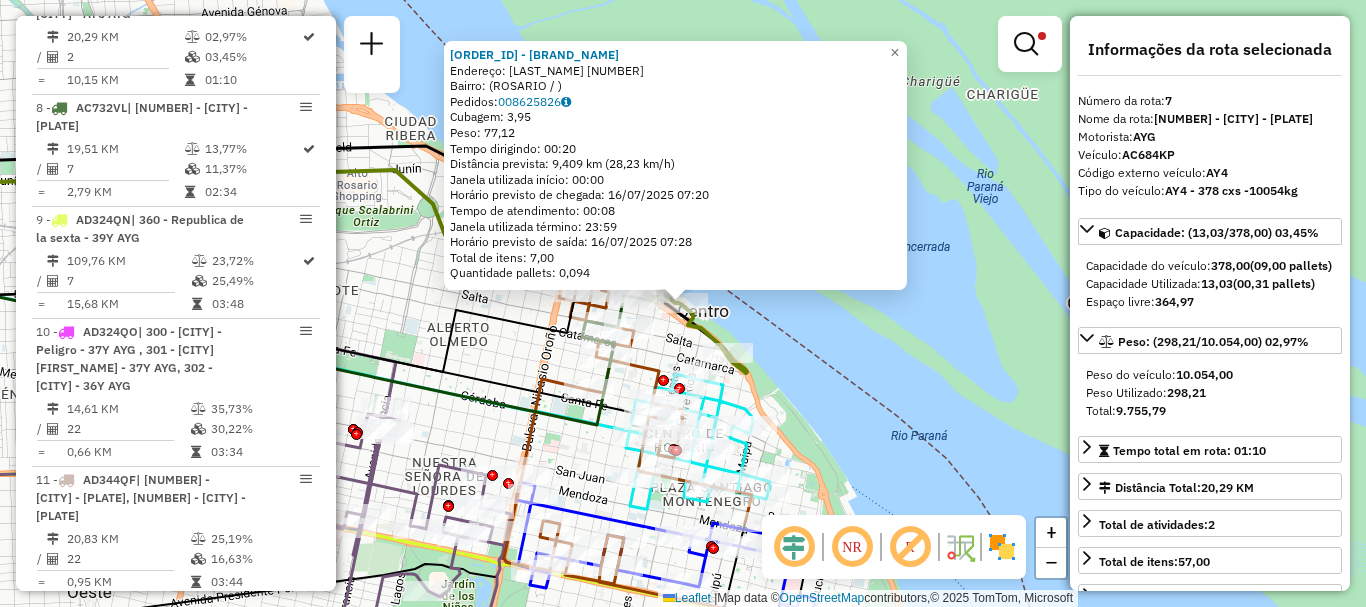 scroll, scrollTop: 705, scrollLeft: 0, axis: vertical 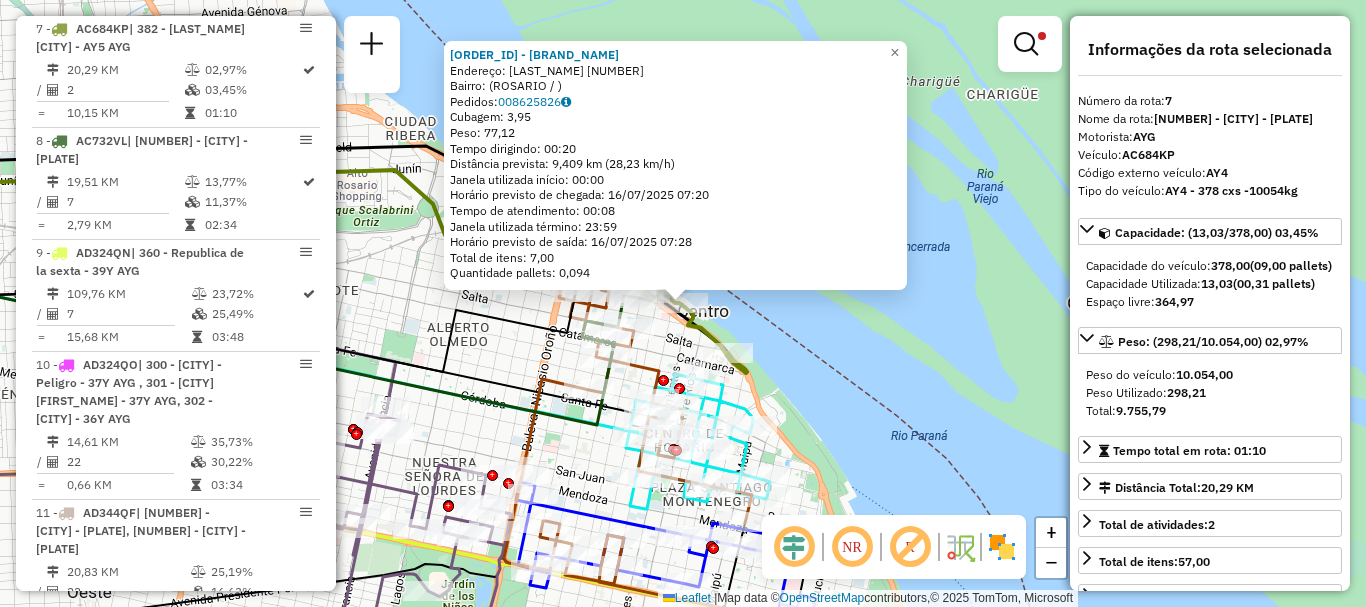 click on "0000533386 - Lucio Gn Srl  Endereço: SHIFFNER 1480   Bairro:  (ROSARIO / )   Pedidos:  008625826   Cubagem: 3,95  Peso: 77,12  Tempo dirigindo: 00:20   Distância prevista: 9,409 km (28,23 km/h)   Janela utilizada início: 00:00   Horário previsto de chegada: 16/07/2025 07:20   Tempo de atendimento: 00:08   Janela utilizada término: 23:59   Horário previsto de saída: 16/07/2025 07:28   Total de itens: 7,00   Quantidade pallets: 0,094  × Limpar filtros Janela de atendimento Grade de atendimento Capacidade Transportadoras Veículos Cliente Pedidos  Rotas Selecione os dias de semana para filtrar as janelas de atendimento  Seg   Ter   Qua   Qui   Sex   Sáb   Dom  Informe o período da janela de atendimento: De: Até:  Filtrar exatamente a janela do cliente  Considerar janela de atendimento padrão  Selecione os dias de semana para filtrar as grades de atendimento  Seg   Ter   Qua   Qui   Sex   Sáb   Dom   Considerar clientes sem dia de atendimento cadastrado  Peso mínimo:   Peso máximo:   De:   Até:  +" 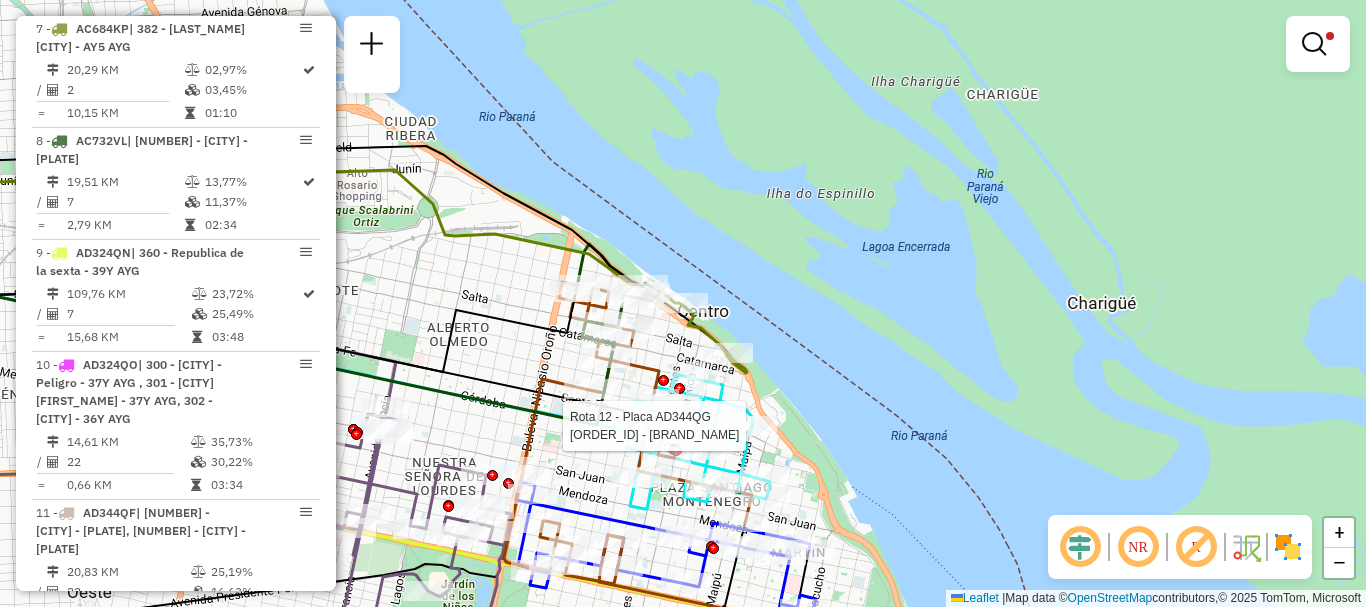 select on "**********" 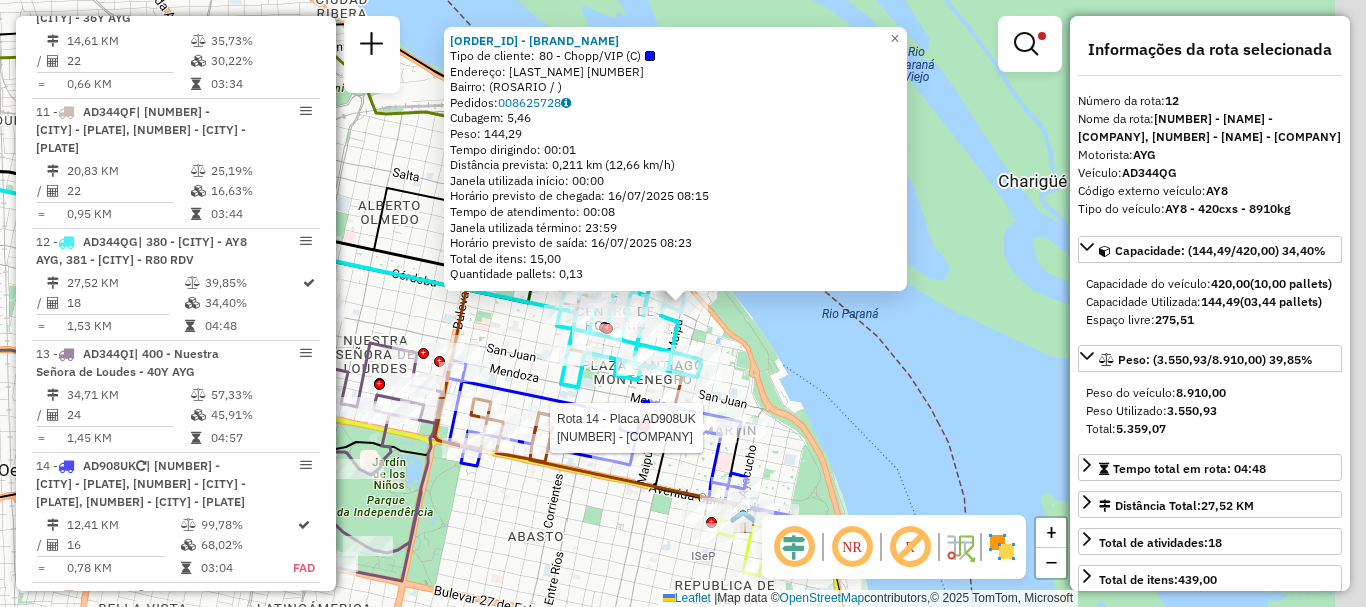 scroll, scrollTop: 1319, scrollLeft: 0, axis: vertical 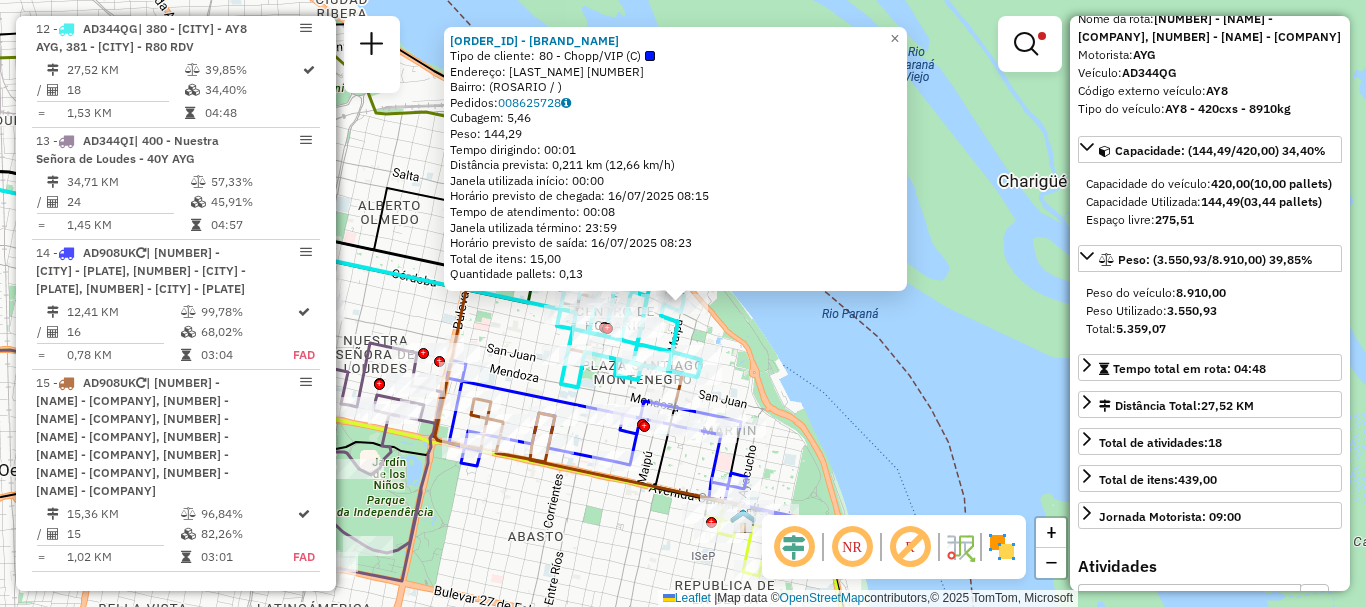 click on "0000431999 - CUATRO PATOS  Tipo de cliente:   80 - Chopp/VIP (C)   Endereço: MAIPé   555   Bairro:  (ROSARIO / )   Pedidos:  008625728   Cubagem: 5,46  Peso: 144,29  Tempo dirigindo: 00:01   Distância prevista: 0,211 km (12,66 km/h)   Janela utilizada início: 00:00   Horário previsto de chegada: 16/07/2025 08:15   Tempo de atendimento: 00:08   Janela utilizada término: 23:59   Horário previsto de saída: 16/07/2025 08:23   Total de itens: 15,00   Quantidade pallets: 0,13  × Limpar filtros Janela de atendimento Grade de atendimento Capacidade Transportadoras Veículos Cliente Pedidos  Rotas Selecione os dias de semana para filtrar as janelas de atendimento  Seg   Ter   Qua   Qui   Sex   Sáb   Dom  Informe o período da janela de atendimento: De: Até:  Filtrar exatamente a janela do cliente  Considerar janela de atendimento padrão  Selecione os dias de semana para filtrar as grades de atendimento  Seg   Ter   Qua   Qui   Sex   Sáb   Dom   Considerar clientes sem dia de atendimento cadastrado  De:  +" 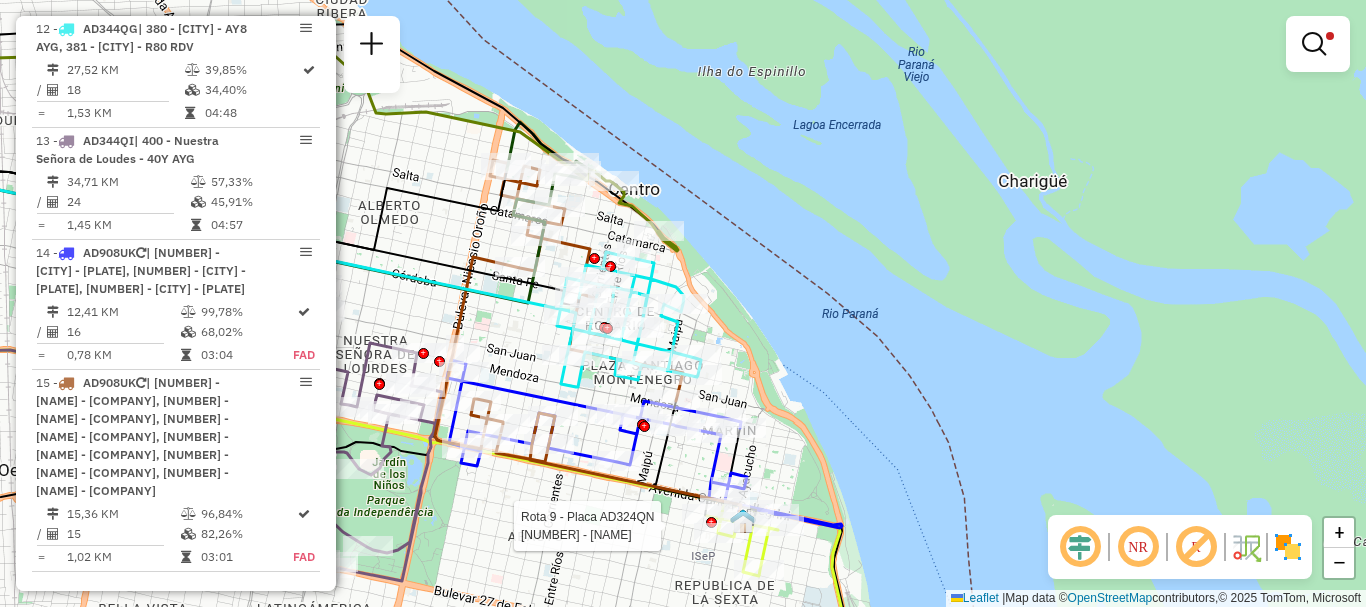 select on "**********" 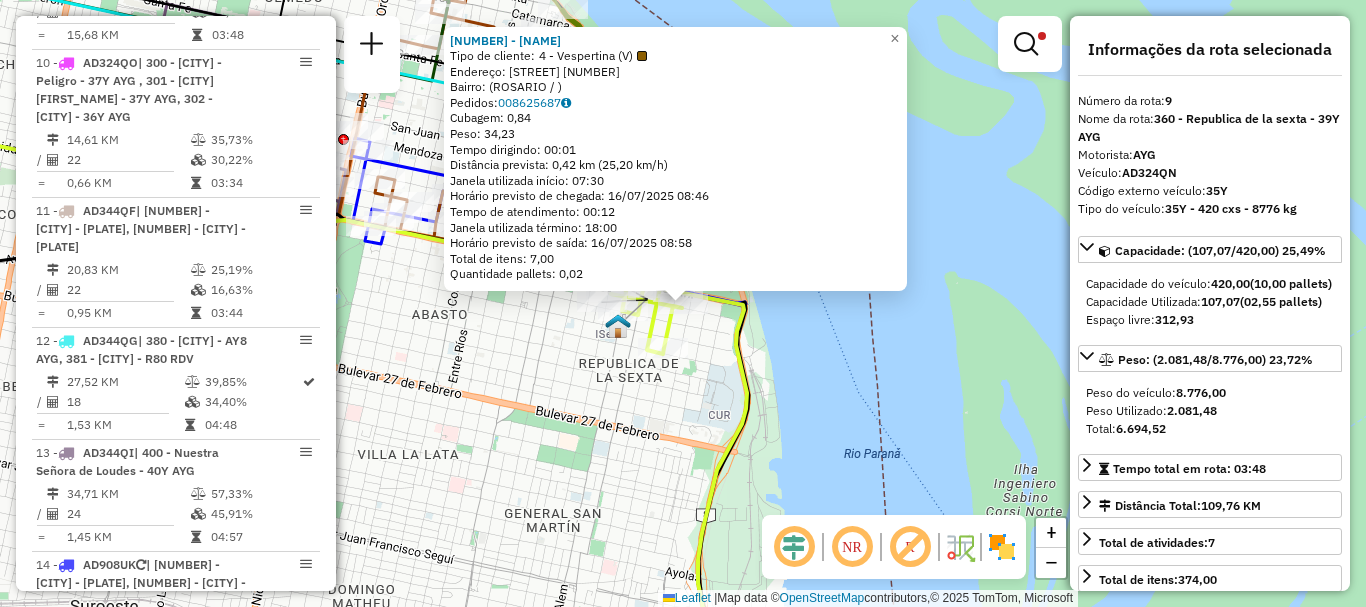 scroll, scrollTop: 929, scrollLeft: 0, axis: vertical 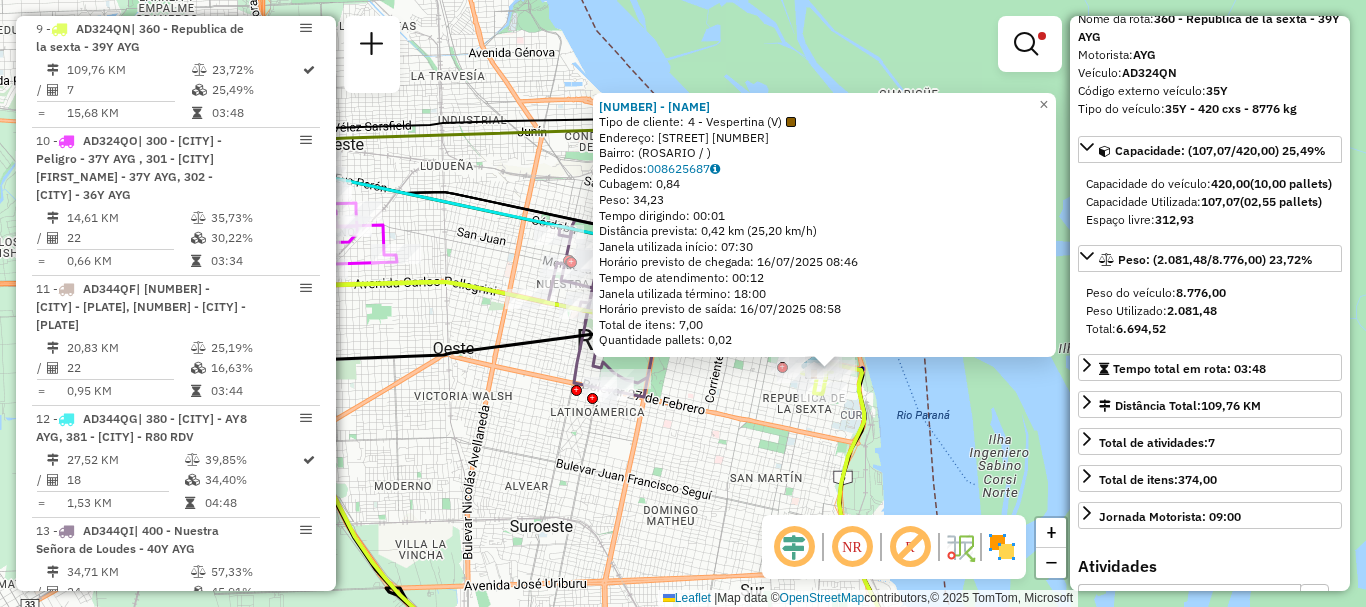click on "0000372113 - ZARVANSKY ANALIA ANDREA  Tipo de cliente:   4 - Vespertina (V)   Endereço: COCHABAMBA    56   Bairro:  (ROSARIO / )   Pedidos:  008625687   Cubagem: 0,84  Peso: 34,23  Tempo dirigindo: 00:01   Distância prevista: 0,42 km (25,20 km/h)   Janela utilizada início: 07:30   Horário previsto de chegada: 16/07/2025 08:46   Tempo de atendimento: 00:12   Janela utilizada término: 18:00   Horário previsto de saída: 16/07/2025 08:58   Total de itens: 7,00   Quantidade pallets: 0,02  × Limpar filtros Janela de atendimento Grade de atendimento Capacidade Transportadoras Veículos Cliente Pedidos  Rotas Selecione os dias de semana para filtrar as janelas de atendimento  Seg   Ter   Qua   Qui   Sex   Sáb   Dom  Informe o período da janela de atendimento: De: Até:  Filtrar exatamente a janela do cliente  Considerar janela de atendimento padrão  Selecione os dias de semana para filtrar as grades de atendimento  Seg   Ter   Qua   Qui   Sex   Sáb   Dom   Clientes fora do dia de atendimento selecionado +" 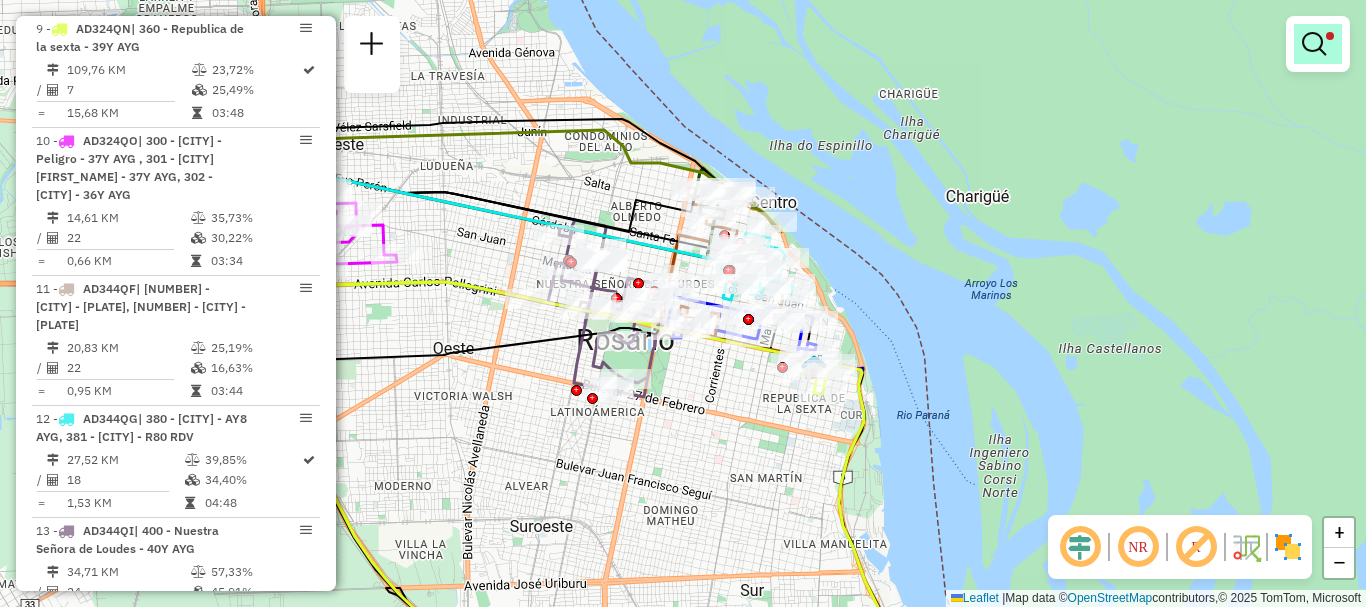 click at bounding box center (1314, 44) 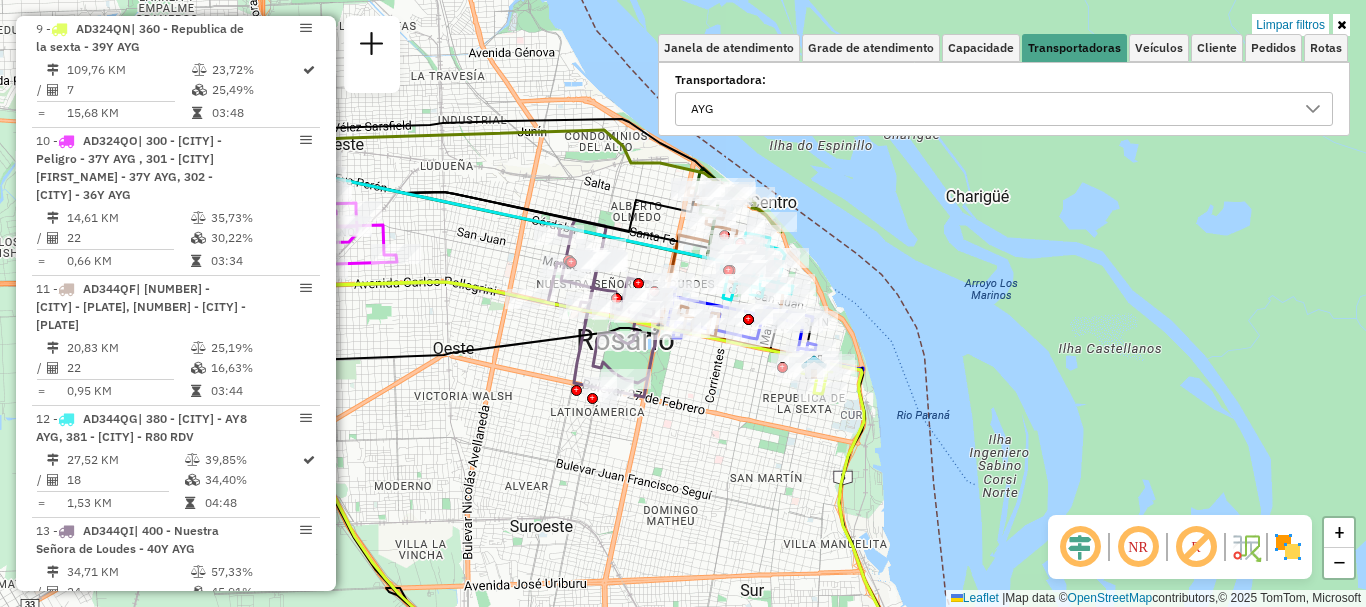 click 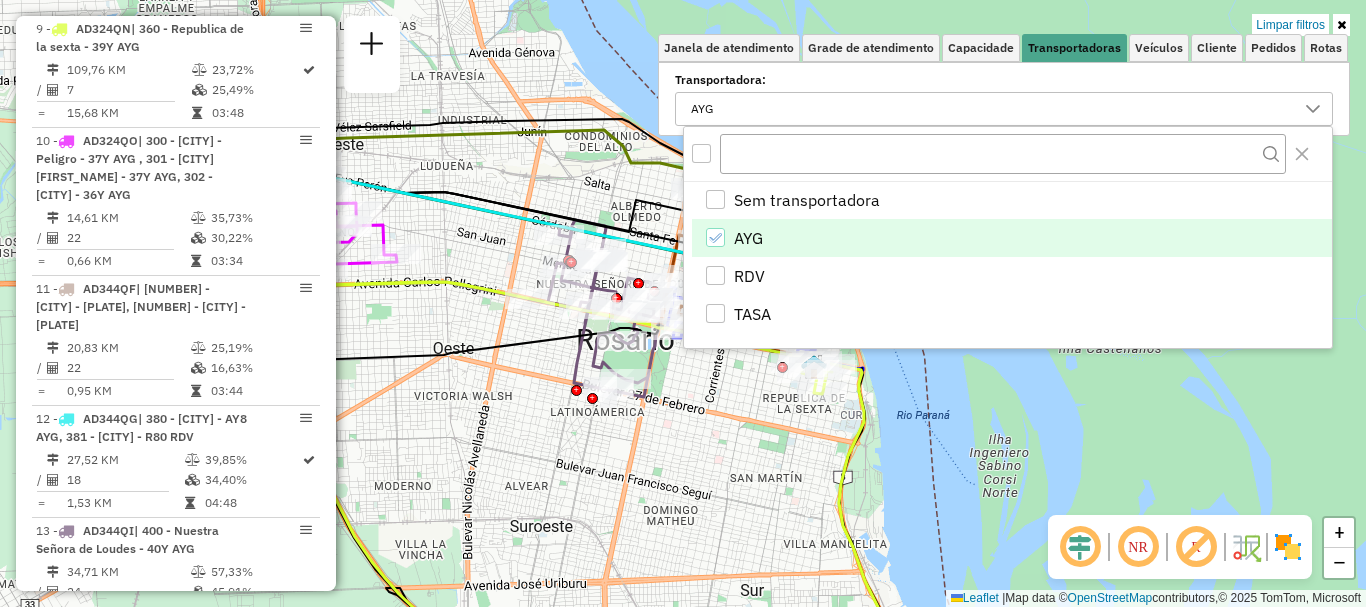 click 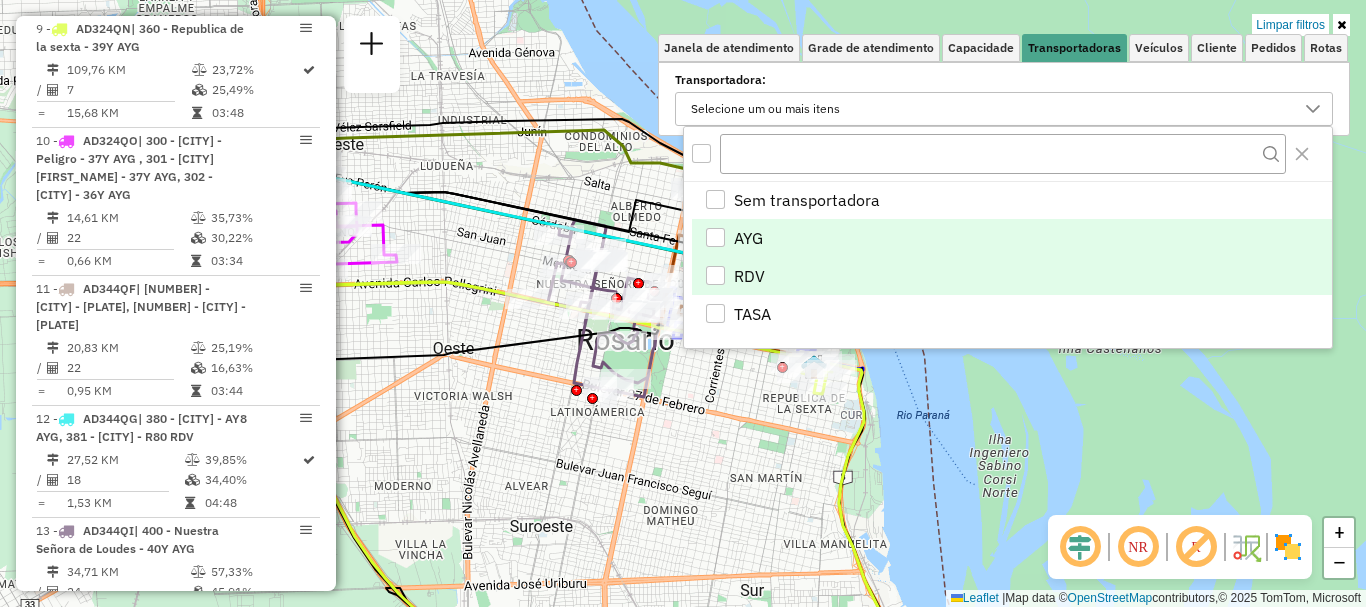 click at bounding box center [715, 275] 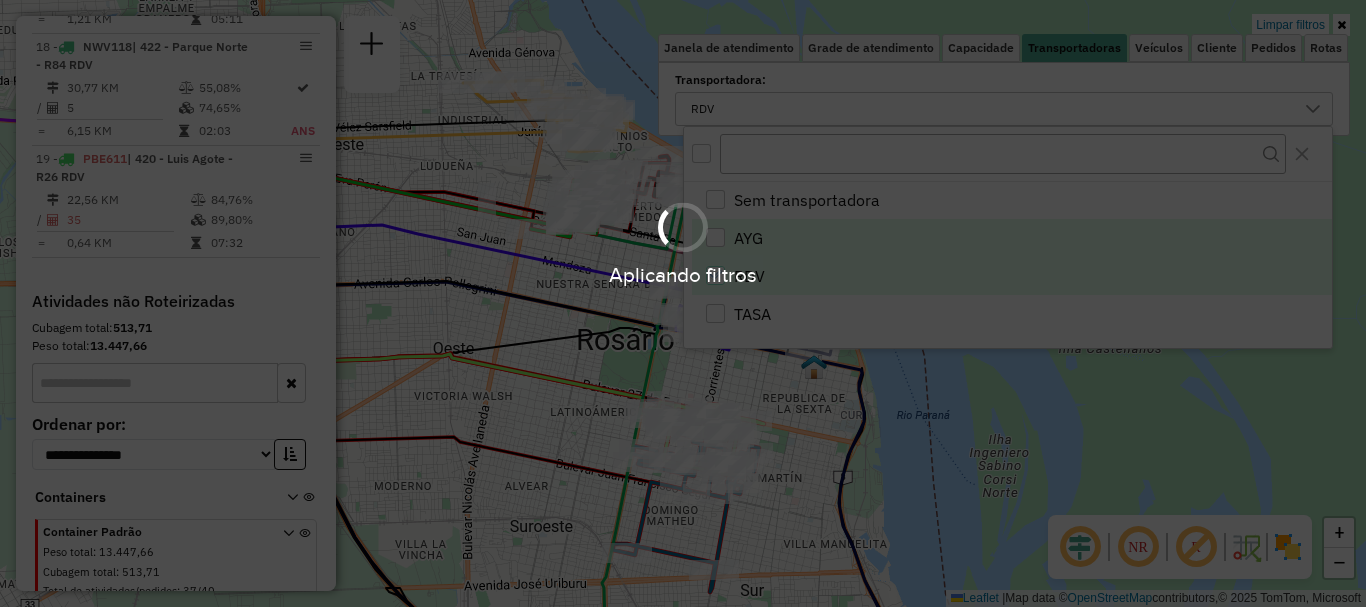 click on "Aplicando filtros  Pop-up bloqueado!  Seu navegador bloqueou automáticamente a abertura de uma nova janela.   Acesse as configurações e adicione o endereço do sistema a lista de permissão.   Fechar  Informações da Sessão 1190638 - 16/07/2025  Criação: 15/07/2025 16:37   Depósito:  SAZ AR Rosario I Mino  Total de rotas:  24  Distância Total:  780,07 km  Tempo total:  96:30  Total de Atividades Roteirizadas:  411  Total de Pedidos Roteirizados:  491  Peso total roteirizado:  102.169,05  Cubagem total roteirizado:  4.328,05  Total de Atividades não Roteirizadas:  37  Total de Pedidos não Roteirizados:  40 Total de caixas por viagem:  4.328,05 /   24 =  180,34 Média de Atividades por viagem:  411 /   24 =  17,13 Ocupação média da frota:  55,36%   Rotas improdutivas:  17  Rotas vários dias:  0  Clientes Priorizados NR:  1  Transportadoras  Rotas  Recargas: 1   Ver rotas   Ver veículos   1 -       AB951JL   | 422 - Parque Norte - R84 RDV  20,96 KM   90,43%  /  12   63,08%     =  1,75 KM   2 -" at bounding box center (683, 303) 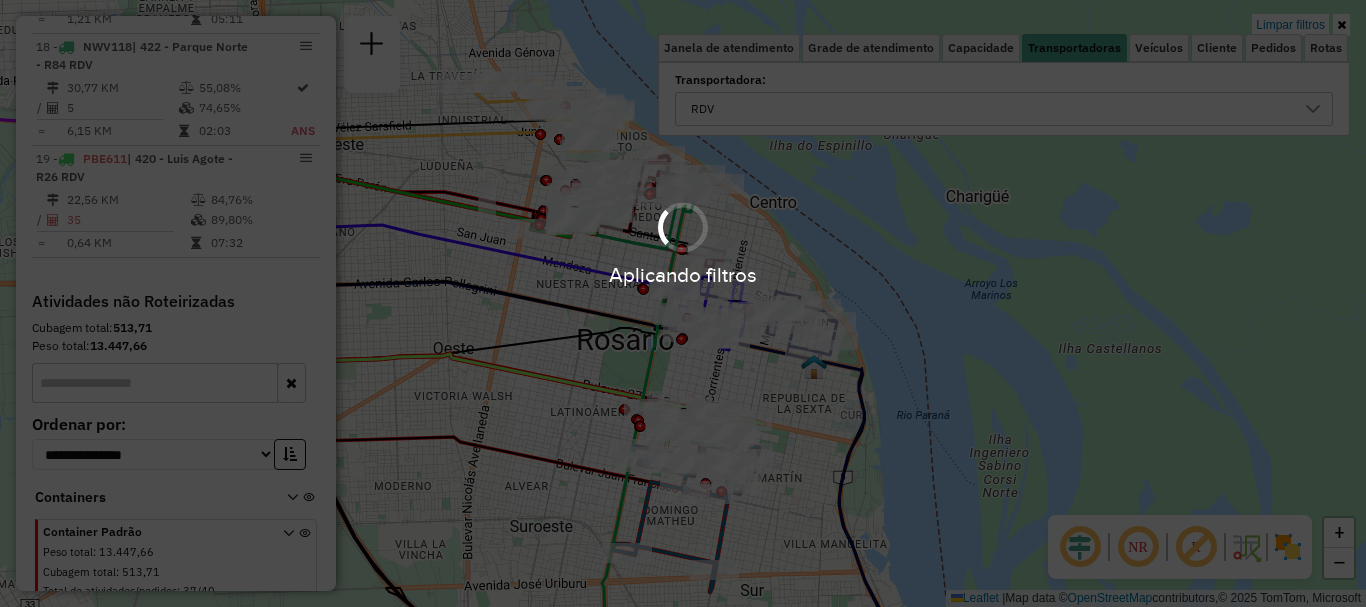 scroll, scrollTop: 1599, scrollLeft: 0, axis: vertical 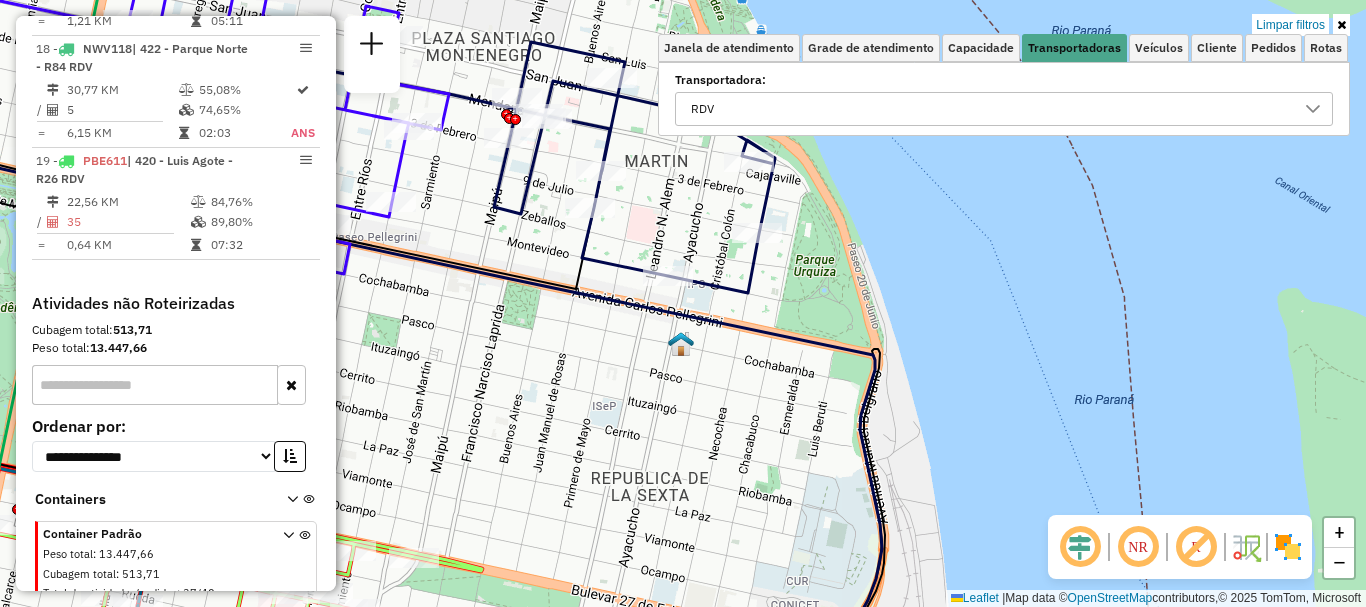 click on "Limpar filtros Janela de atendimento Grade de atendimento Capacidade Transportadoras Veículos Cliente Pedidos  Rotas Selecione os dias de semana para filtrar as janelas de atendimento  Seg   Ter   Qua   Qui   Sex   Sáb   Dom  Informe o período da janela de atendimento: De: Até:  Filtrar exatamente a janela do cliente  Considerar janela de atendimento padrão  Selecione os dias de semana para filtrar as grades de atendimento  Seg   Ter   Qua   Qui   Sex   Sáb   Dom   Considerar clientes sem dia de atendimento cadastrado  Clientes fora do dia de atendimento selecionado Filtrar as atividades entre os valores definidos abaixo:  Peso mínimo:   Peso máximo:   Cubagem mínima:   Cubagem máxima:   De:   Até:  Filtrar as atividades entre o tempo de atendimento definido abaixo:  De:   Até:   Considerar capacidade total dos clientes não roteirizados Transportadora: RDV Tipo de veículo: Selecione um ou mais itens Veículo: Selecione um ou mais itens Motorista: Selecione um ou mais itens Nome: Tipo de cliente:" 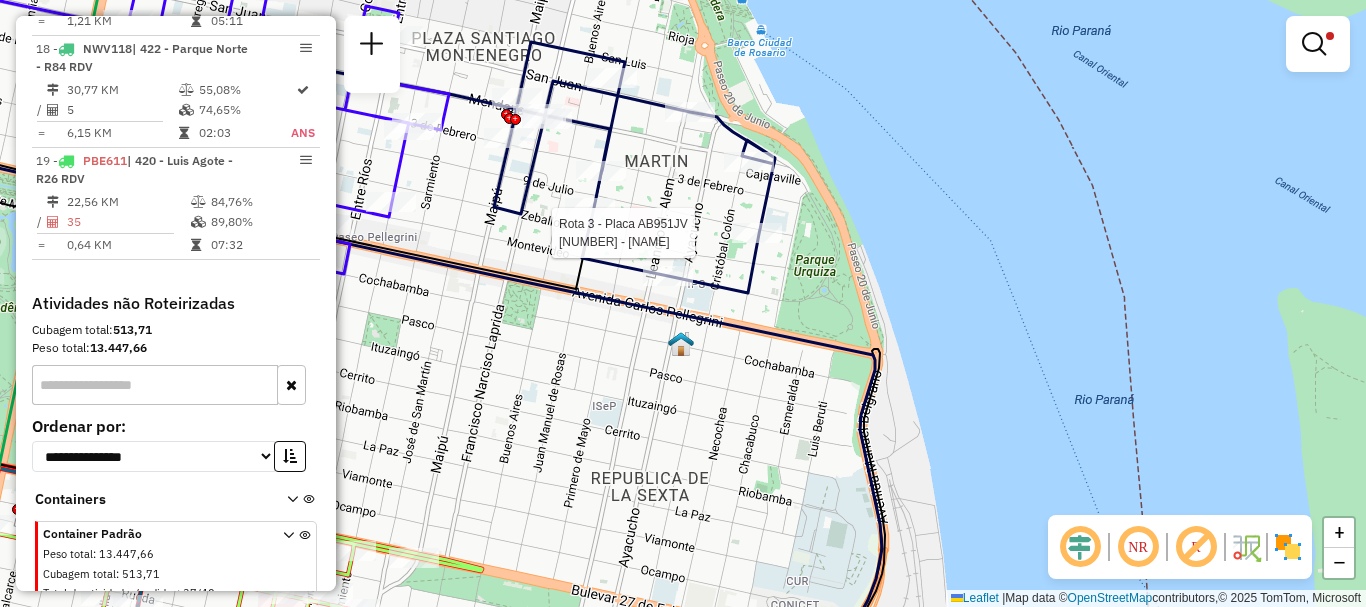 select on "**********" 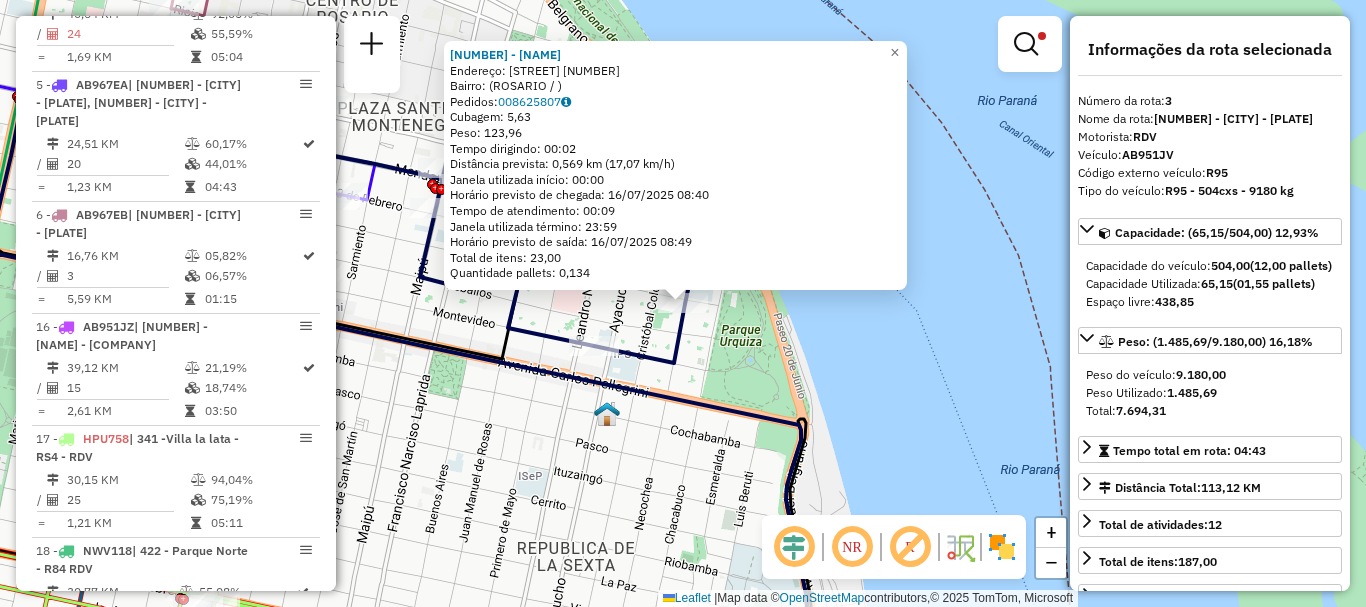 scroll, scrollTop: 929, scrollLeft: 0, axis: vertical 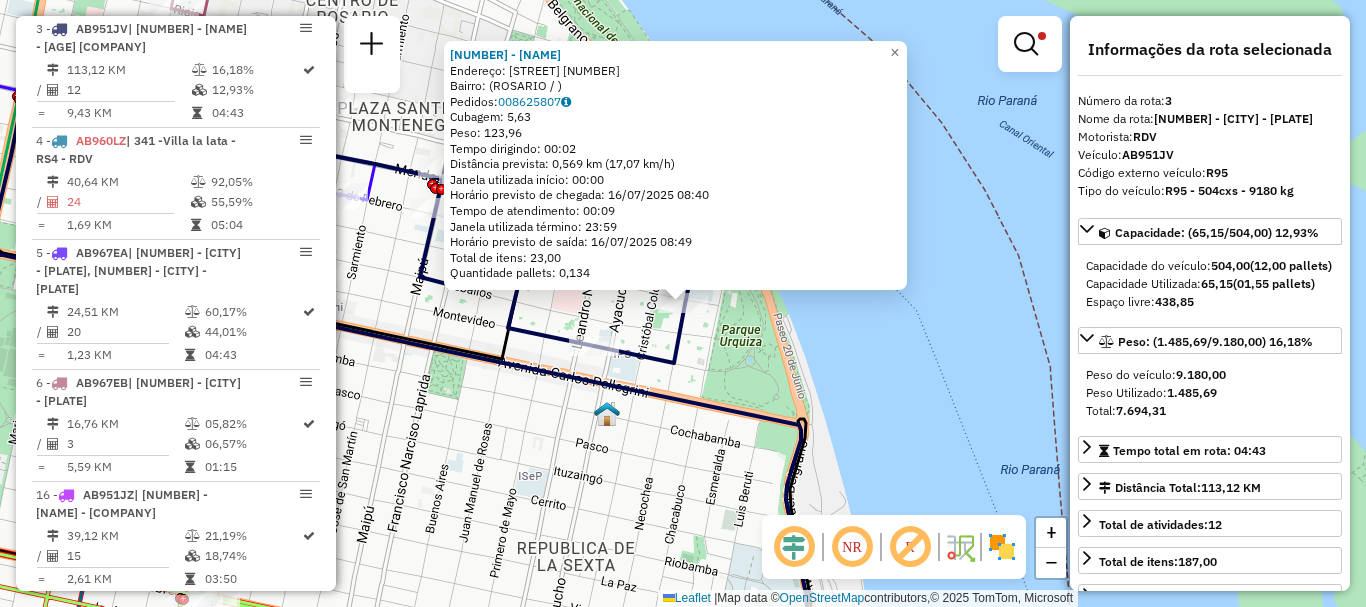 click on "0000471256 - Vega Nahuel Matias  Endereço: NECOCHEA 1412   Bairro:  (ROSARIO / )   Pedidos:  008625807   Cubagem: 5,63  Peso: 123,96  Tempo dirigindo: 00:02   Distância prevista: 0,569 km (17,07 km/h)   Janela utilizada início: 00:00   Horário previsto de chegada: 16/07/2025 08:40   Tempo de atendimento: 00:09   Janela utilizada término: 23:59   Horário previsto de saída: 16/07/2025 08:49   Total de itens: 23,00   Quantidade pallets: 0,134  × Limpar filtros Janela de atendimento Grade de atendimento Capacidade Transportadoras Veículos Cliente Pedidos  Rotas Selecione os dias de semana para filtrar as janelas de atendimento  Seg   Ter   Qua   Qui   Sex   Sáb   Dom  Informe o período da janela de atendimento: De: Até:  Filtrar exatamente a janela do cliente  Considerar janela de atendimento padrão  Selecione os dias de semana para filtrar as grades de atendimento  Seg   Ter   Qua   Qui   Sex   Sáb   Dom   Considerar clientes sem dia de atendimento cadastrado  Peso mínimo:   Peso máximo:   De:  +" 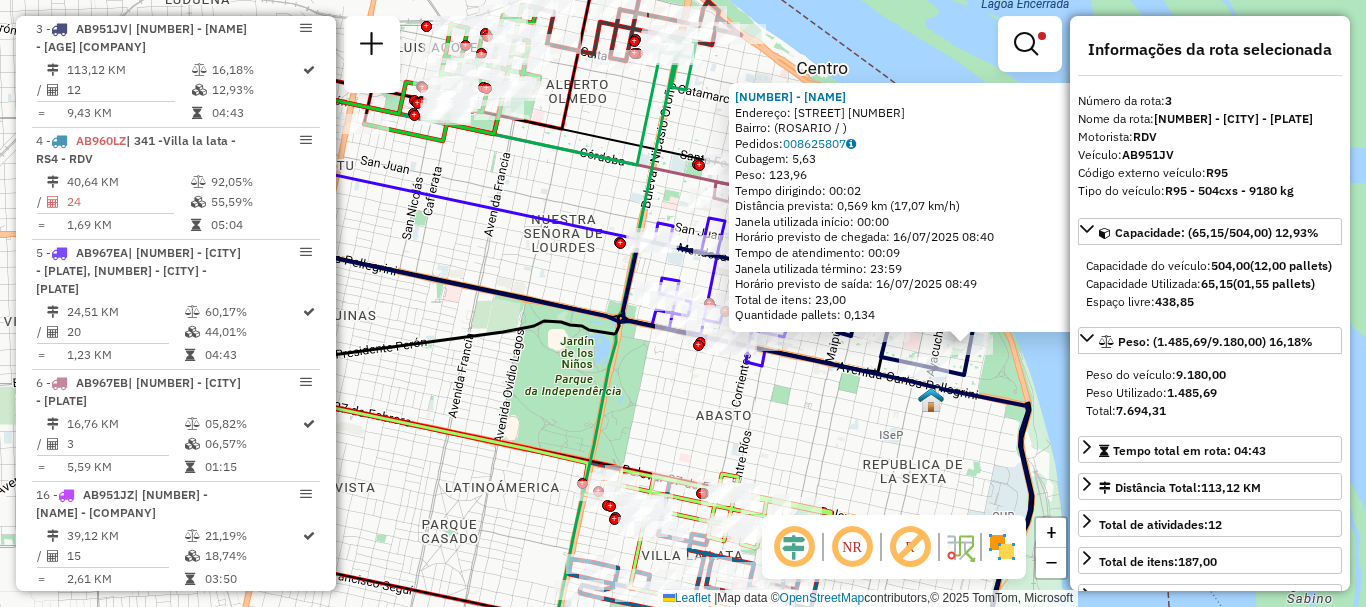 drag, startPoint x: 931, startPoint y: 367, endPoint x: 1087, endPoint y: 384, distance: 156.92355 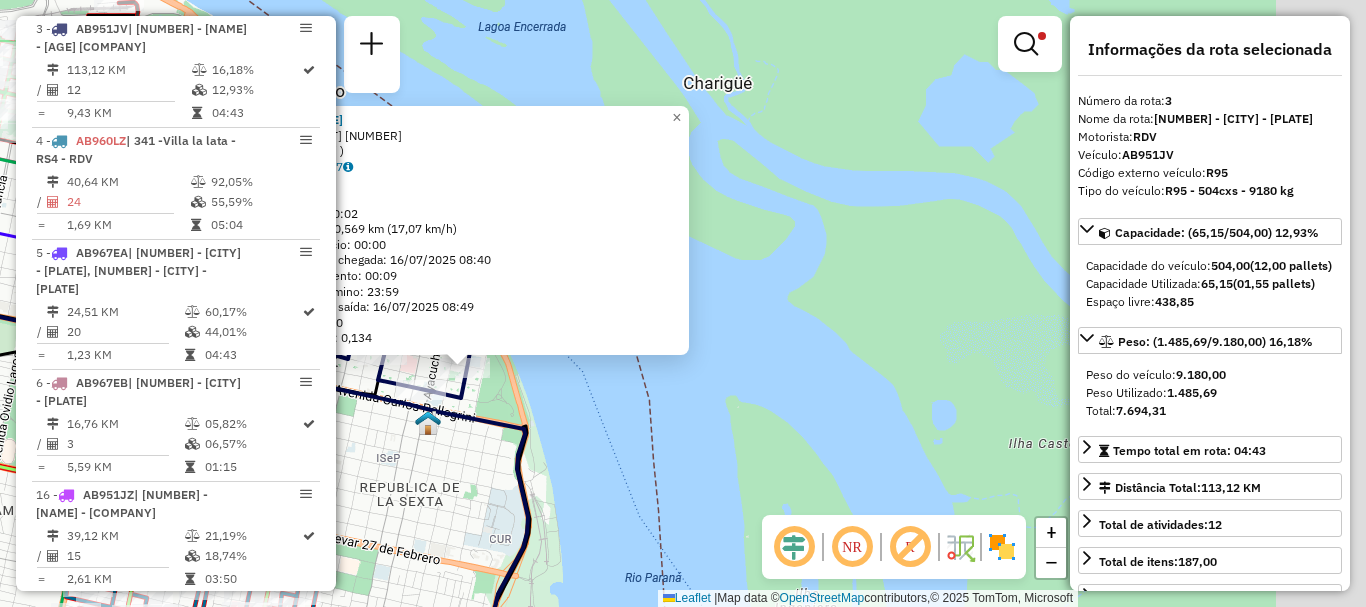 drag, startPoint x: 930, startPoint y: 352, endPoint x: 437, endPoint y: 379, distance: 493.7388 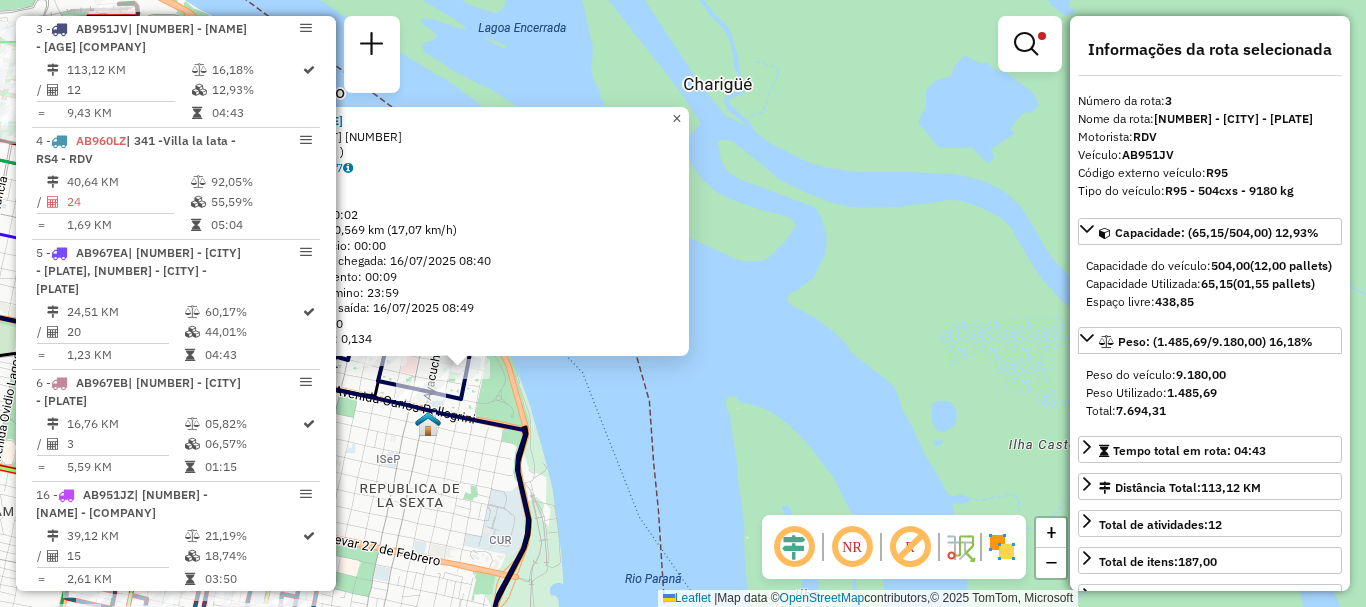 click on "×" 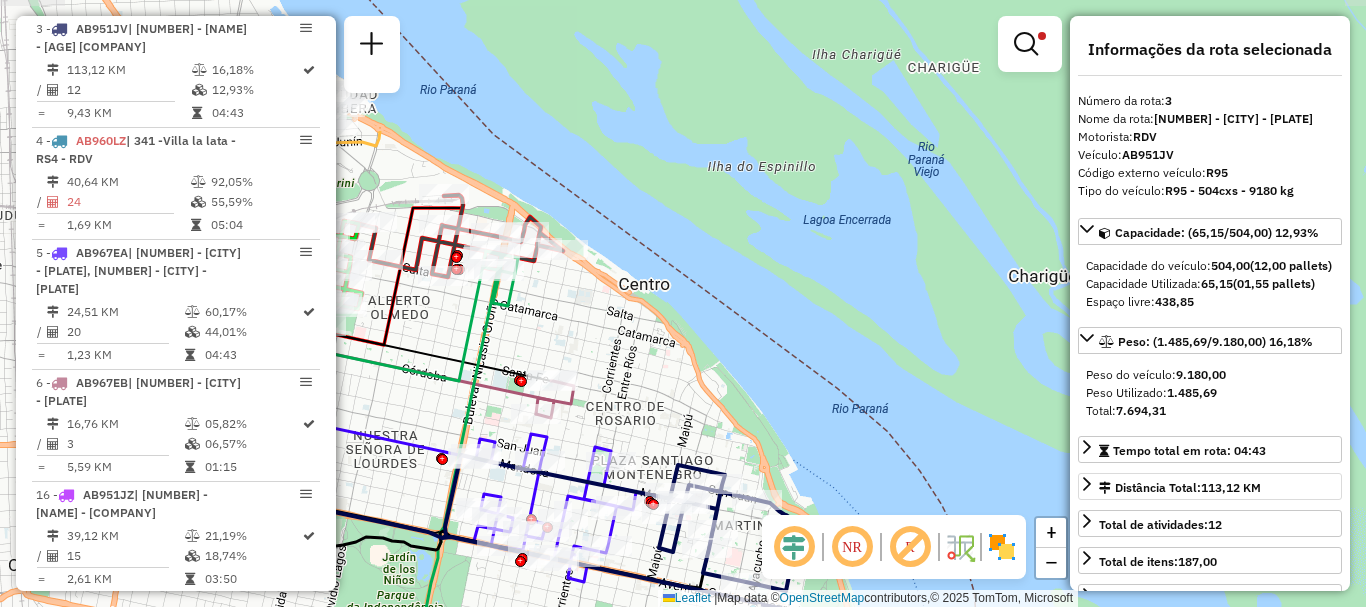 drag, startPoint x: 683, startPoint y: 346, endPoint x: 1122, endPoint y: 505, distance: 466.90683 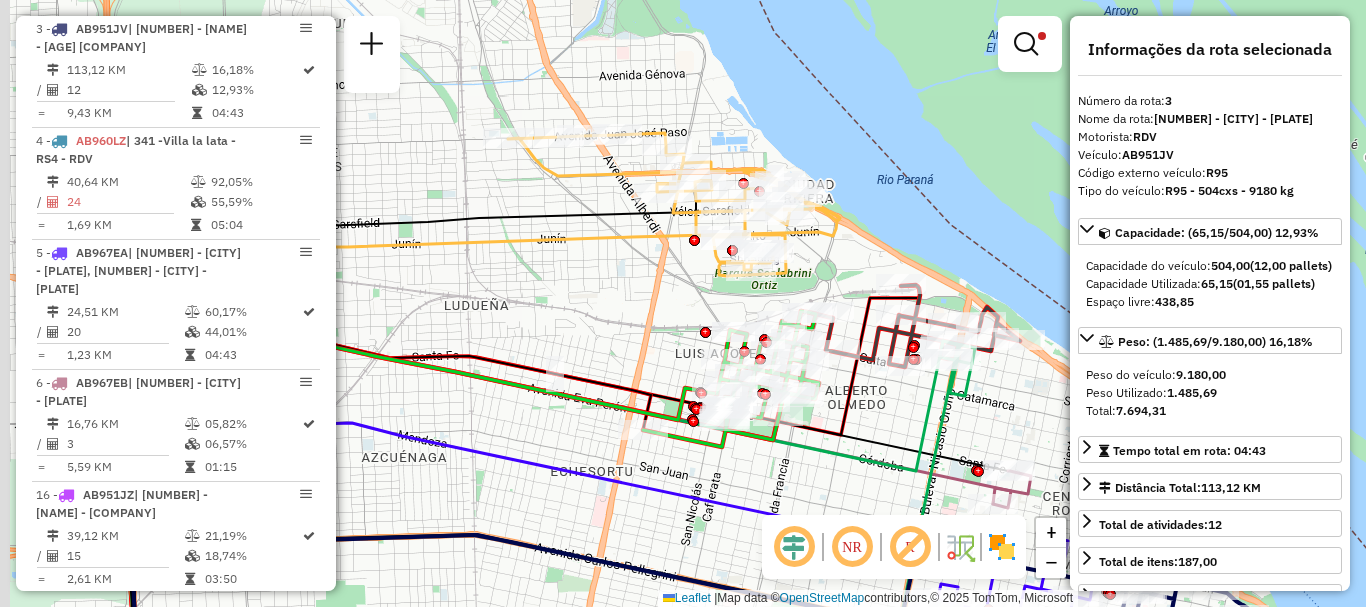 drag, startPoint x: 528, startPoint y: 348, endPoint x: 755, endPoint y: 457, distance: 251.81342 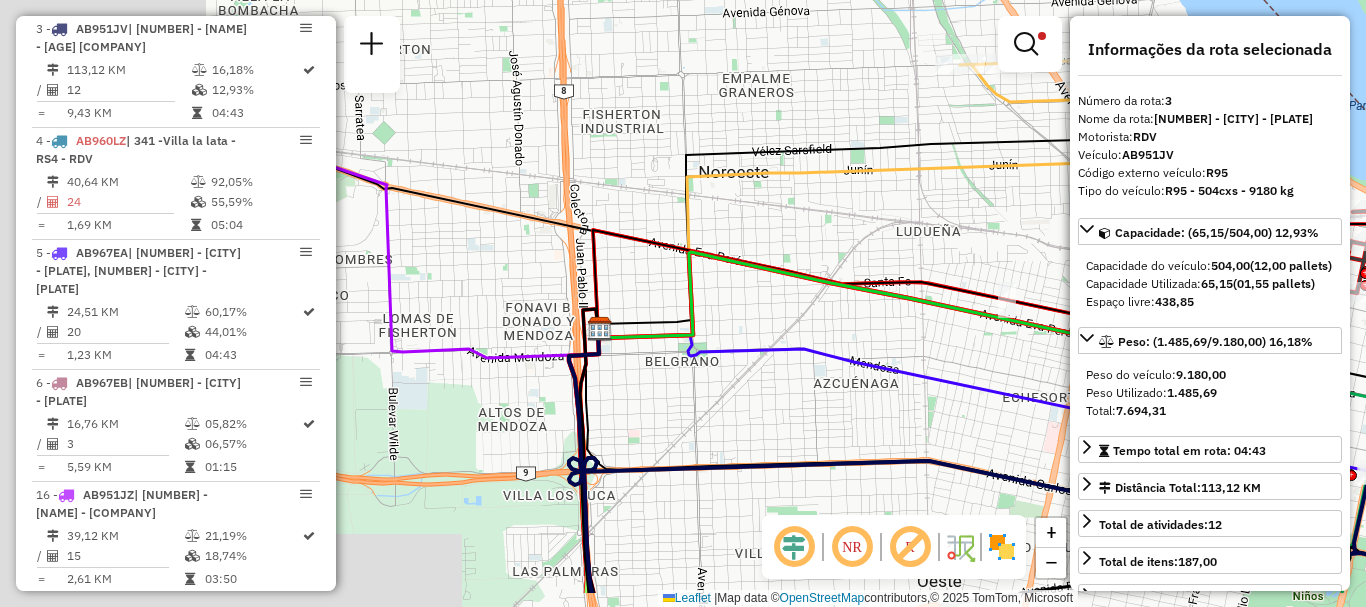 drag, startPoint x: 589, startPoint y: 335, endPoint x: 1074, endPoint y: 240, distance: 494.21655 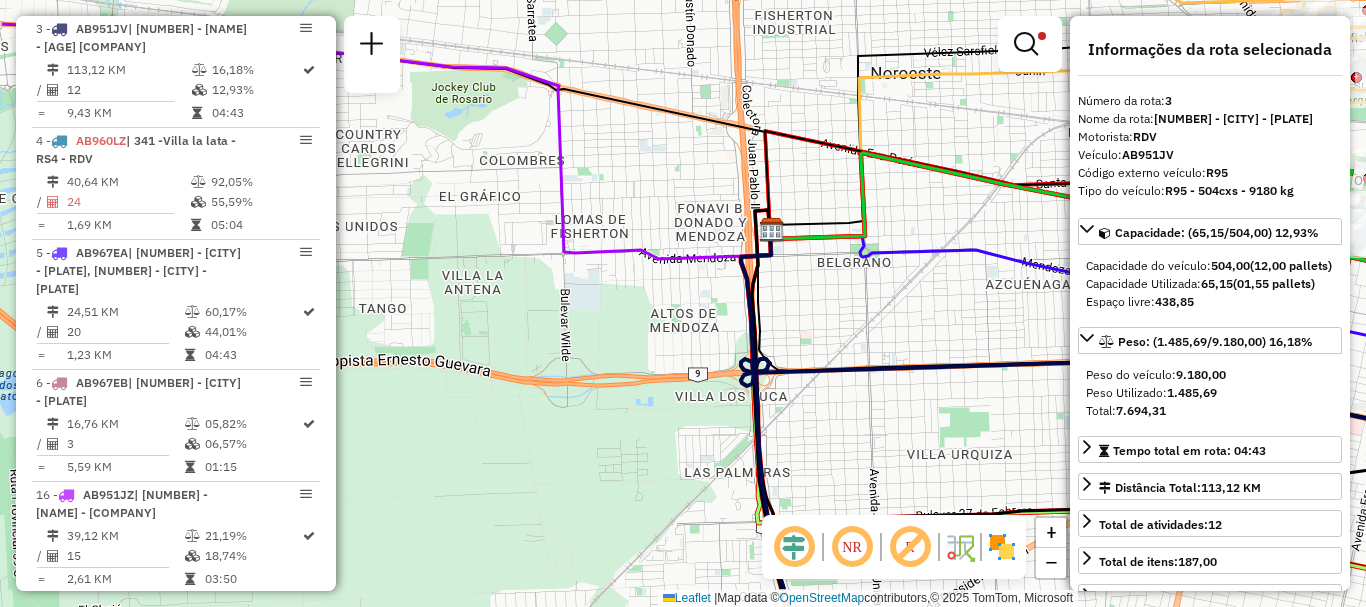 drag, startPoint x: 743, startPoint y: 420, endPoint x: 882, endPoint y: 342, distance: 159.38947 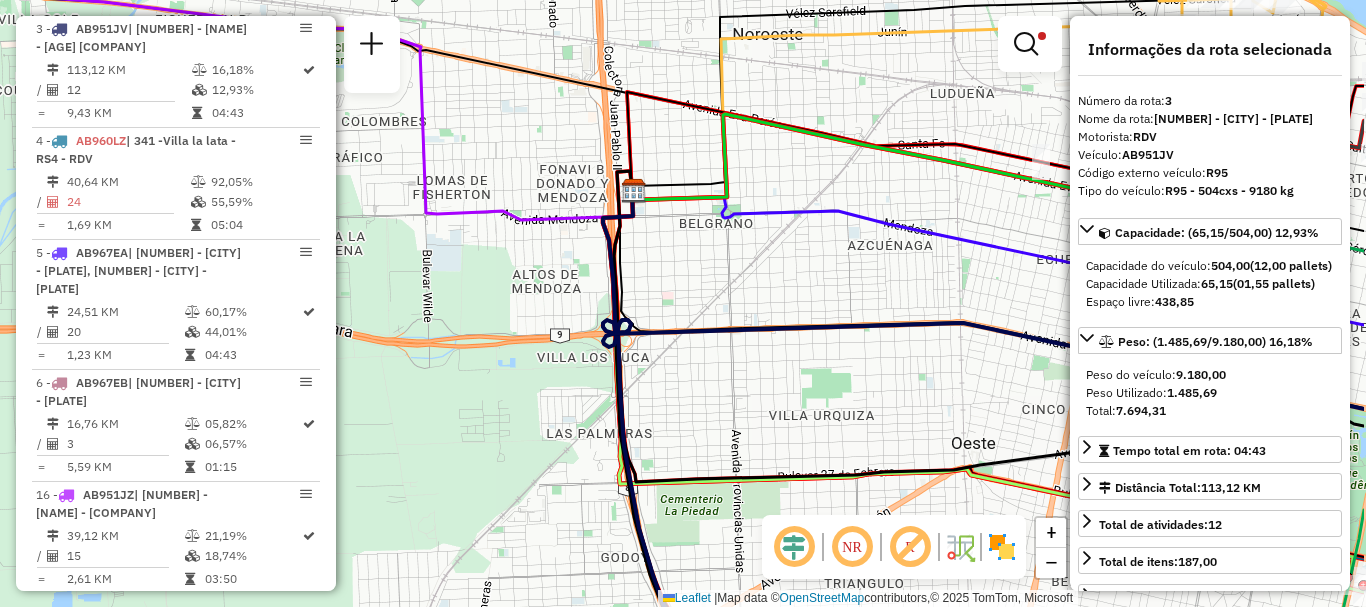 drag, startPoint x: 881, startPoint y: 342, endPoint x: 700, endPoint y: 280, distance: 191.32433 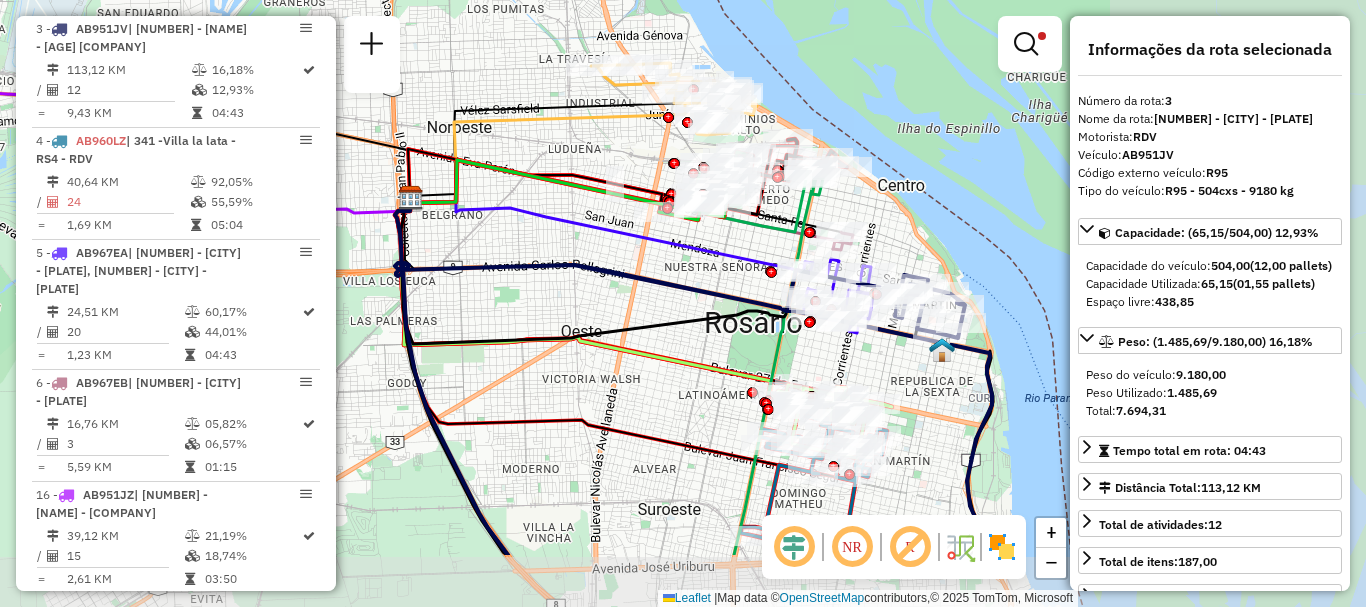 drag, startPoint x: 852, startPoint y: 407, endPoint x: 498, endPoint y: 297, distance: 370.69666 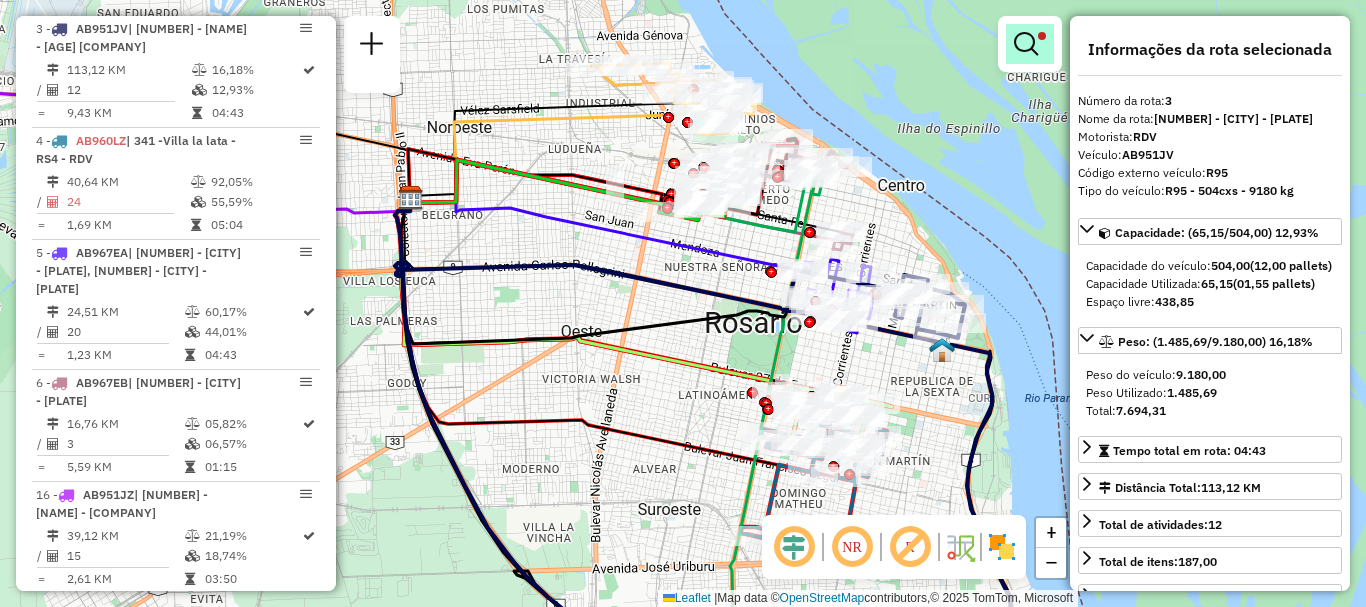 click at bounding box center [1026, 44] 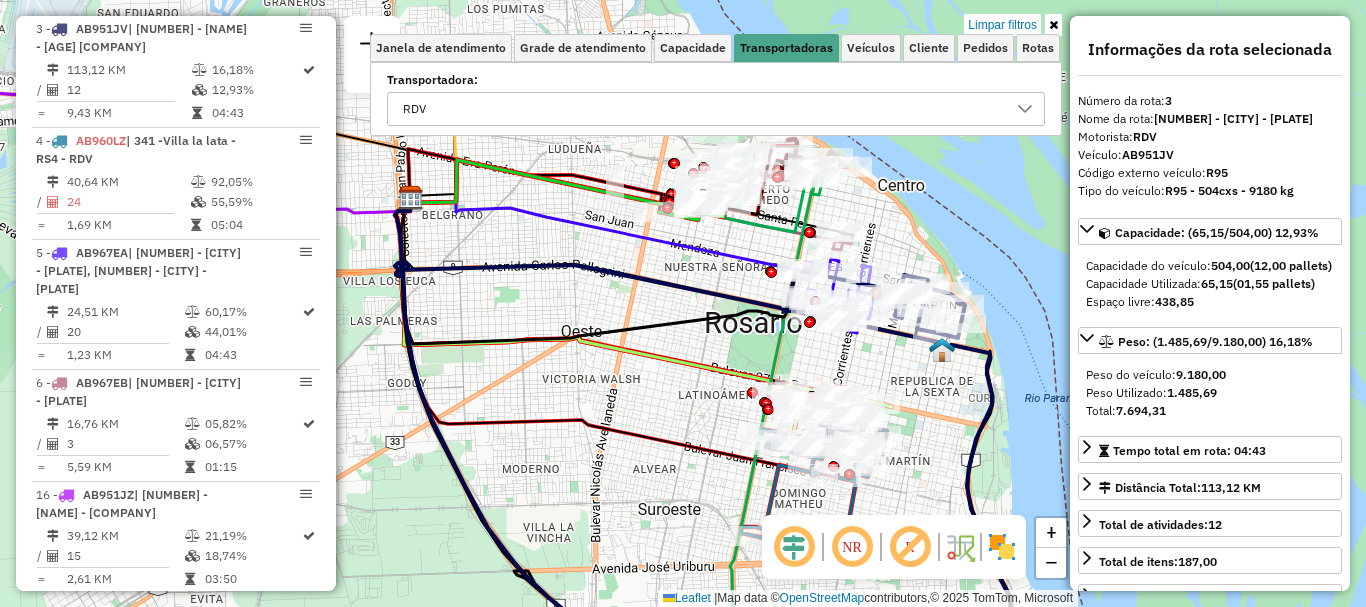 click 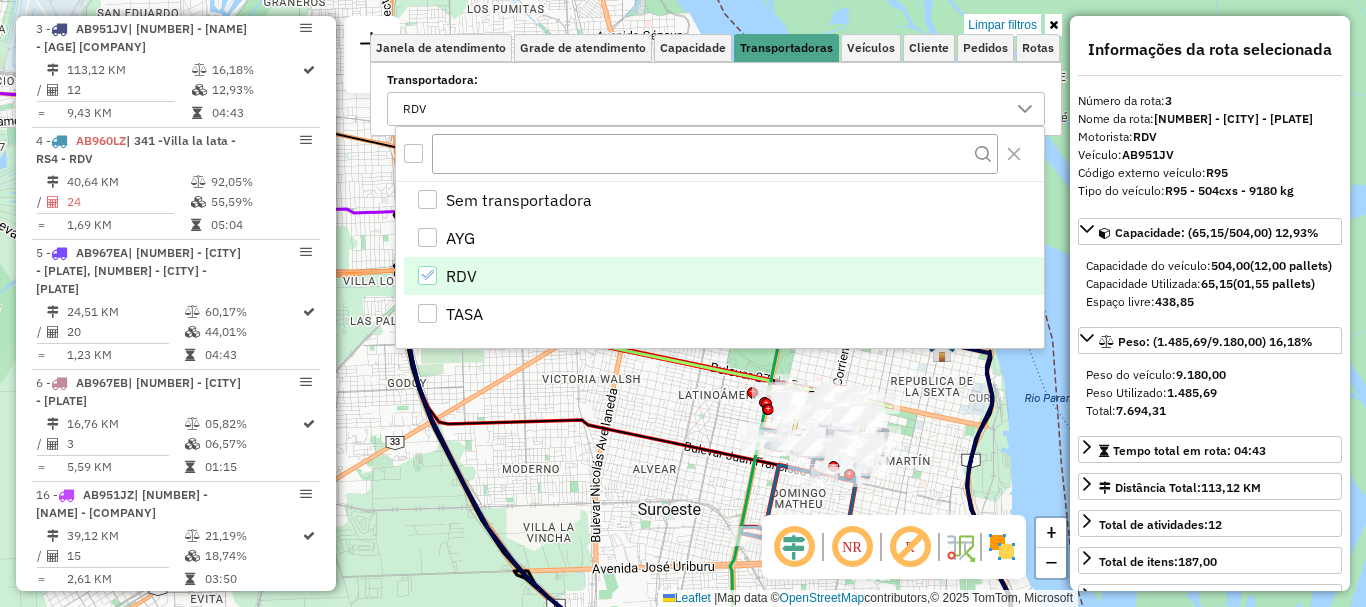 click 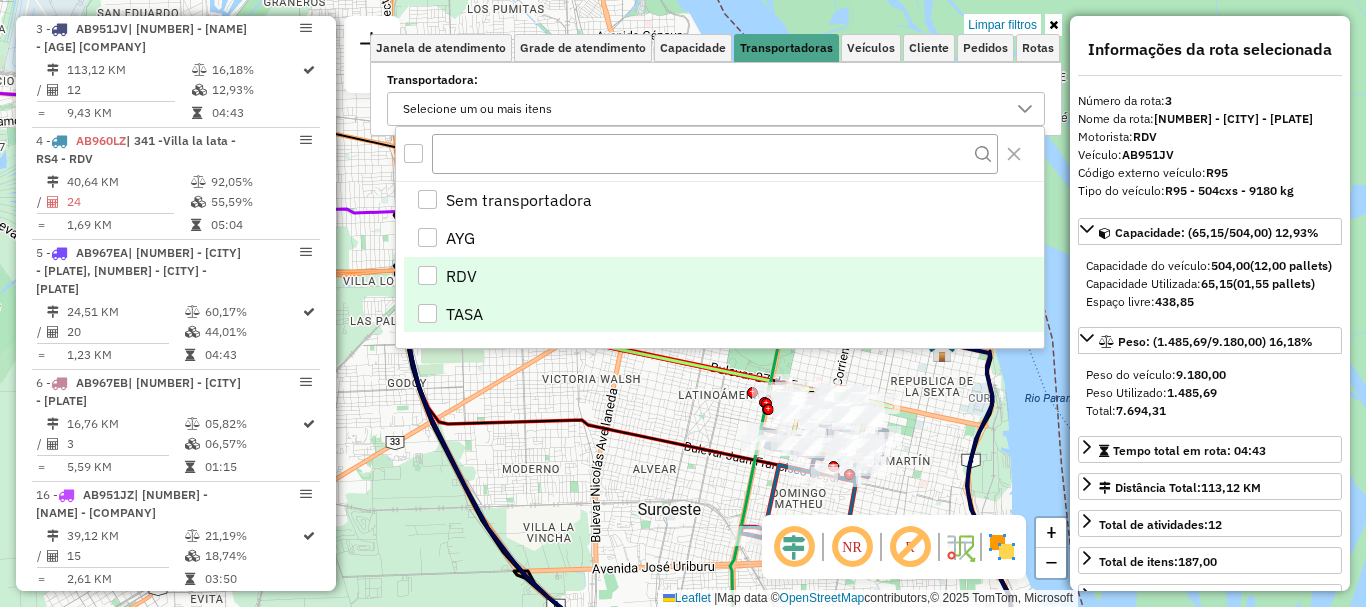 click at bounding box center [427, 313] 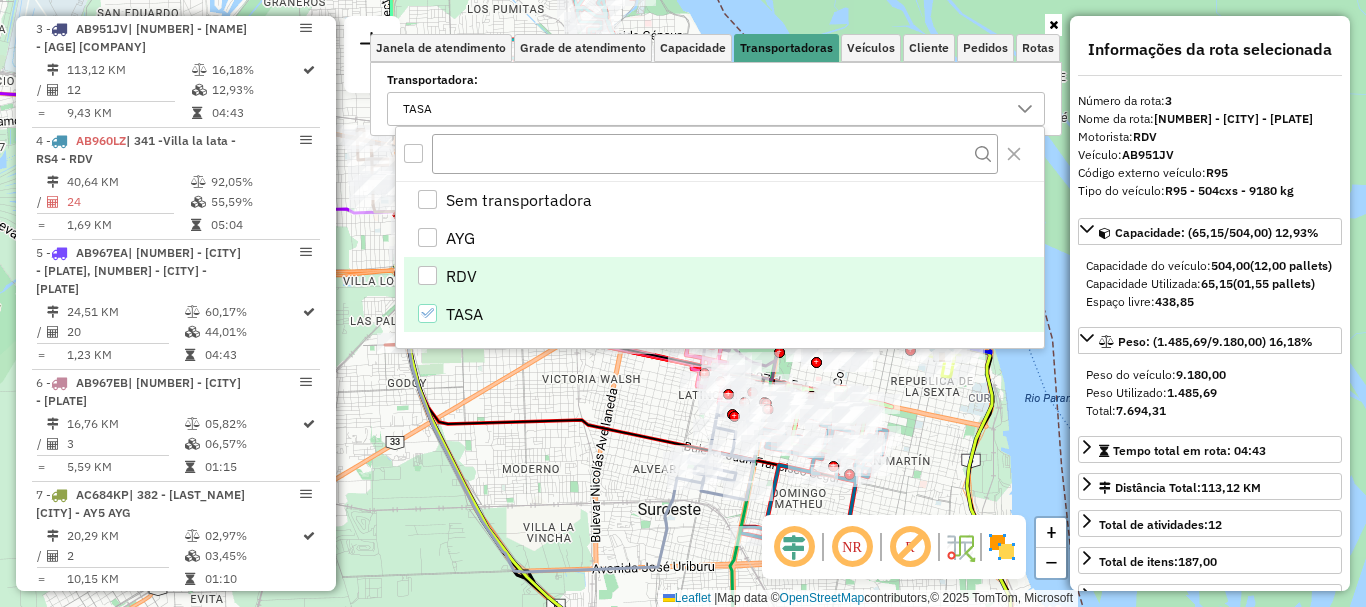 click on "Janela de atendimento Grade de atendimento Capacidade Transportadoras Veículos Cliente Pedidos  Rotas Selecione os dias de semana para filtrar as janelas de atendimento  Seg   Ter   Qua   Qui   Sex   Sáb   Dom  Informe o período da janela de atendimento: De: Até:  Filtrar exatamente a janela do cliente  Considerar janela de atendimento padrão  Selecione os dias de semana para filtrar as grades de atendimento  Seg   Ter   Qua   Qui   Sex   Sáb   Dom   Considerar clientes sem dia de atendimento cadastrado  Clientes fora do dia de atendimento selecionado Filtrar as atividades entre os valores definidos abaixo:  Peso mínimo:   Peso máximo:   Cubagem mínima:   Cubagem máxima:   De:   Até:  Filtrar as atividades entre o tempo de atendimento definido abaixo:  De:   Até:   Considerar capacidade total dos clientes não roteirizados Transportadora: TASA Tipo de veículo: Selecione um ou mais itens Veículo: Selecione um ou mais itens Motorista: Selecione um ou mais itens Nome: Tipo de cliente: Rótulo: De:" 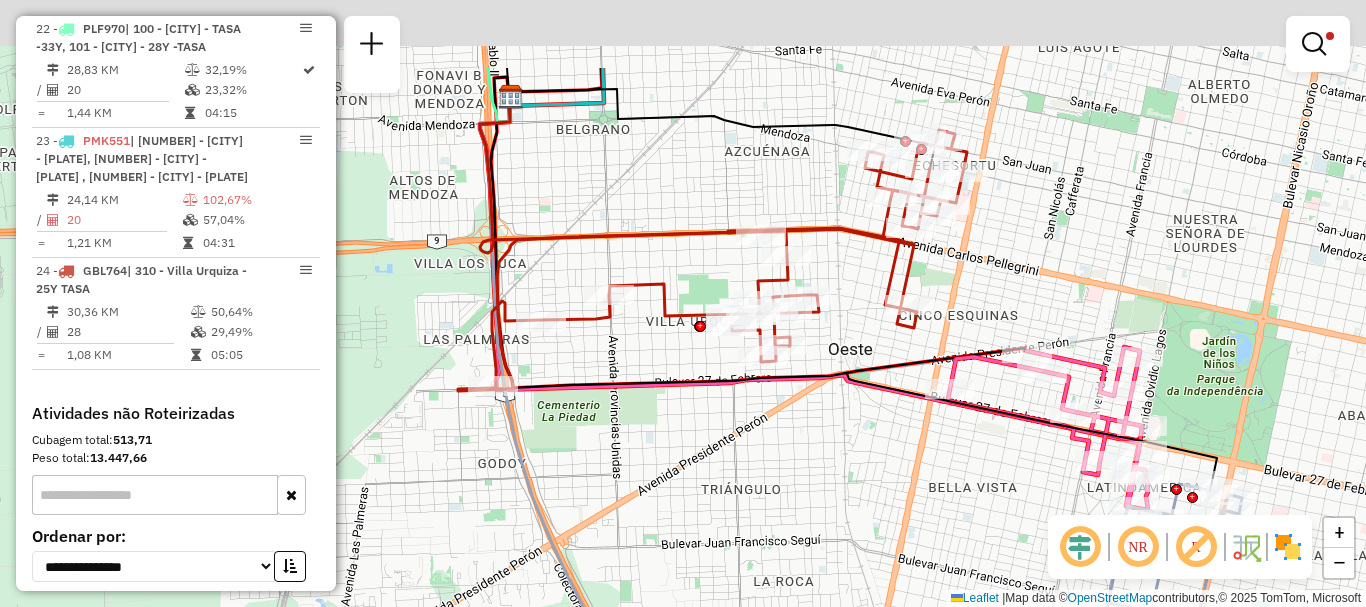 drag, startPoint x: 926, startPoint y: 403, endPoint x: 1012, endPoint y: 545, distance: 166.01205 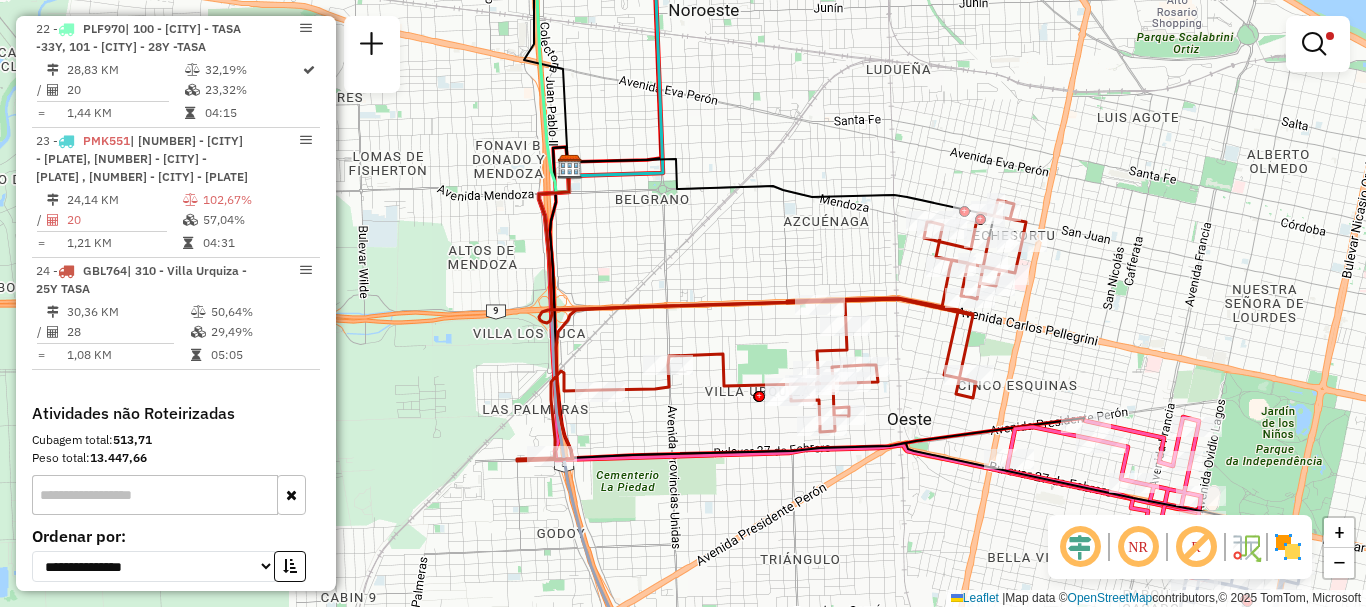 drag, startPoint x: 979, startPoint y: 492, endPoint x: 998, endPoint y: 511, distance: 26.870058 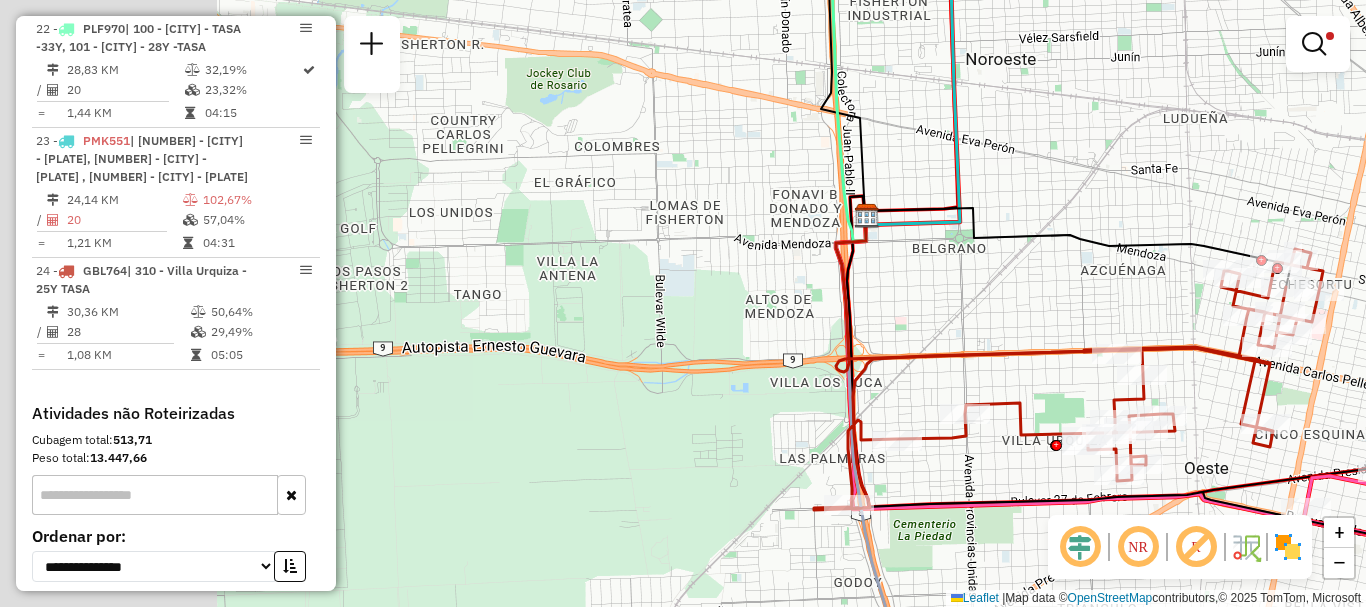 drag, startPoint x: 760, startPoint y: 426, endPoint x: 871, endPoint y: 423, distance: 111.040535 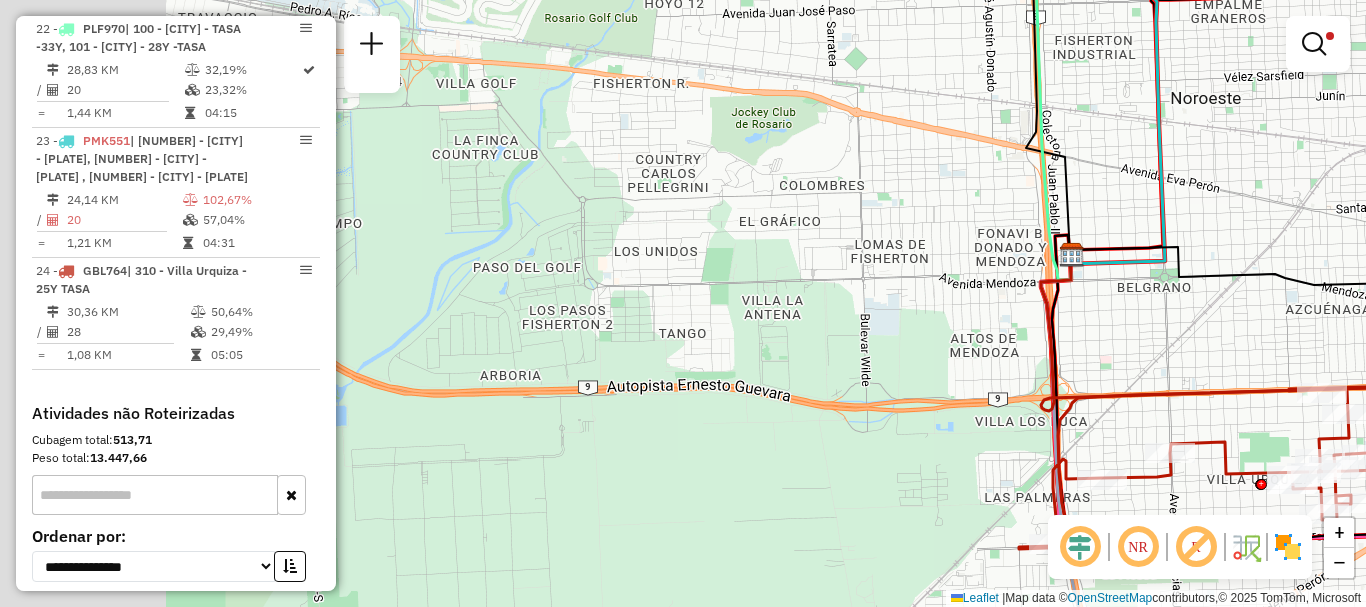drag, startPoint x: 568, startPoint y: 435, endPoint x: 749, endPoint y: 440, distance: 181.06905 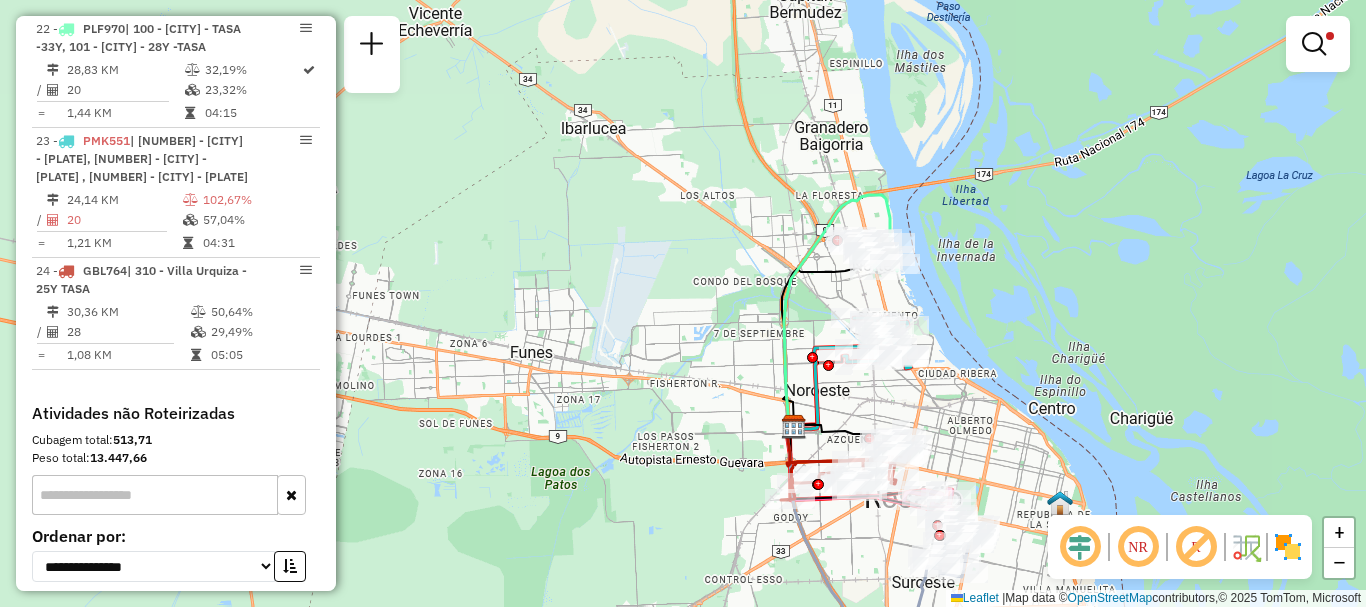 drag, startPoint x: 677, startPoint y: 415, endPoint x: 622, endPoint y: 364, distance: 75.00667 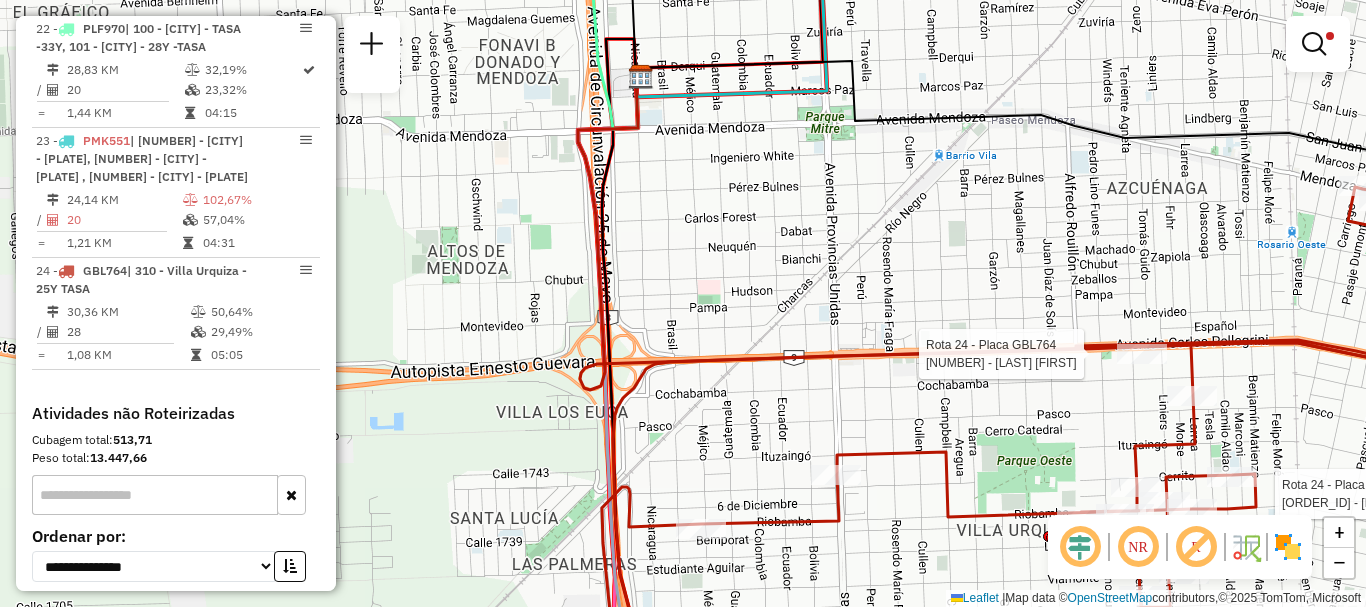 select on "**********" 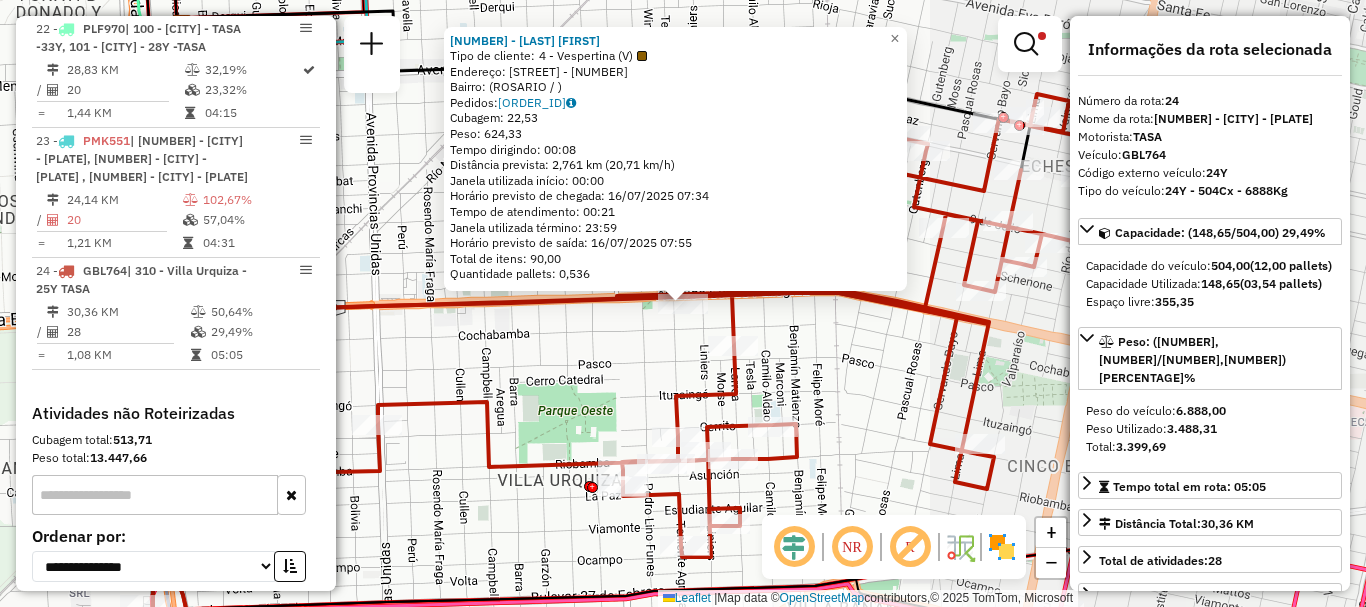 scroll, scrollTop: 1093, scrollLeft: 0, axis: vertical 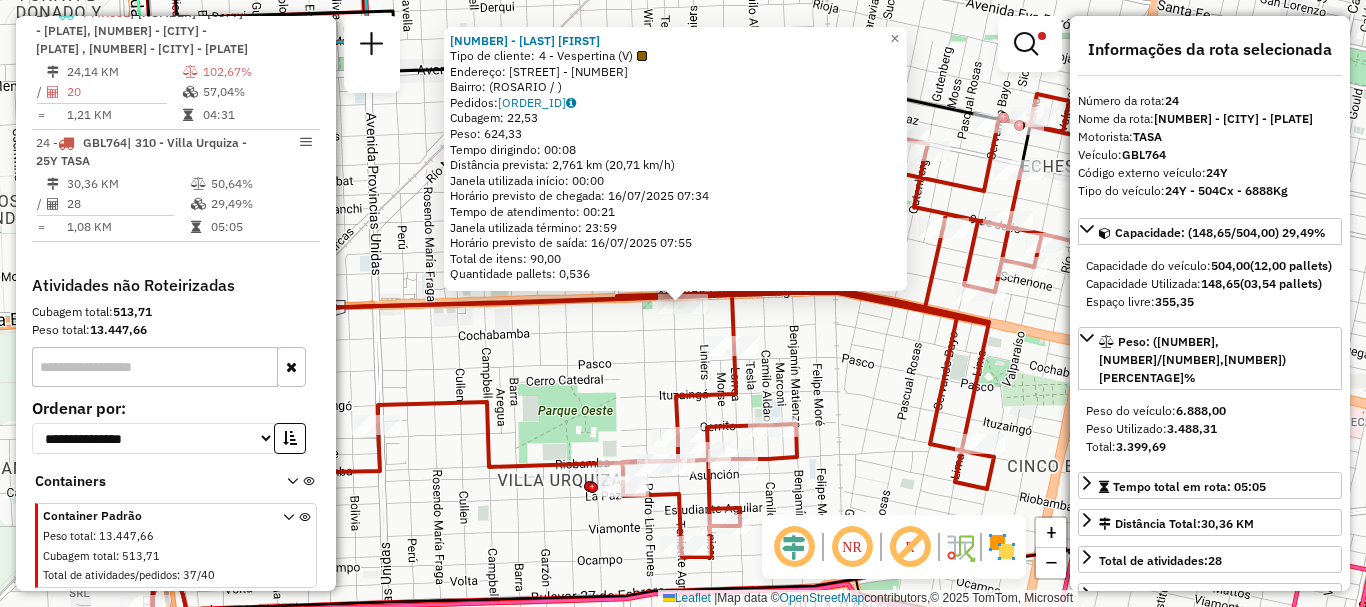 click on "0000885685 - LOPEZ WALTER JOSE  Tipo de cliente:   4 - Vespertina (V)   Endereço: AV PELLEGRINI -  5497   Bairro:  (ROSARIO / )   Pedidos:  008625472   Cubagem: 22,53  Peso: 624,33  Tempo dirigindo: 00:08   Distância prevista: 2,761 km (20,71 km/h)   Janela utilizada início: 00:00   Horário previsto de chegada: 16/07/2025 07:34   Tempo de atendimento: 00:21   Janela utilizada término: 23:59   Horário previsto de saída: 16/07/2025 07:55   Total de itens: 90,00   Quantidade pallets: 0,536  × Limpar filtros Janela de atendimento Grade de atendimento Capacidade Transportadoras Veículos Cliente Pedidos  Rotas Selecione os dias de semana para filtrar as janelas de atendimento  Seg   Ter   Qua   Qui   Sex   Sáb   Dom  Informe o período da janela de atendimento: De: Até:  Filtrar exatamente a janela do cliente  Considerar janela de atendimento padrão  Selecione os dias de semana para filtrar as grades de atendimento  Seg   Ter   Qua   Qui   Sex   Sáb   Dom   Peso mínimo:   Peso máximo:   De:   Até:" 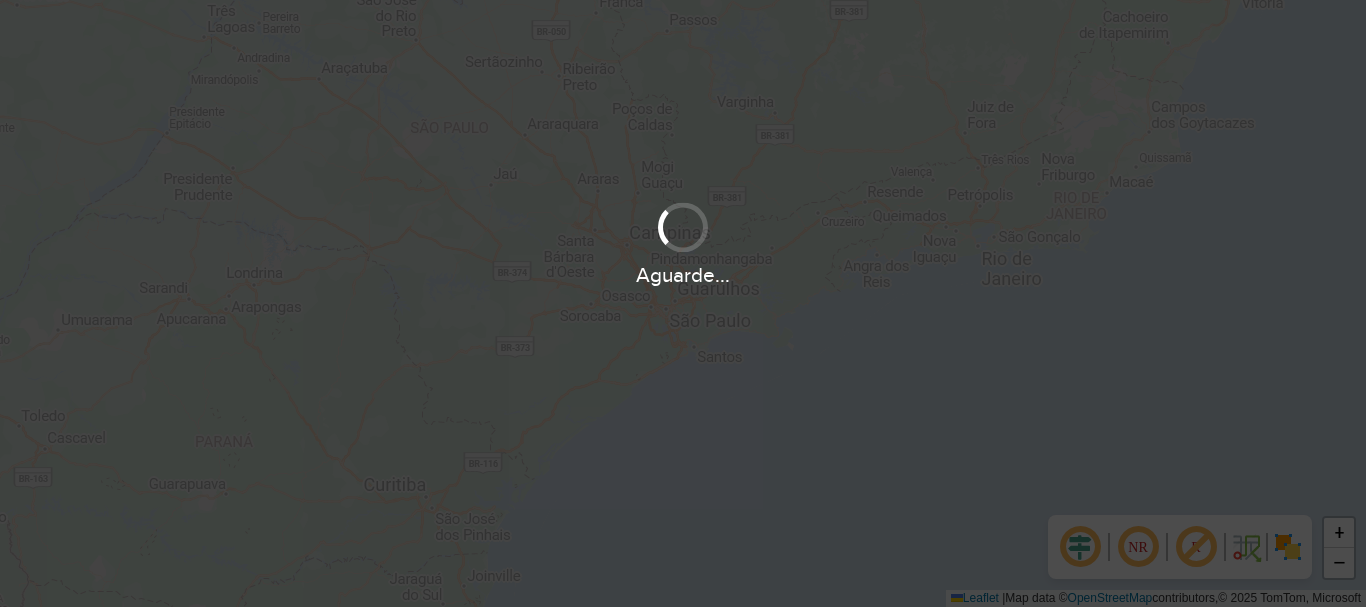 scroll, scrollTop: 0, scrollLeft: 0, axis: both 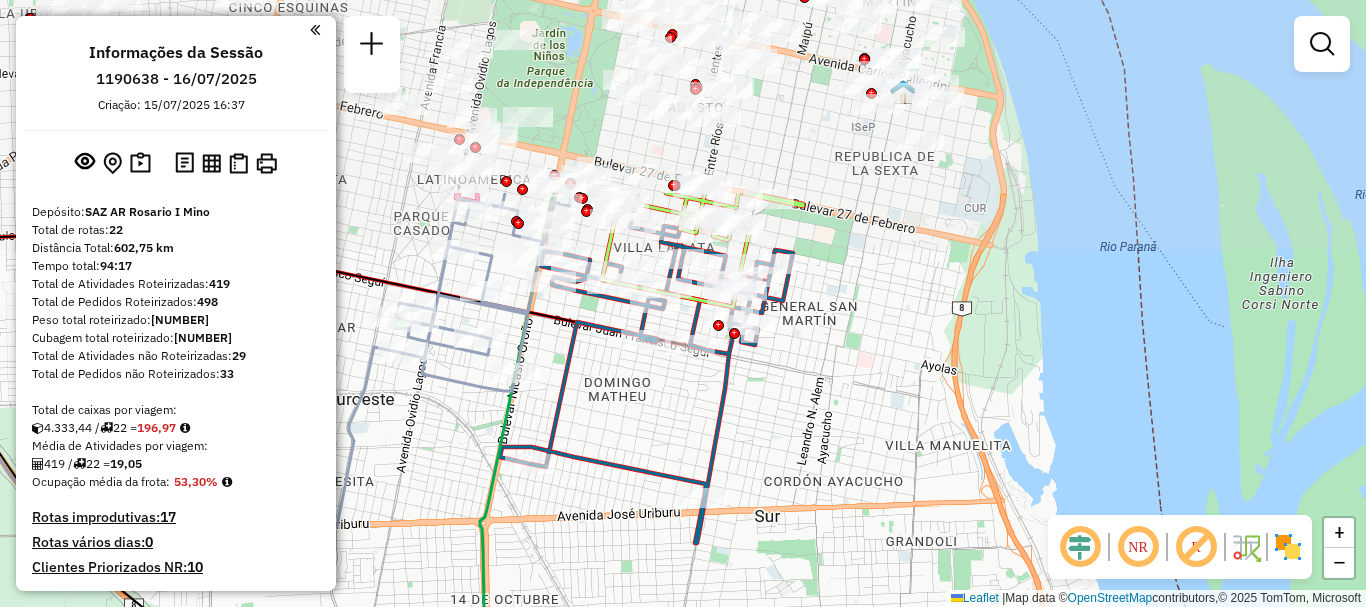 drag, startPoint x: 703, startPoint y: 276, endPoint x: 715, endPoint y: 542, distance: 266.27054 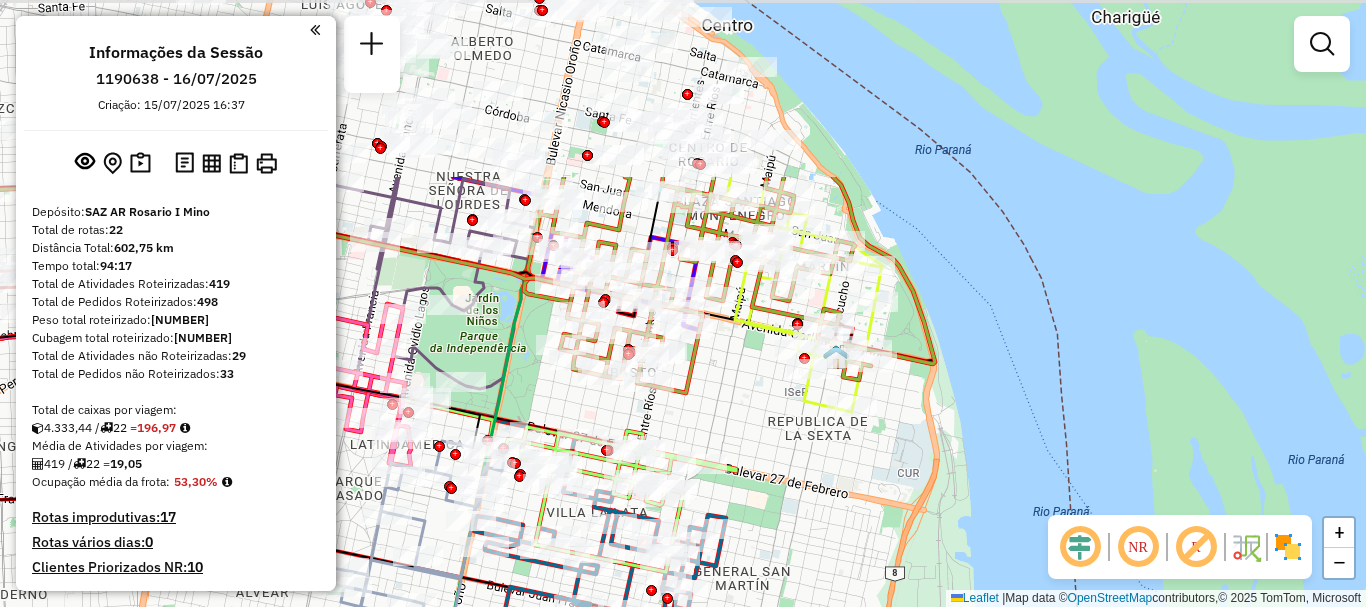 drag, startPoint x: 835, startPoint y: 494, endPoint x: 821, endPoint y: 585, distance: 92.070625 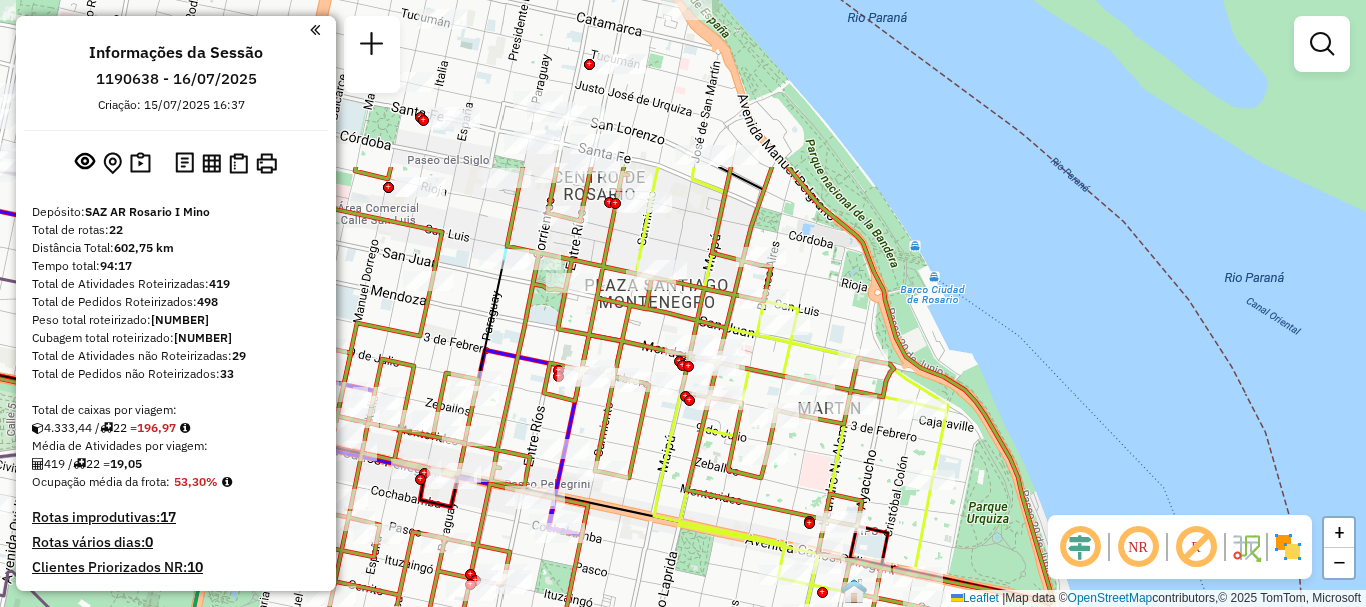 drag, startPoint x: 840, startPoint y: 329, endPoint x: 891, endPoint y: 559, distance: 235.5865 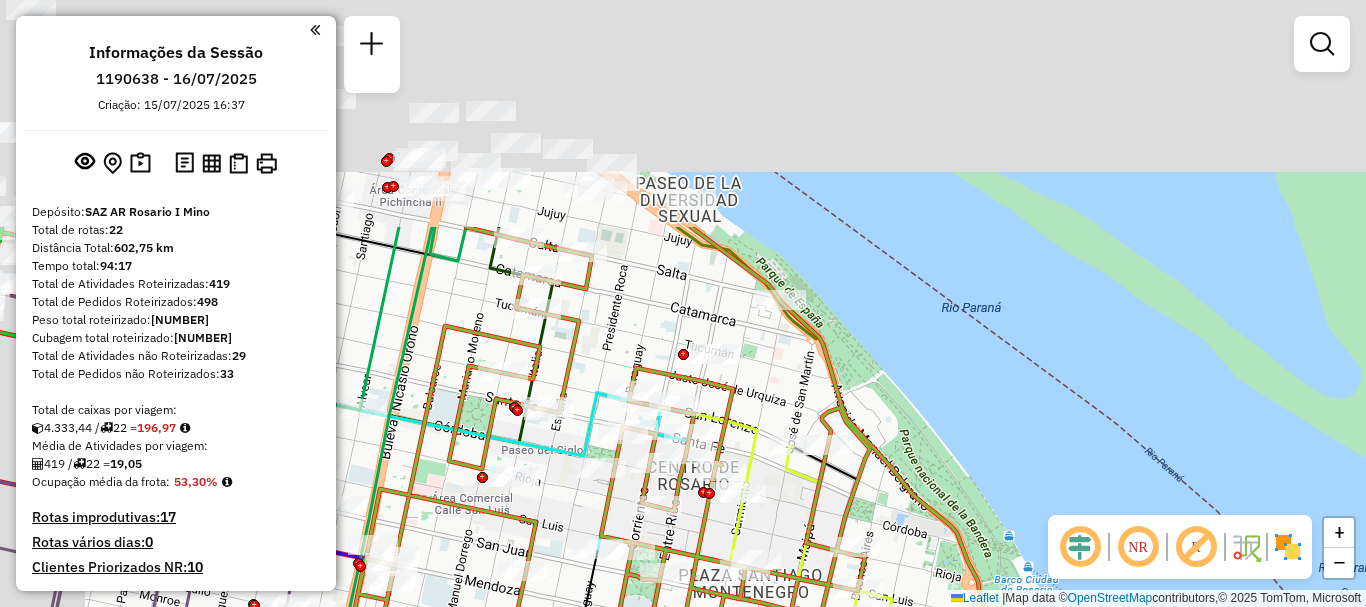 drag, startPoint x: 673, startPoint y: 257, endPoint x: 765, endPoint y: 545, distance: 302.33755 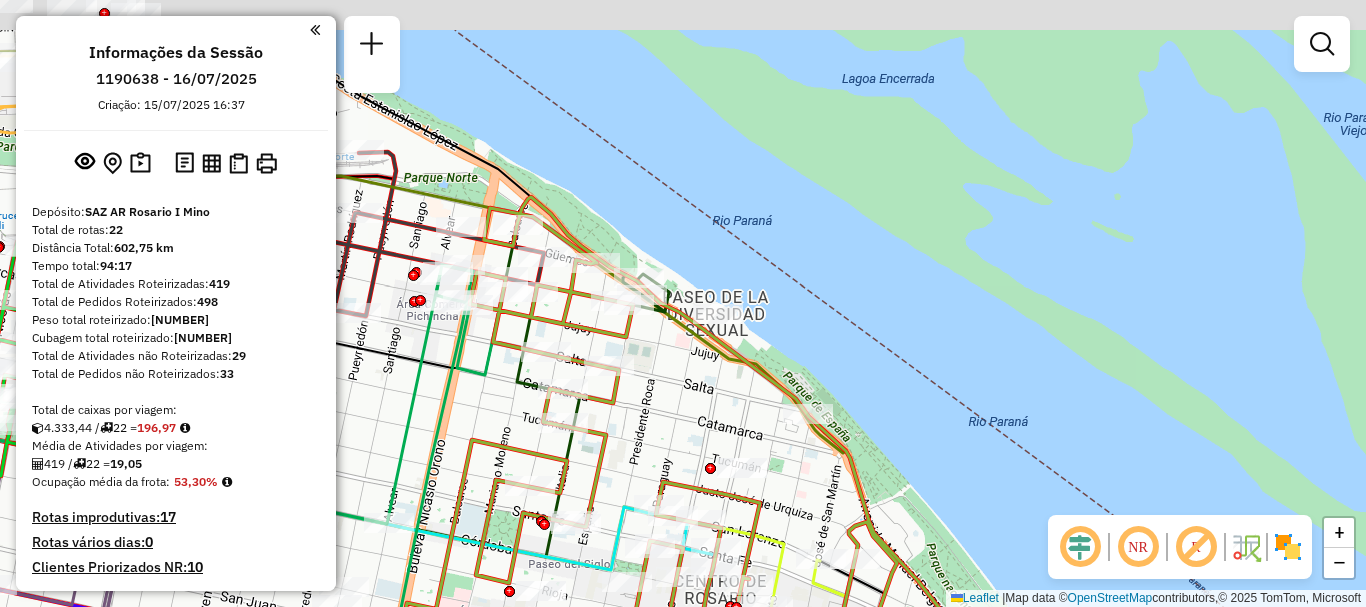 drag, startPoint x: 719, startPoint y: 487, endPoint x: 735, endPoint y: 525, distance: 41.231056 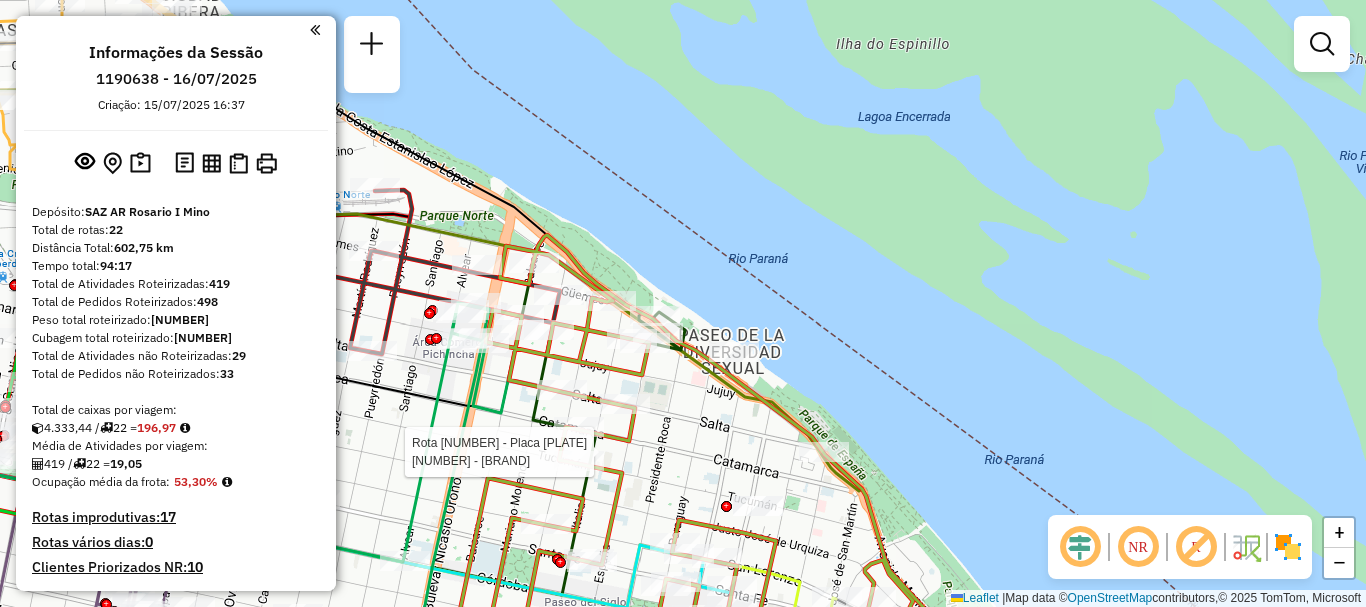 select on "**********" 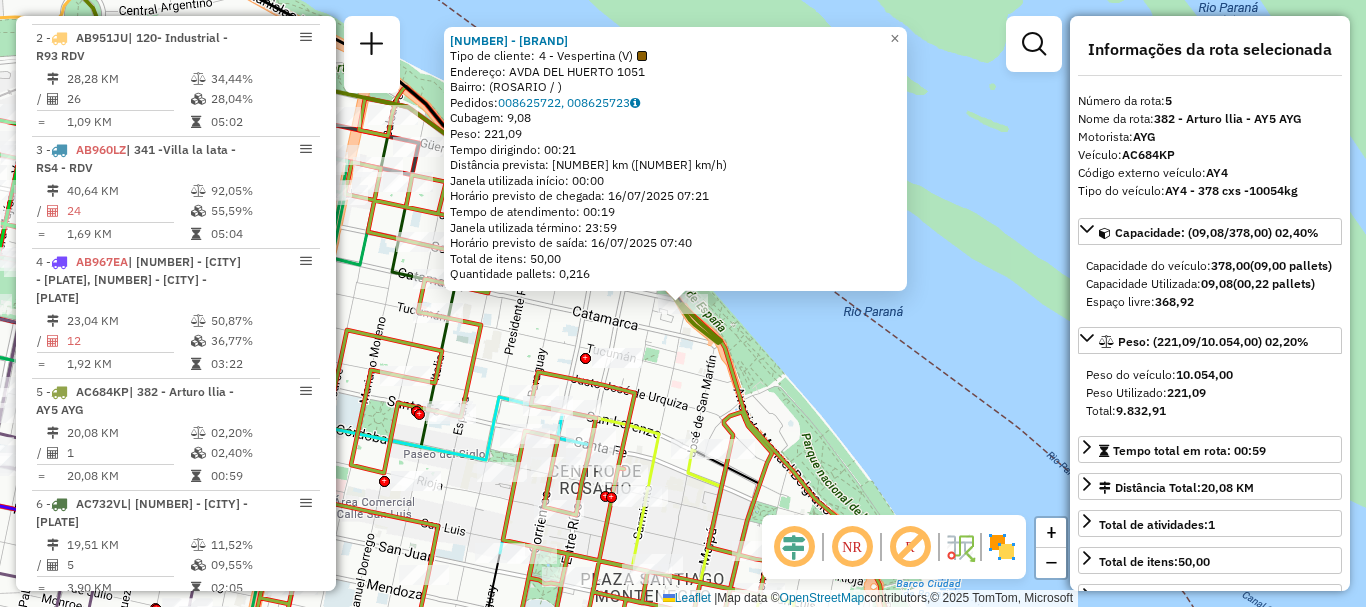 scroll, scrollTop: 1153, scrollLeft: 0, axis: vertical 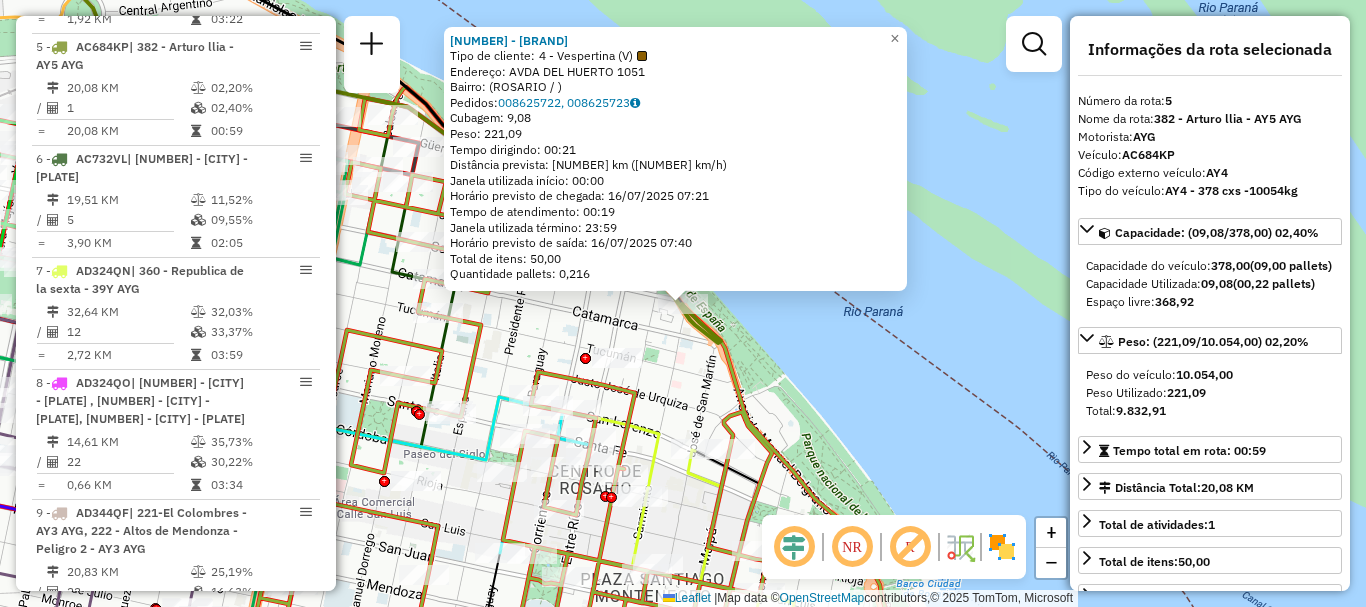click on "[NUMBER] - [BRAND]  Tipo de cliente:   [NUMBER] - [LAST]   Endereço: [CITY] [NUMBER]   Bairro:  ([CITY] / )   Pedidos:  [NUMBER], [NUMBER]   Cubagem: [NUMBER]  Peso: [NUMBER]  Tempo dirigindo: [TIME]   Distância prevista: [NUMBER] km ([NUMBER] km/h)   Janela utilizada início: [TIME]   Horário previsto de chegada: [DATE] [TIME]   Tempo de atendimento: [TIME]   Janela utilizada término: [TIME]   Horário previsto de saída: [DATE] [TIME]   Total de itens: [NUMBER]   Quantidade pallets: [NUMBER]  × Janela de atendimento Grade de atendimento Capacidade Transportadoras Veículos Cliente Pedidos  Rotas Selecione os dias de semana para filtrar as janelas de atendimento  Seg   Ter   Qua   Qui   Sex   Sáb   Dom  Informe o período da janela de atendimento: De: Até:  Filtrar exatamente a janela do cliente  Considerar janela de atendimento padrão  Selecione os dias de semana para filtrar as grades de atendimento  Seg   Ter   Qua   Qui   Sex   Sáb   Dom   Peso mínimo:   De:" 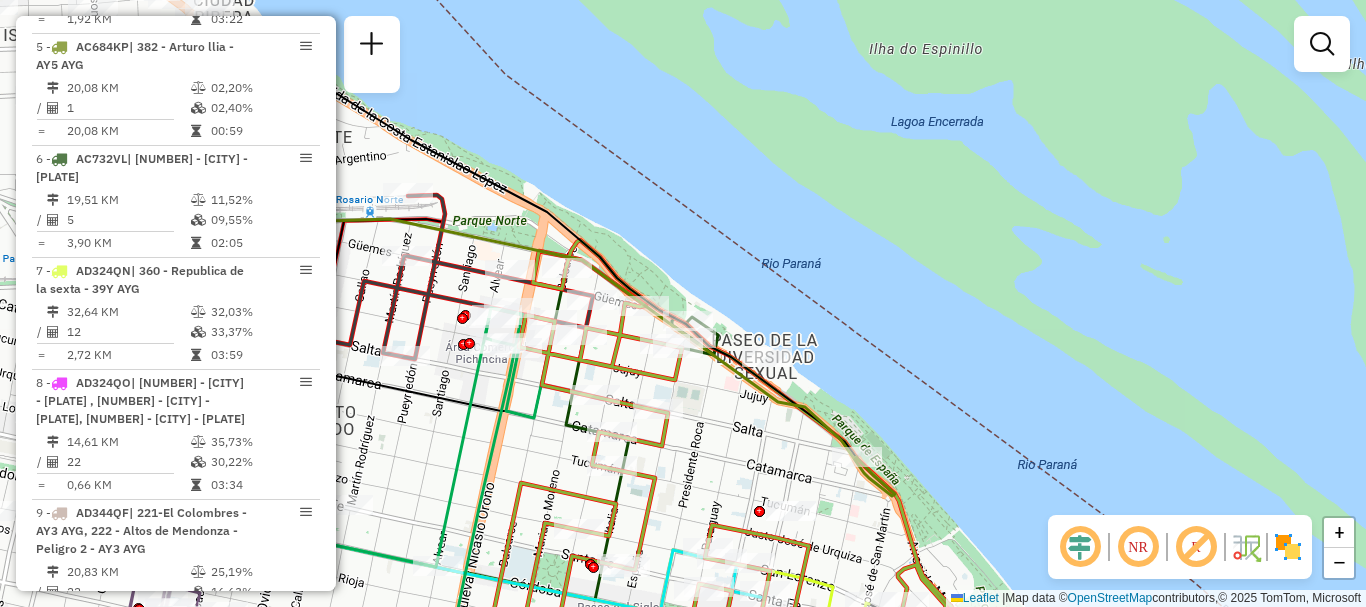 drag, startPoint x: 586, startPoint y: 374, endPoint x: 760, endPoint y: 527, distance: 231.70024 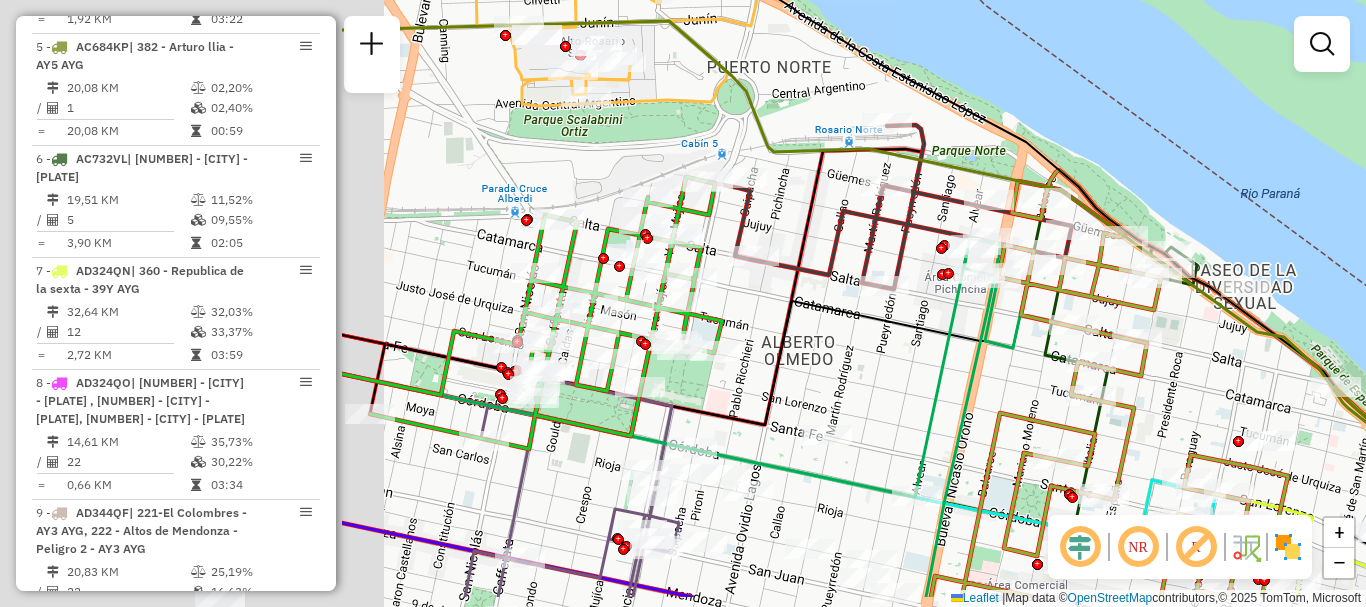 drag, startPoint x: 582, startPoint y: 436, endPoint x: 1054, endPoint y: 371, distance: 476.45462 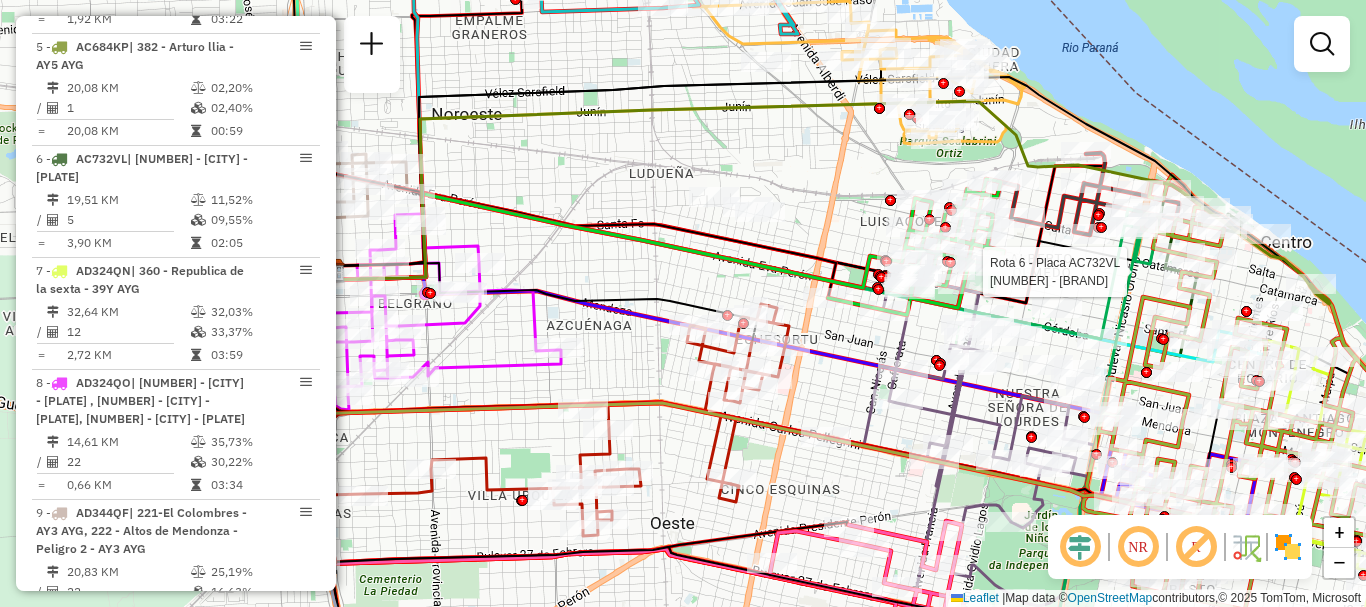 drag, startPoint x: 665, startPoint y: 449, endPoint x: 1177, endPoint y: 444, distance: 512.0244 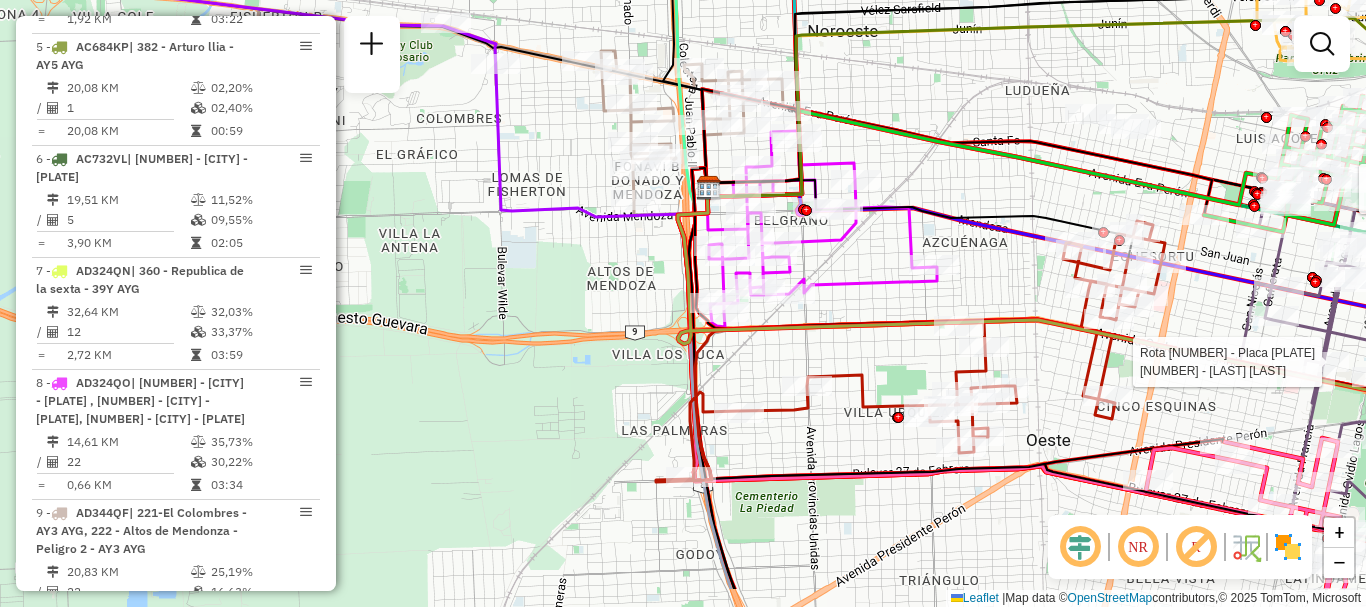 drag, startPoint x: 772, startPoint y: 444, endPoint x: 801, endPoint y: 370, distance: 79.47956 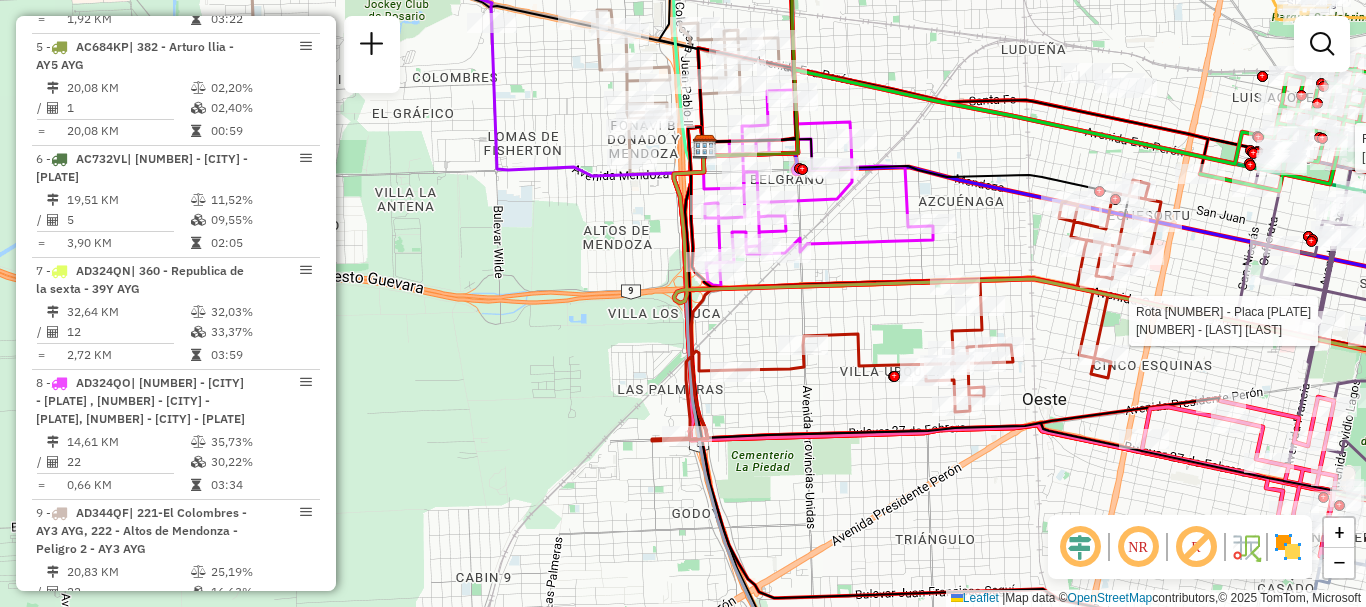 drag, startPoint x: 868, startPoint y: 418, endPoint x: 859, endPoint y: 356, distance: 62.649822 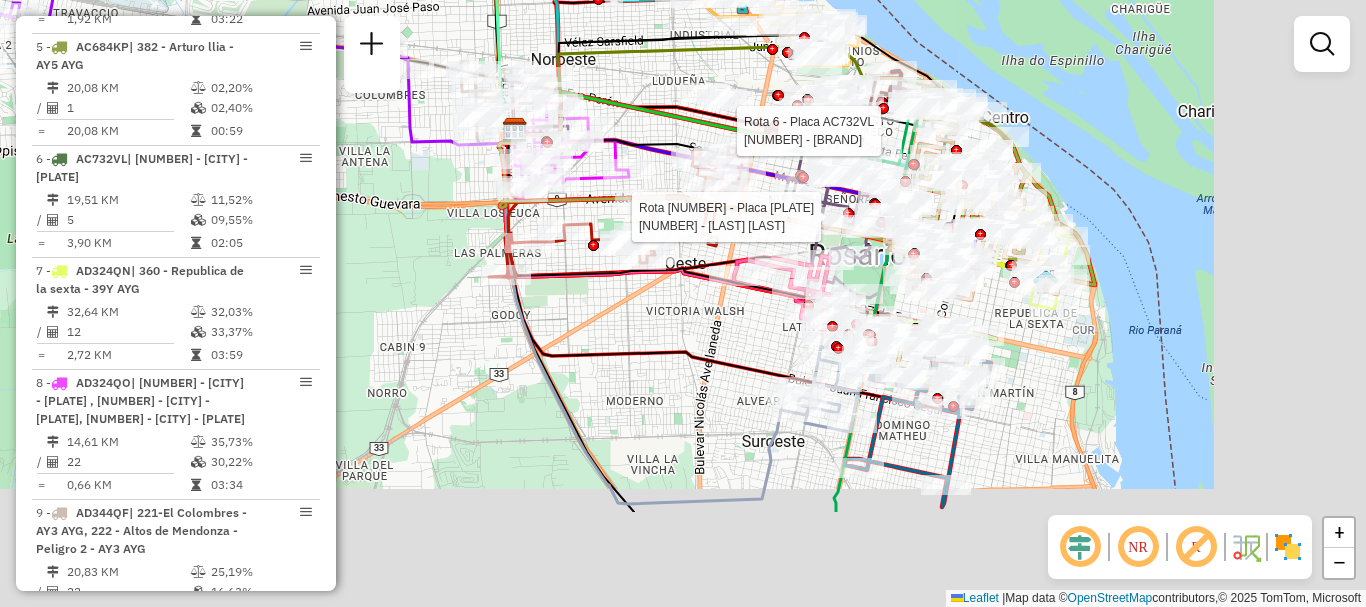 drag, startPoint x: 831, startPoint y: 451, endPoint x: 561, endPoint y: 278, distance: 320.66962 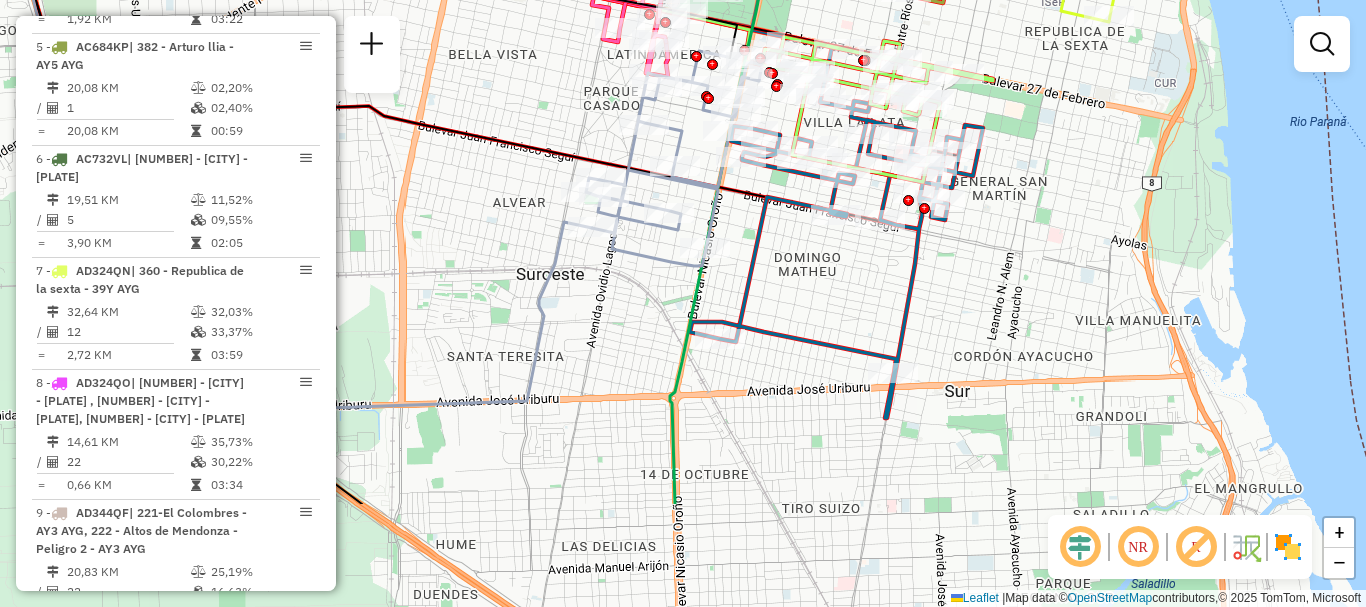 drag, startPoint x: 629, startPoint y: 285, endPoint x: 558, endPoint y: 149, distance: 153.41772 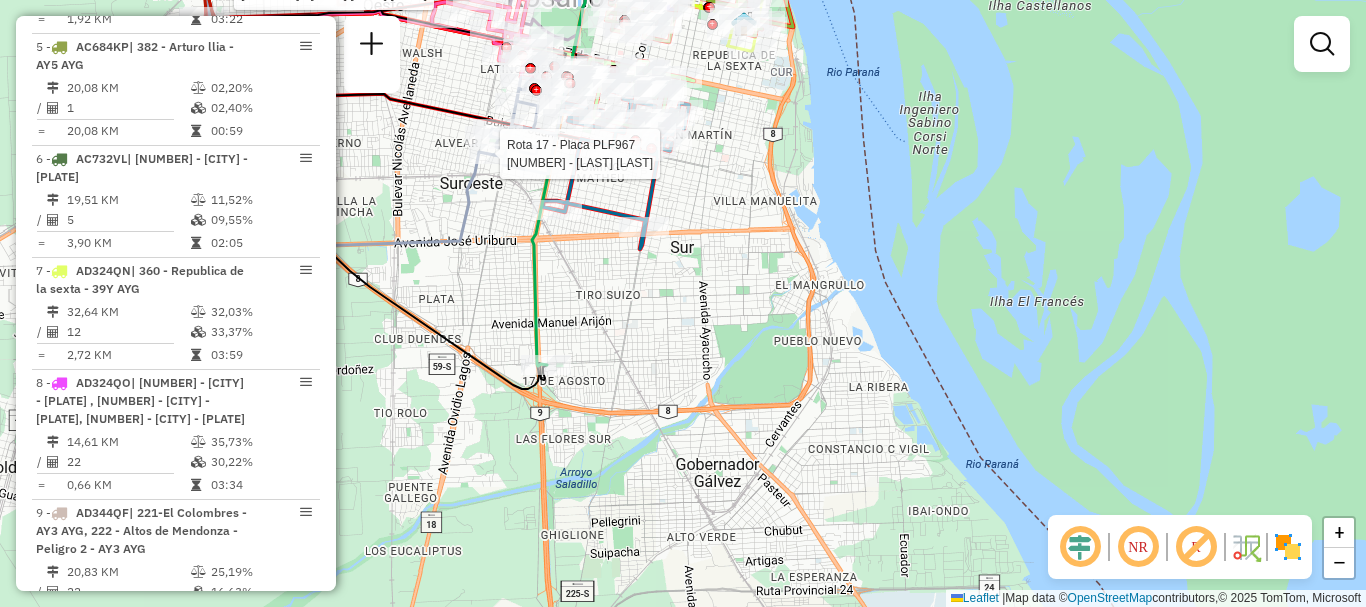 drag, startPoint x: 598, startPoint y: 313, endPoint x: 561, endPoint y: 297, distance: 40.311287 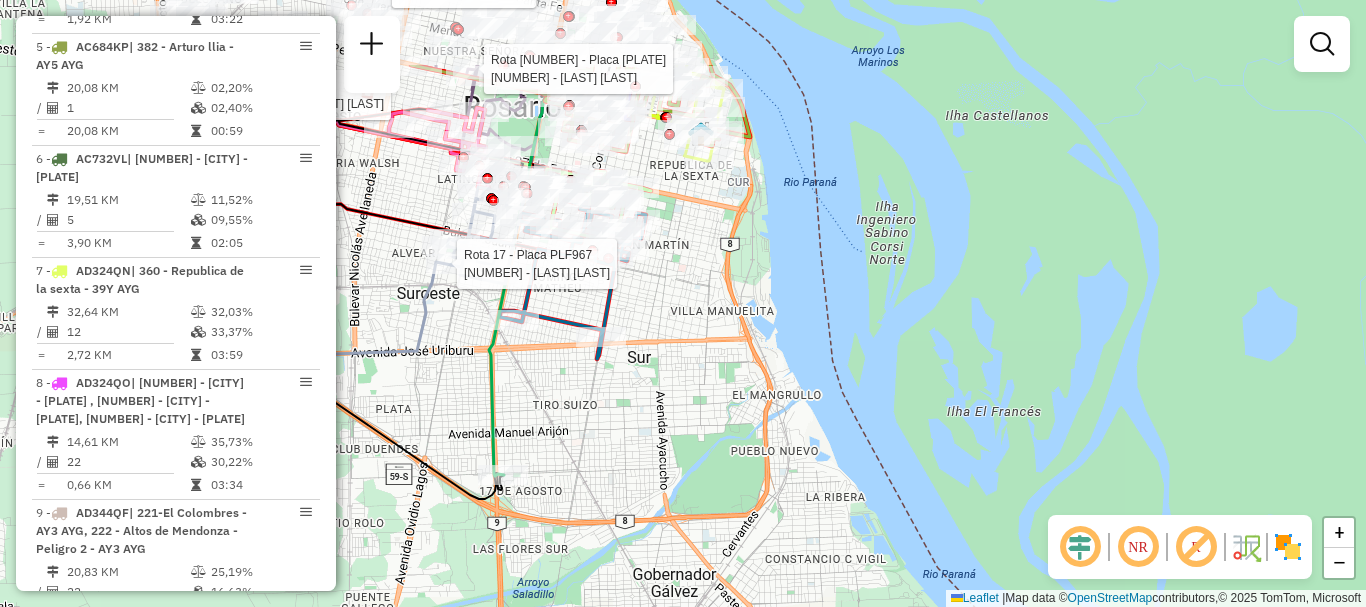 drag, startPoint x: 675, startPoint y: 457, endPoint x: 669, endPoint y: 595, distance: 138.13037 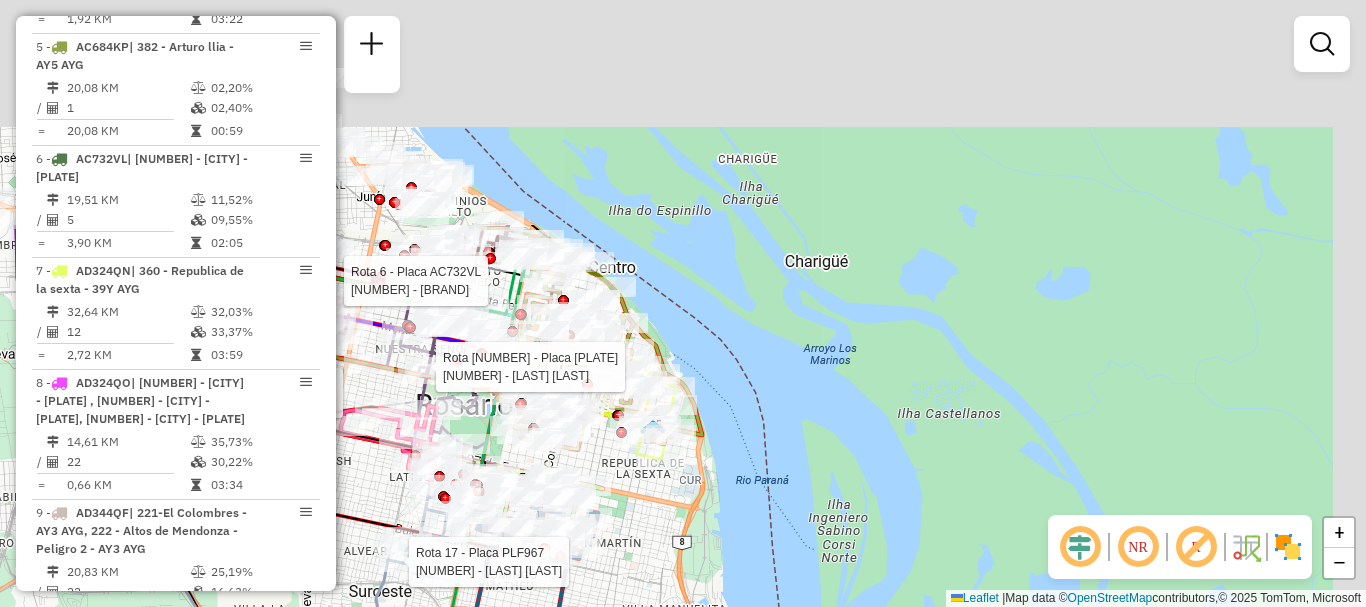 drag, startPoint x: 633, startPoint y: 551, endPoint x: 633, endPoint y: 573, distance: 22 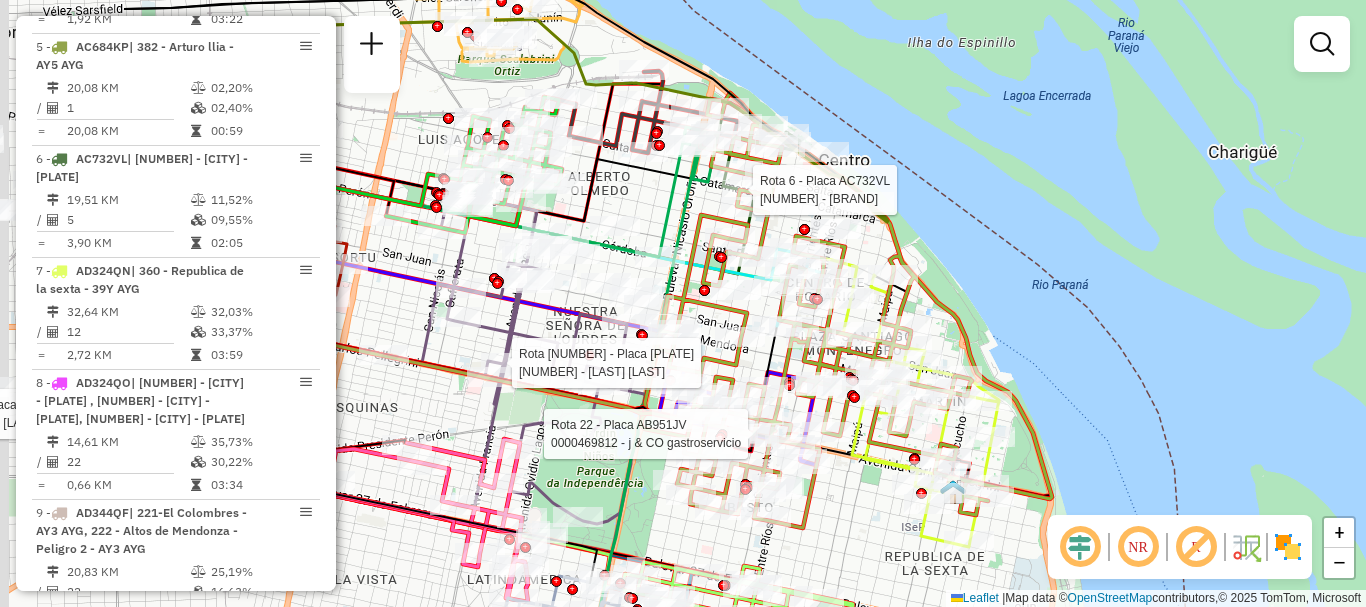 drag, startPoint x: 463, startPoint y: 398, endPoint x: 758, endPoint y: 438, distance: 297.69952 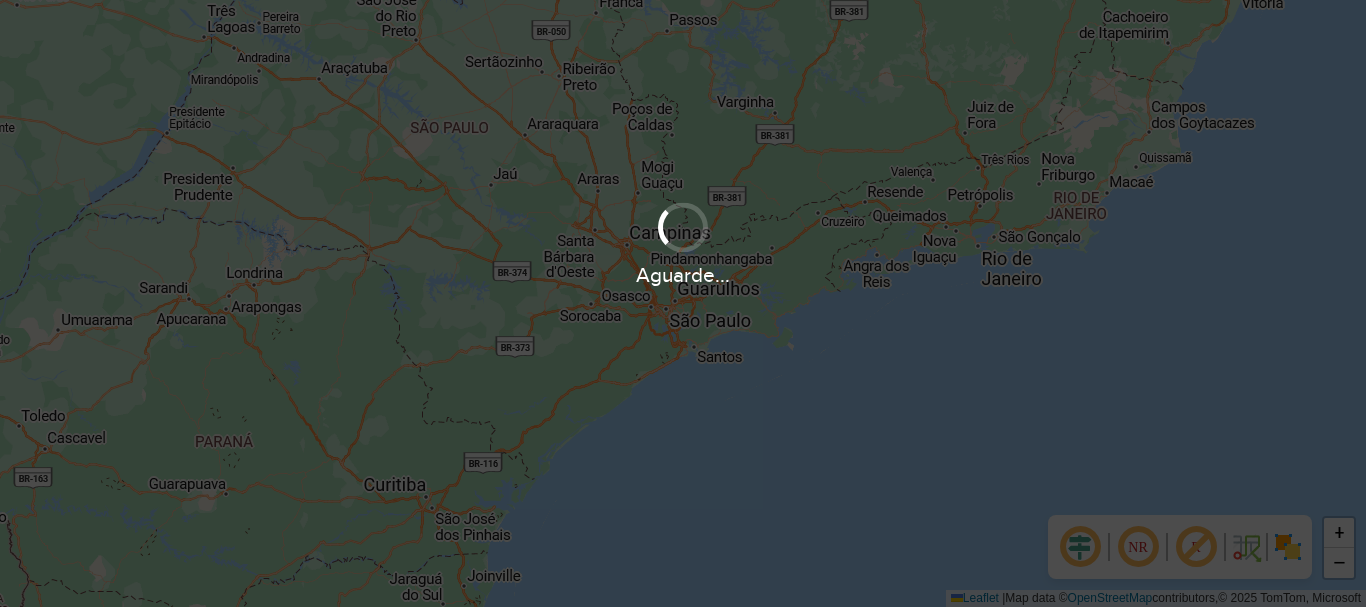 scroll, scrollTop: 0, scrollLeft: 0, axis: both 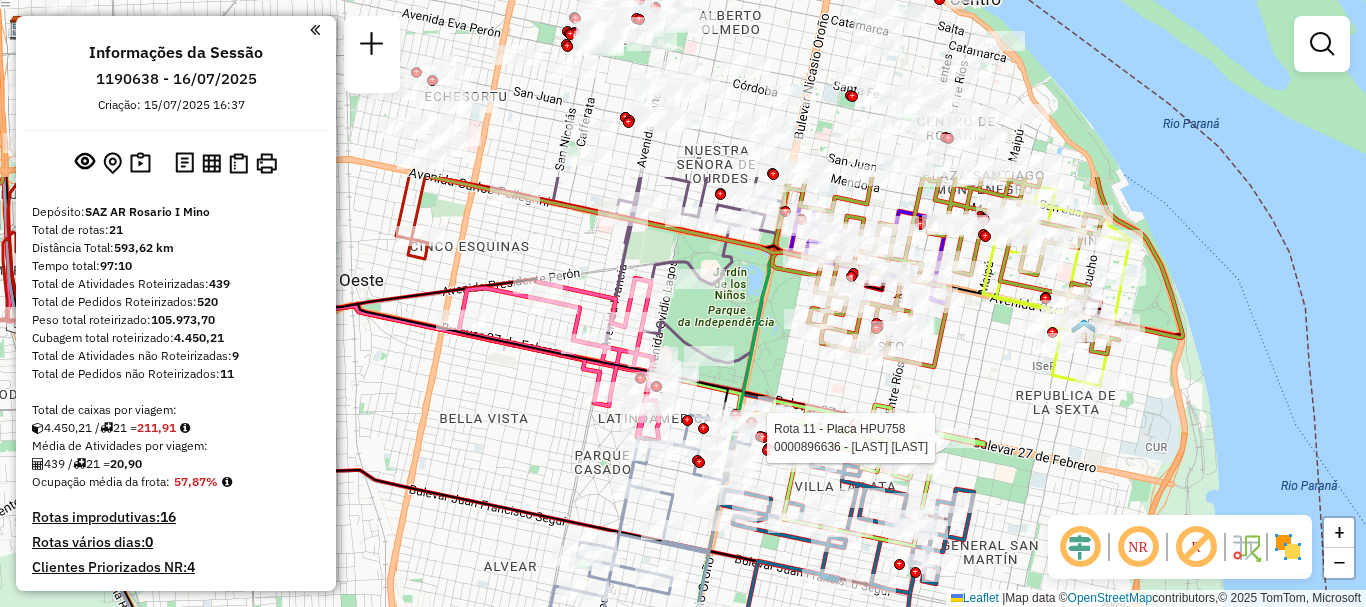 drag, startPoint x: 989, startPoint y: 346, endPoint x: 970, endPoint y: 450, distance: 105.72133 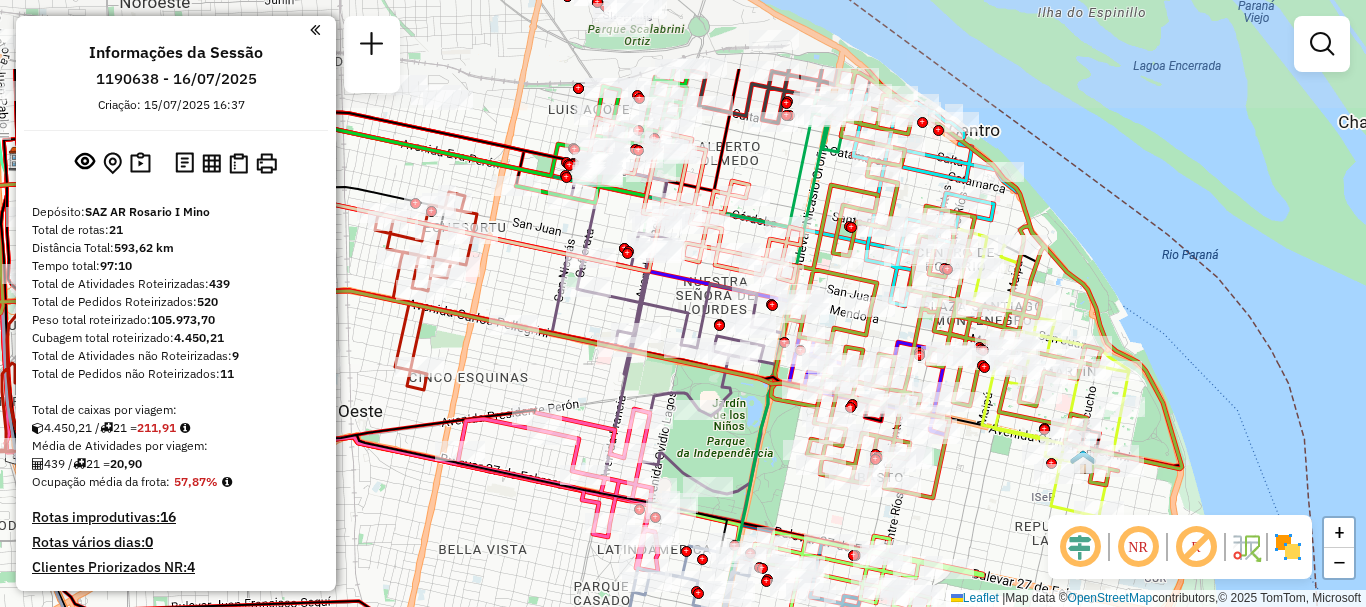 drag, startPoint x: 1016, startPoint y: 448, endPoint x: 1020, endPoint y: 511, distance: 63.126858 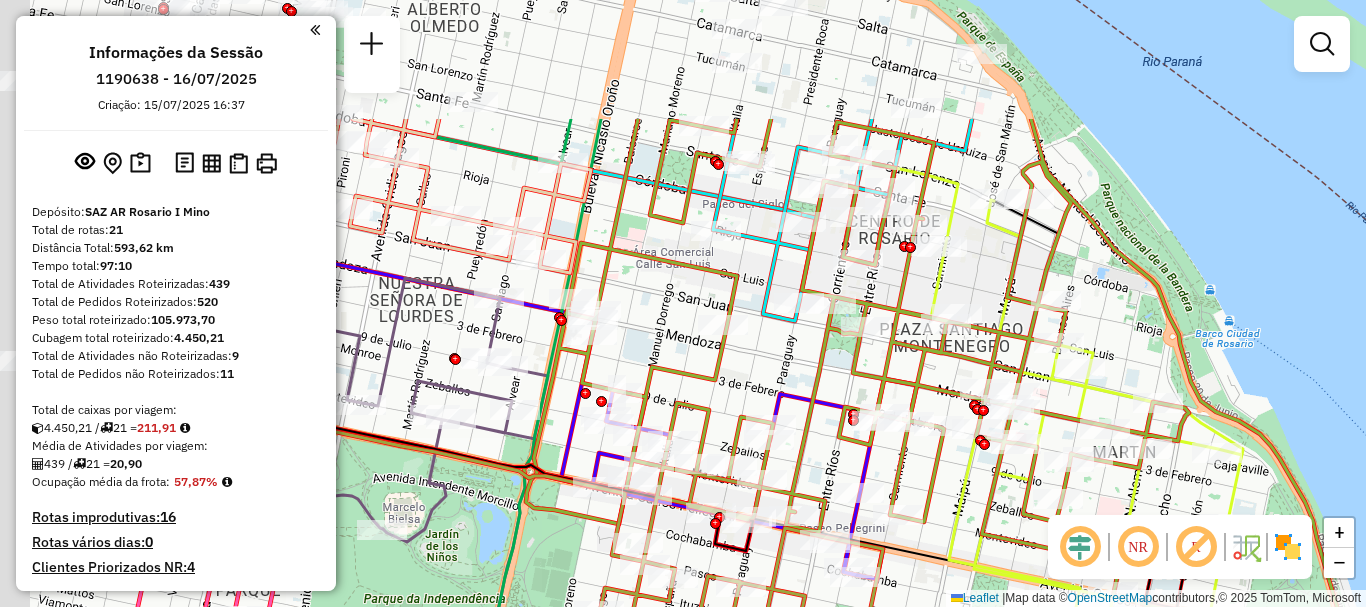 drag, startPoint x: 840, startPoint y: 466, endPoint x: 996, endPoint y: 646, distance: 238.19319 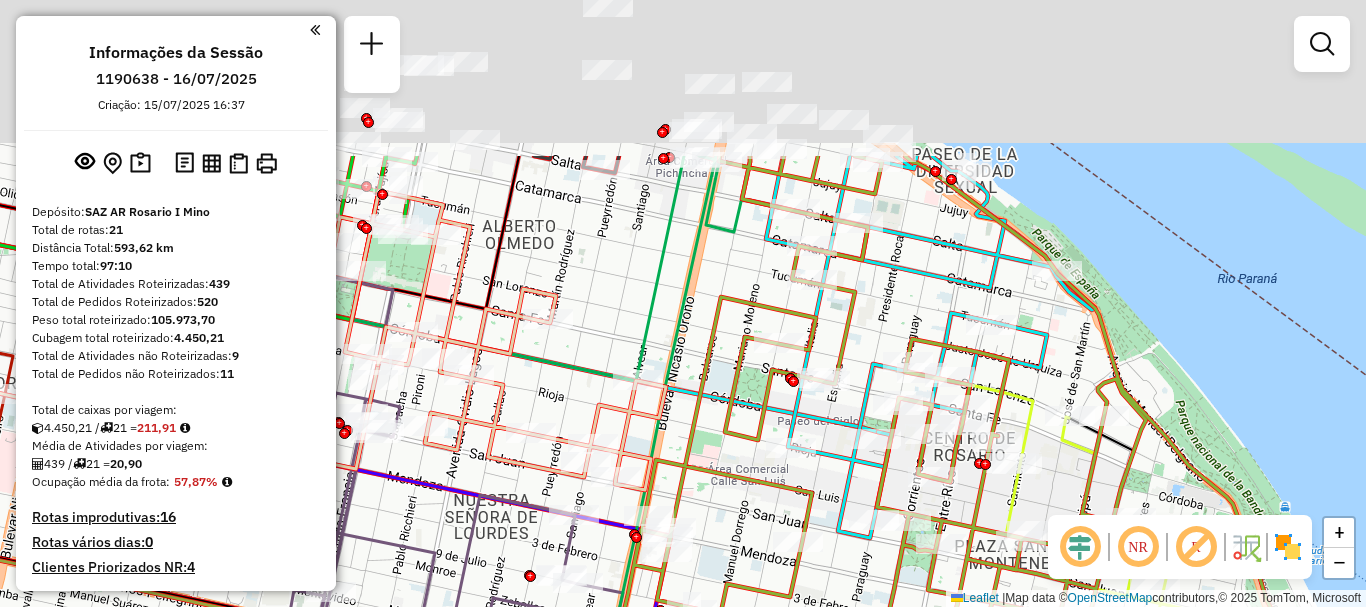 click on "Aguarde...  Pop-up bloqueado!  Seu navegador bloqueou automáticamente a abertura de uma nova janela.   Acesse as configurações e adicione o endereço do sistema a lista de permissão.   Fechar  Informações da Sessão 1190638 - 16/07/2025  Criação: 15/07/2025 16:37   Depósito:  SAZ AR Rosario I Mino  Total de rotas:  21  Distância Total:  593,62 km  Tempo total:  97:10  Total de Atividades Roteirizadas:  439  Total de Pedidos Roteirizados:  520  Peso total roteirizado:  105.973,70  Cubagem total roteirizado:  4.450,21  Total de Atividades não Roteirizadas:  9  Total de Pedidos não Roteirizados:  11 Total de caixas por viagem:  4.450,21 /   21 =  211,91 Média de Atividades por viagem:  439 /   21 =  20,90 Ocupação média da frota:  57,87%   Rotas improdutivas:  16  Rotas vários dias:  0  Clientes Priorizados NR:  4  Transportadoras  Rotas  Recargas: 0   Ver rotas   Ver veículos   1 -       AB951JL   | 422 - Parque Norte - R84 RDV  19,79 KM   81,76%  /  9   56,19%     =  2,20 KM  / =" at bounding box center [683, 303] 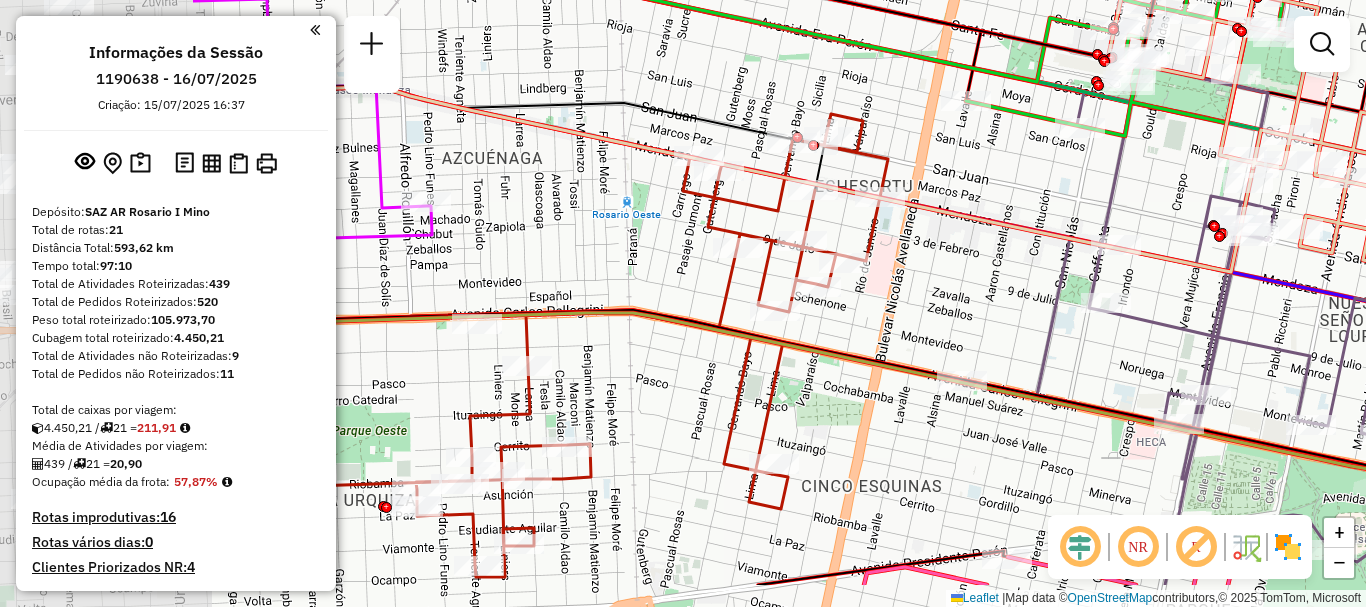 drag, startPoint x: 953, startPoint y: 300, endPoint x: 1250, endPoint y: 279, distance: 297.7415 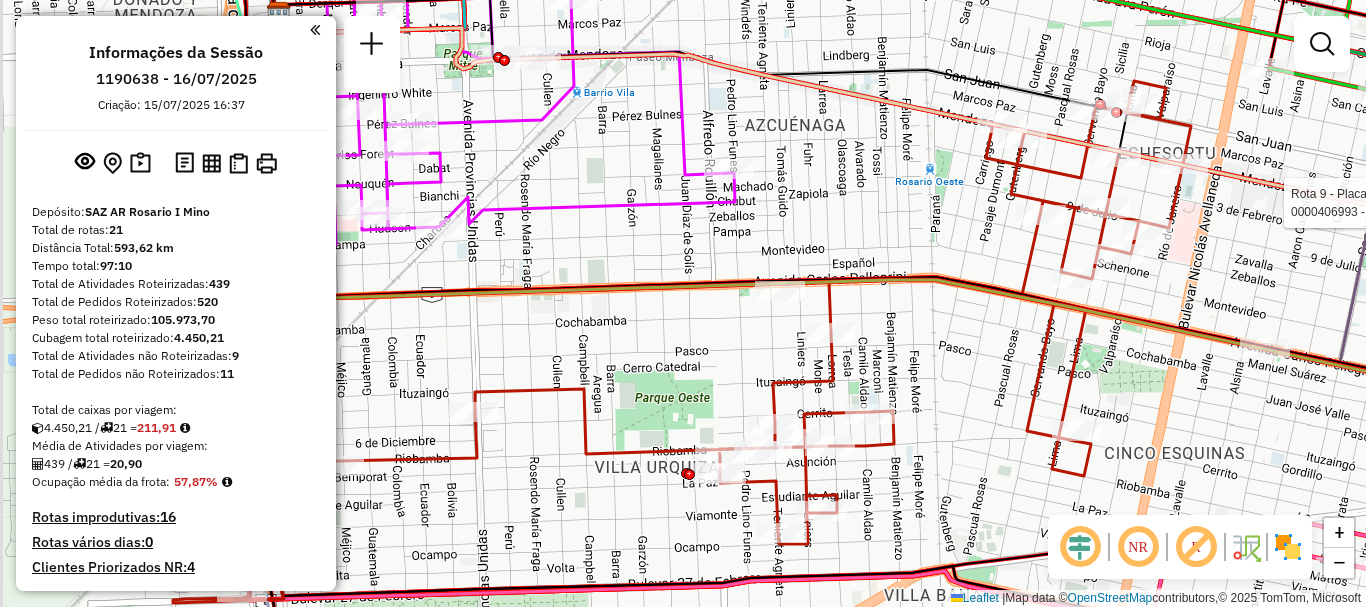 drag, startPoint x: 893, startPoint y: 374, endPoint x: 1115, endPoint y: 361, distance: 222.38031 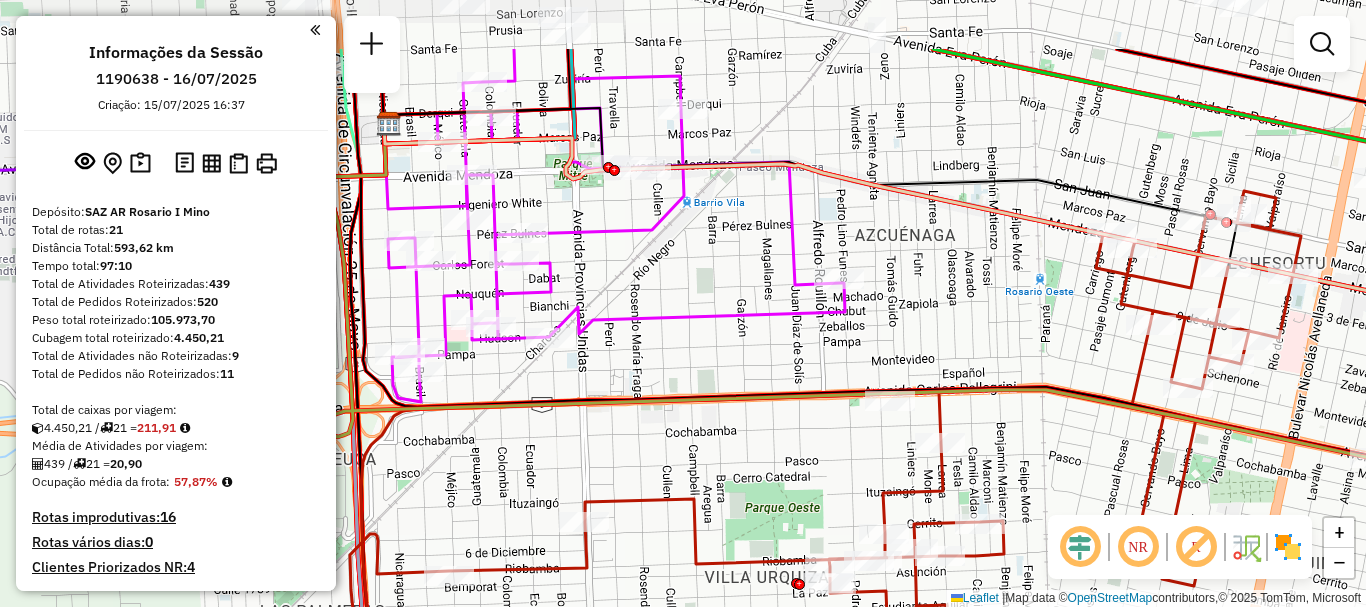 drag, startPoint x: 990, startPoint y: 384, endPoint x: 1100, endPoint y: 494, distance: 155.56349 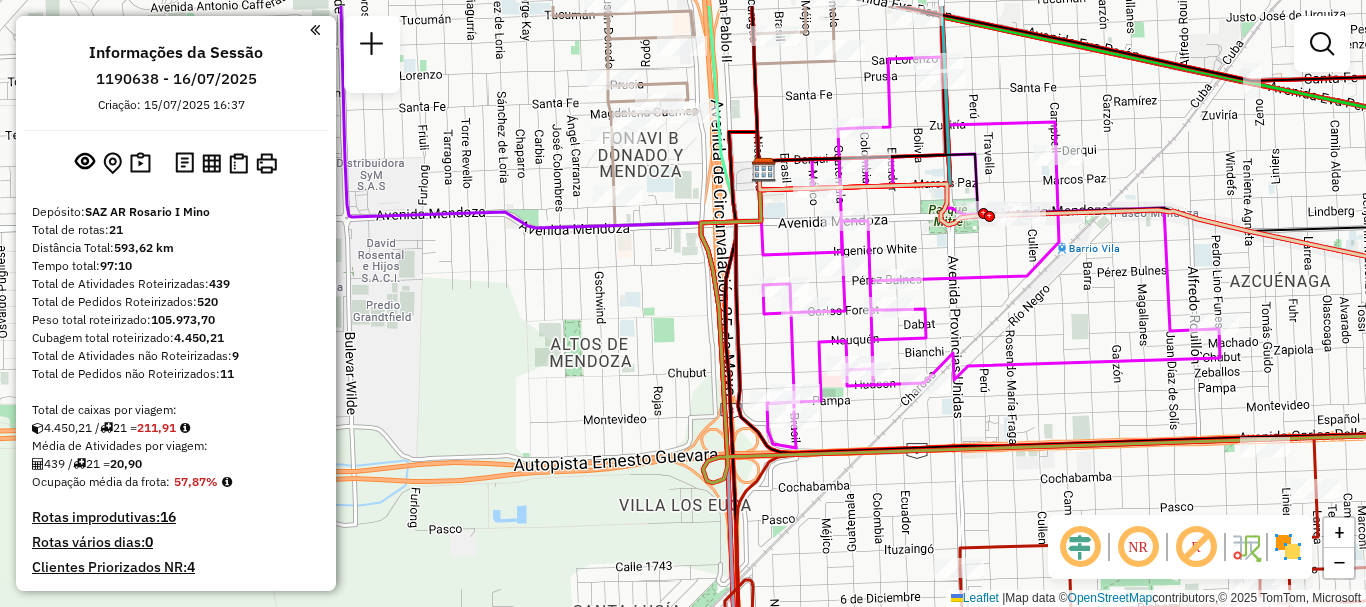 drag, startPoint x: 683, startPoint y: 327, endPoint x: 1045, endPoint y: 394, distance: 368.14807 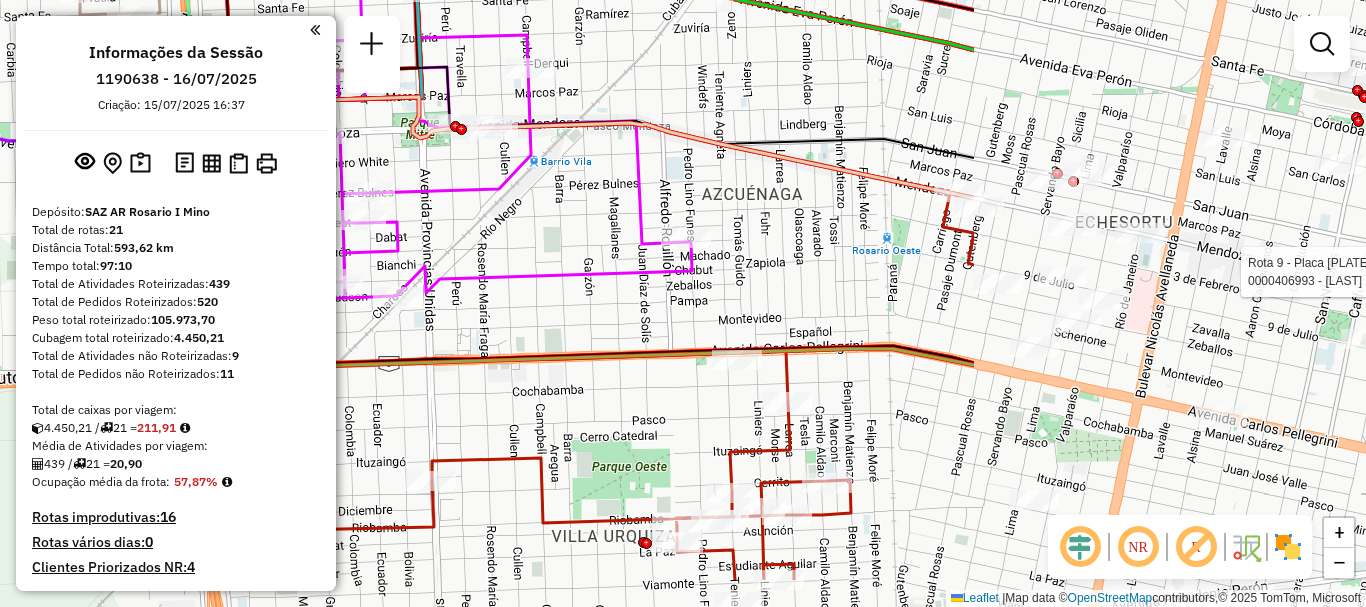 drag, startPoint x: 1048, startPoint y: 408, endPoint x: 520, endPoint y: 321, distance: 535.1196 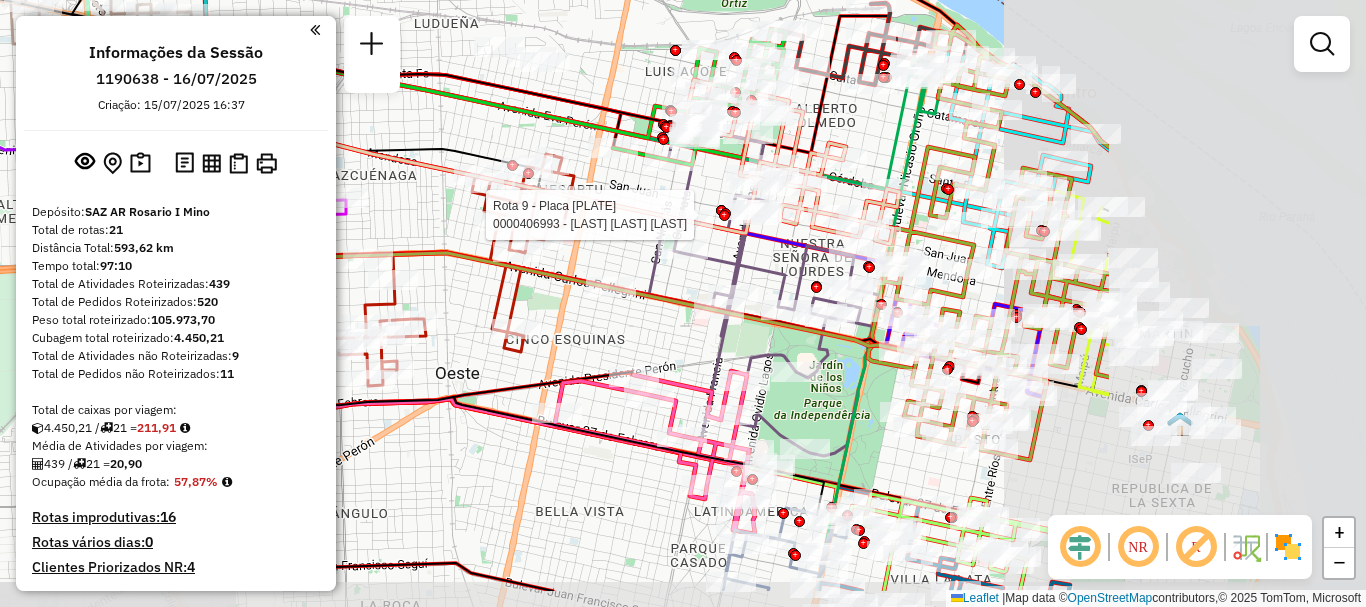drag, startPoint x: 810, startPoint y: 301, endPoint x: 421, endPoint y: 225, distance: 396.35464 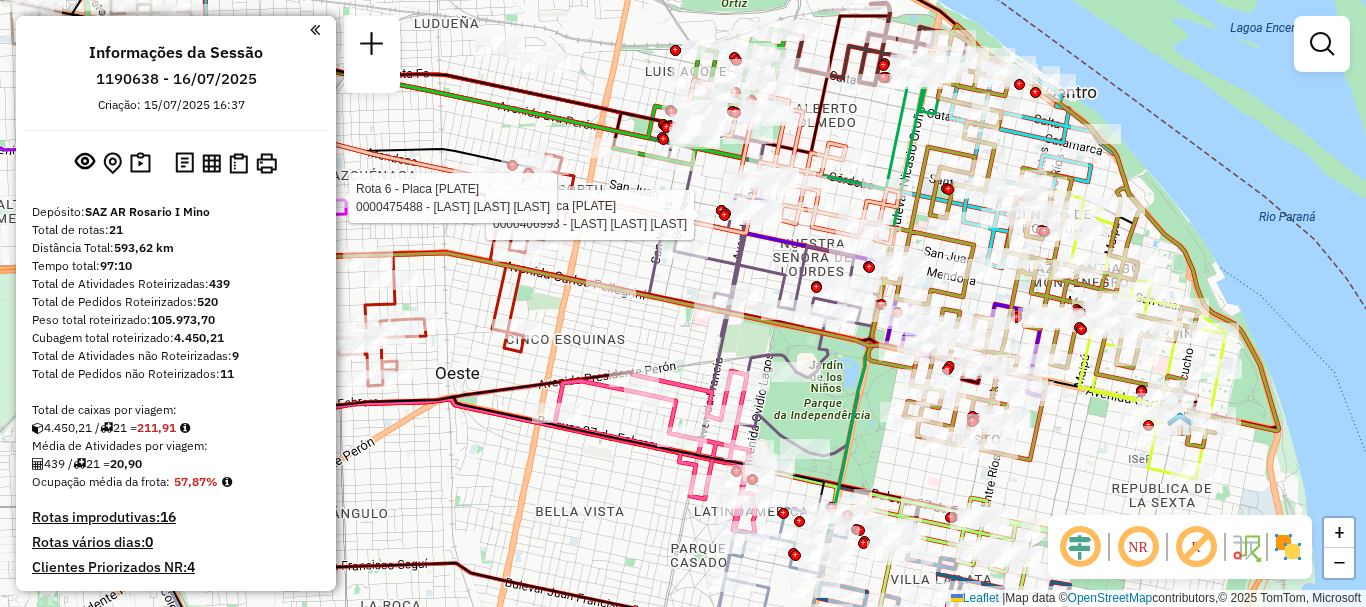click 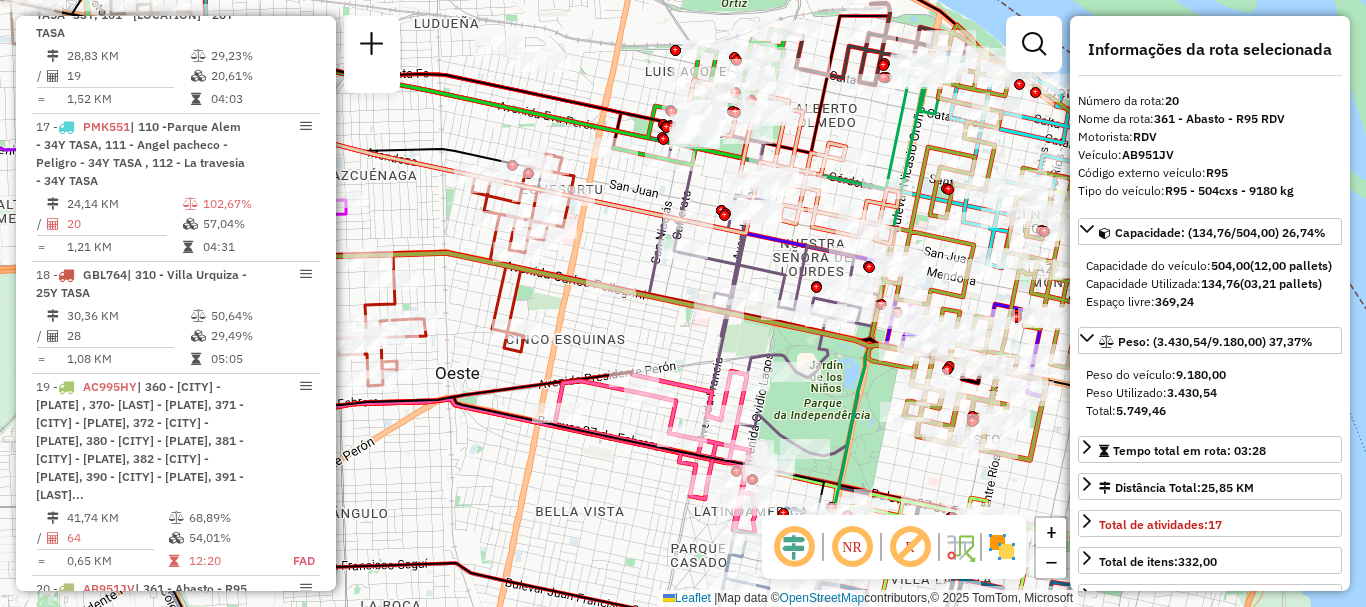 scroll, scrollTop: 3067, scrollLeft: 0, axis: vertical 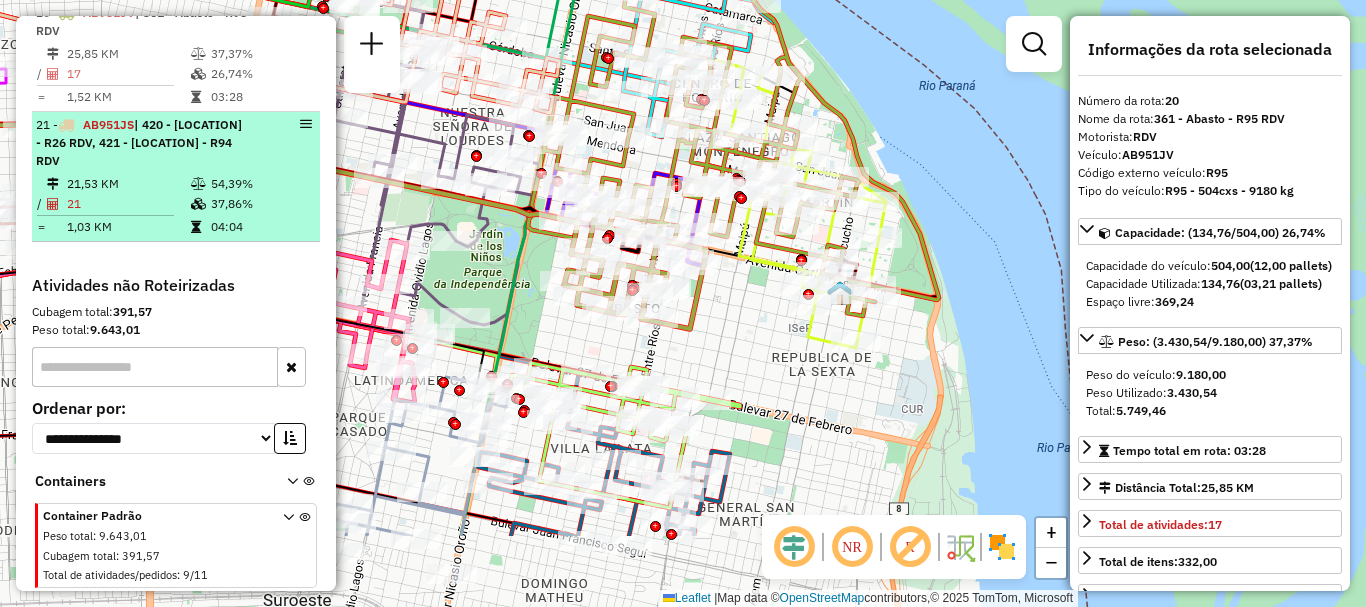 drag, startPoint x: 650, startPoint y: 281, endPoint x: 310, endPoint y: 150, distance: 364.36383 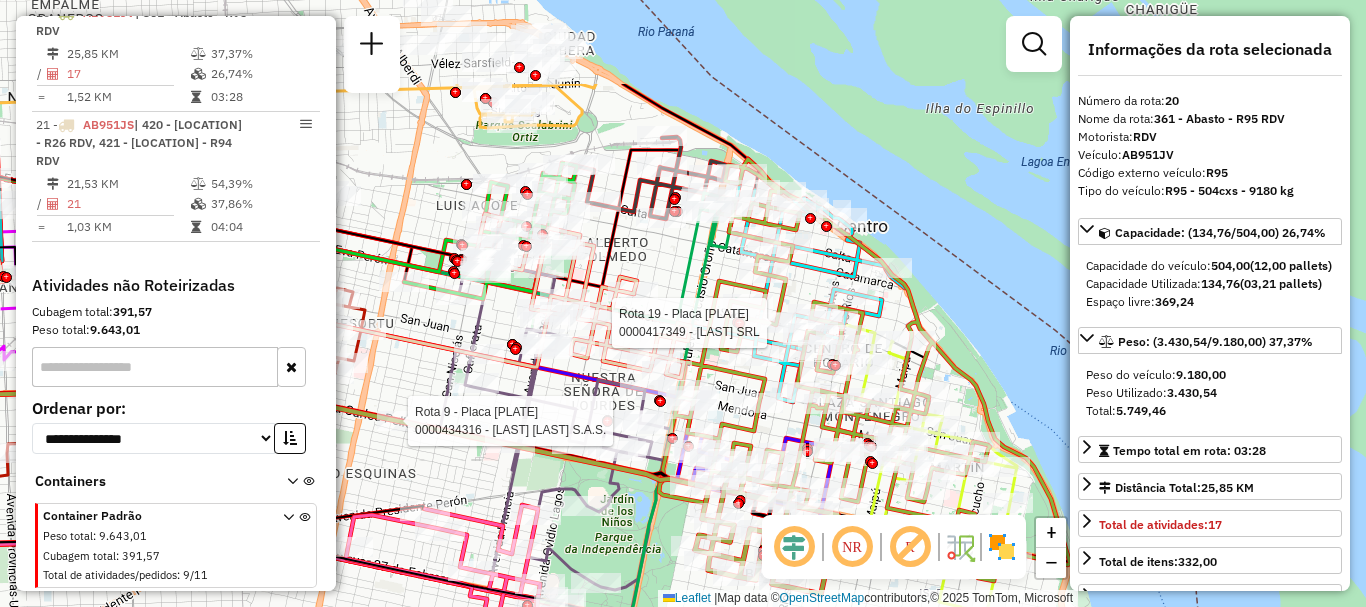 drag, startPoint x: 664, startPoint y: 193, endPoint x: 776, endPoint y: 335, distance: 180.85353 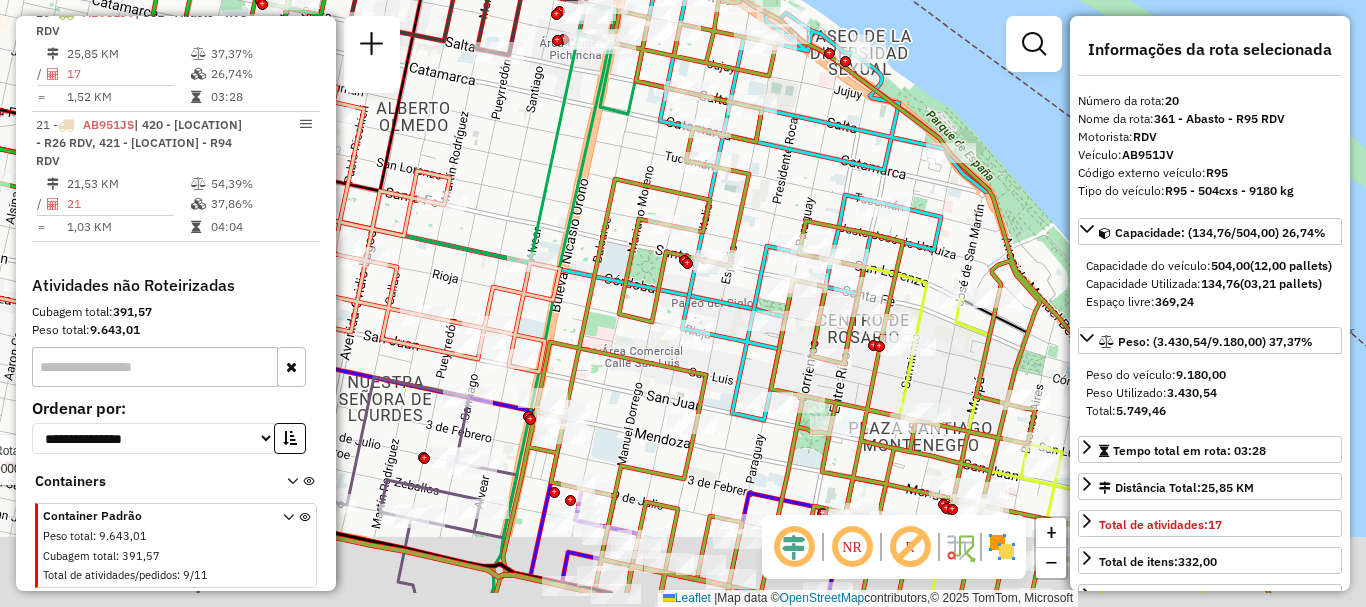 drag, startPoint x: 798, startPoint y: 274, endPoint x: 719, endPoint y: 32, distance: 254.56827 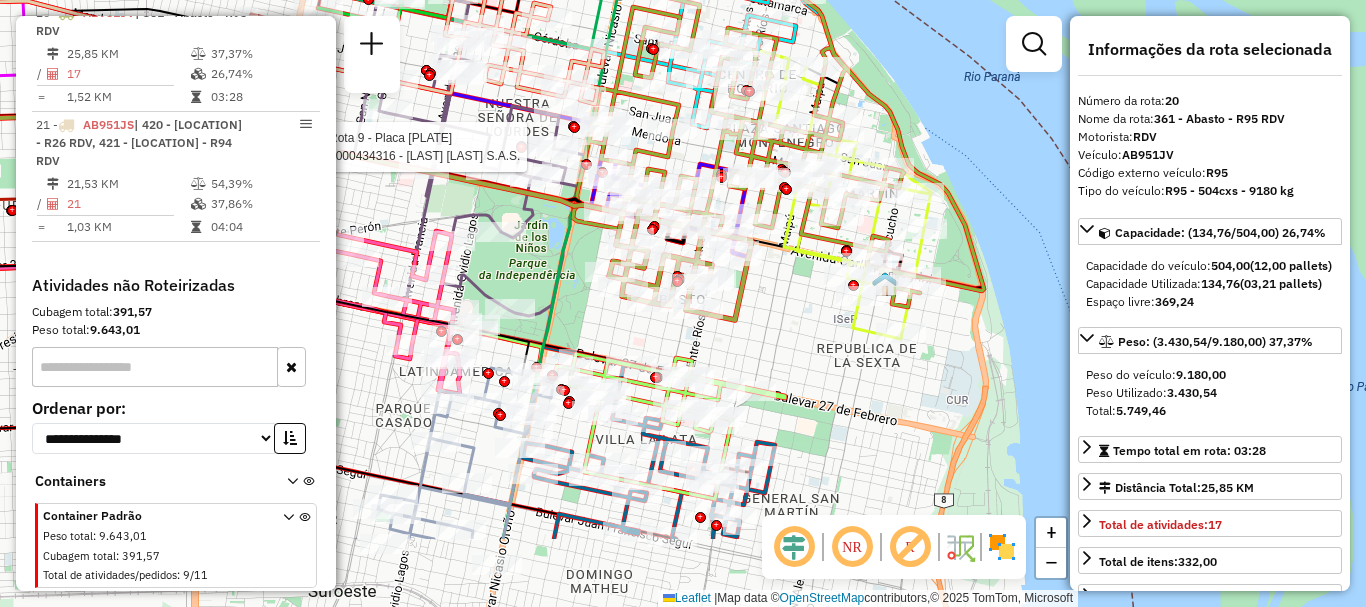 click 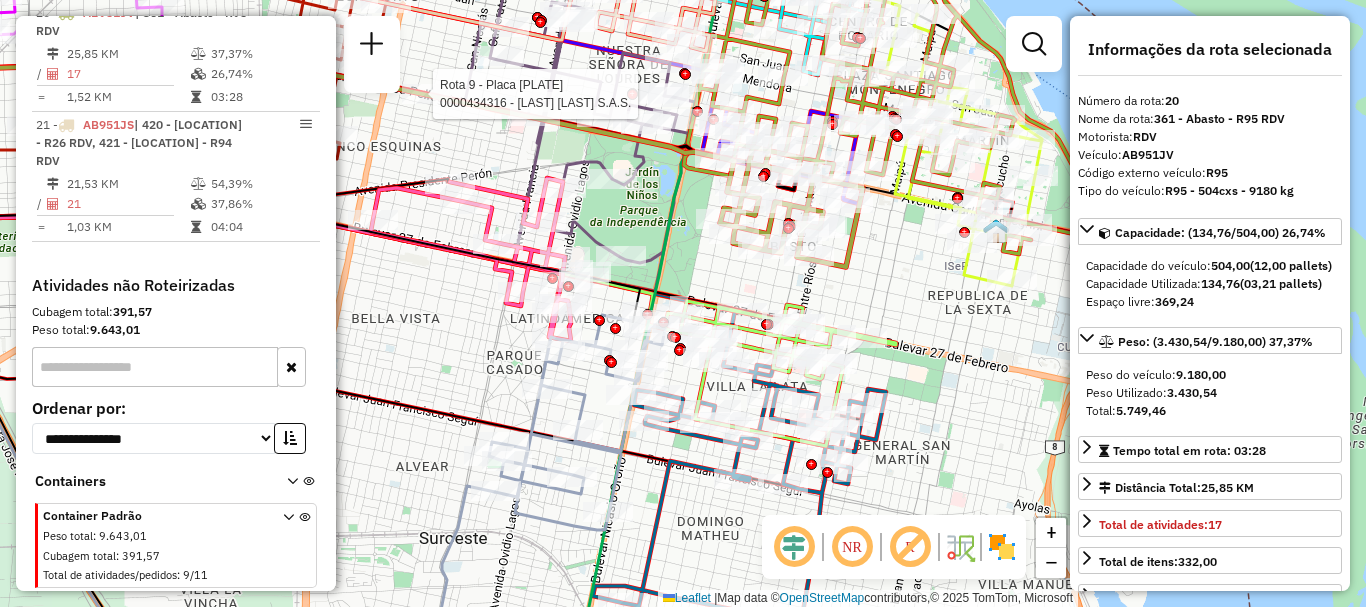 drag, startPoint x: 734, startPoint y: 221, endPoint x: 838, endPoint y: 307, distance: 134.95184 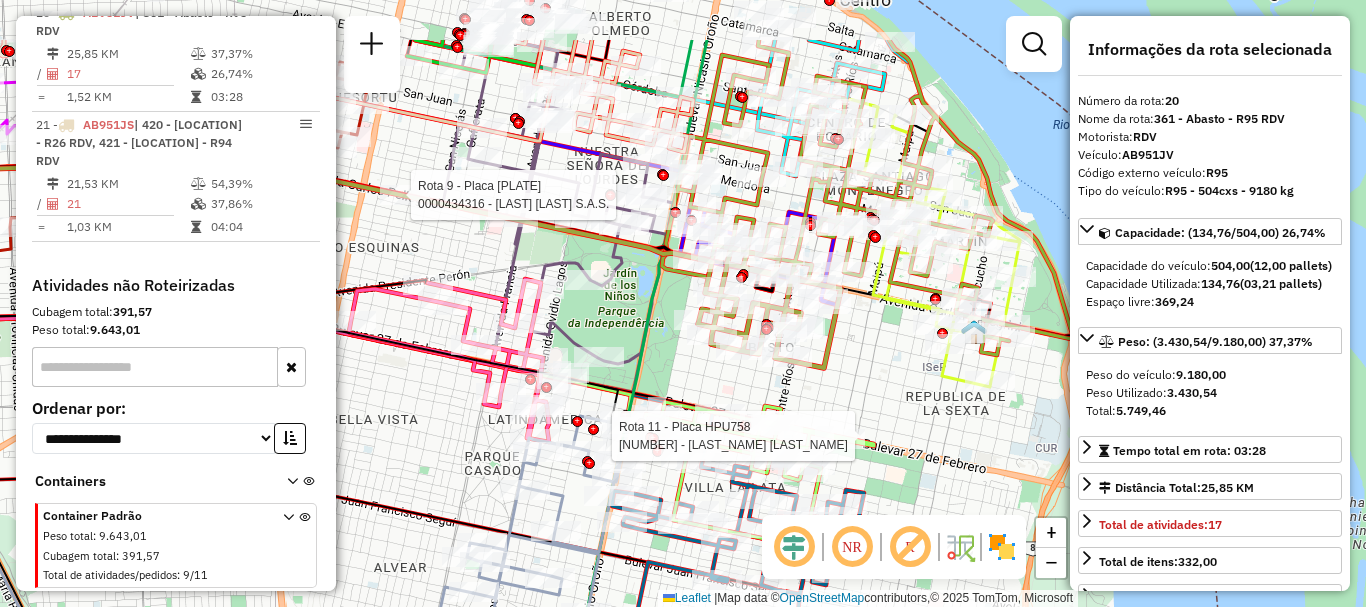 drag, startPoint x: 724, startPoint y: 307, endPoint x: 704, endPoint y: 358, distance: 54.781384 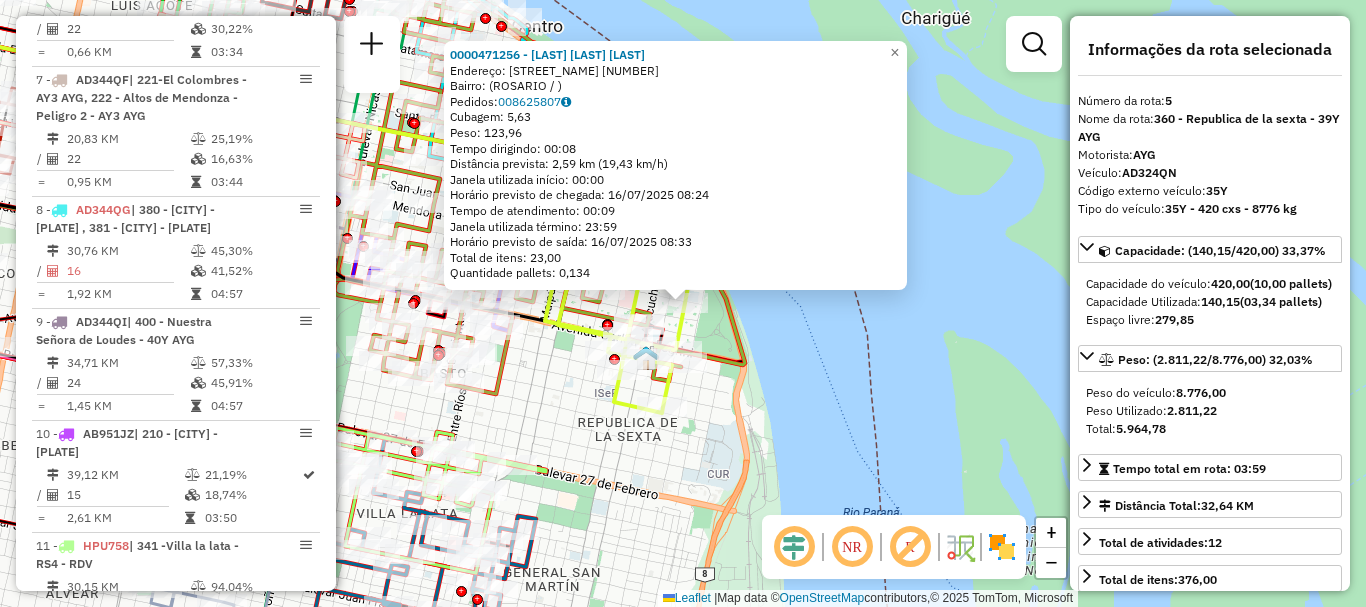 scroll, scrollTop: 1153, scrollLeft: 0, axis: vertical 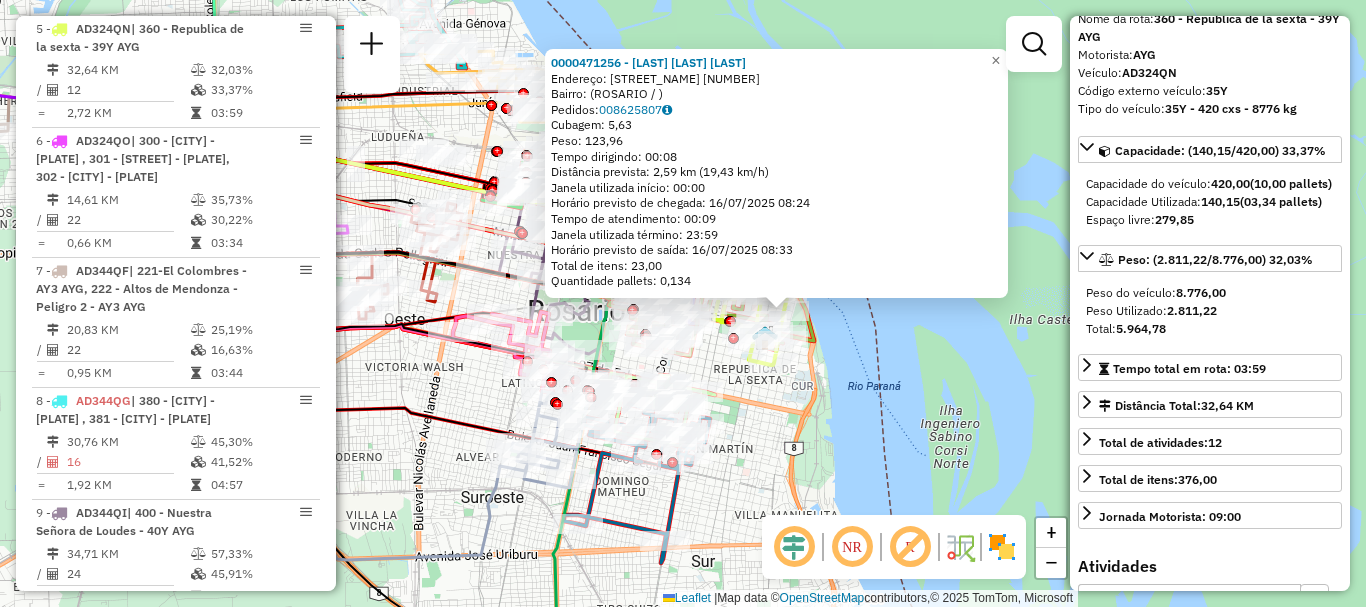 click on "0000471256 - Vega Nahuel Matias  Endereço: NECOCHEA 1412   Bairro:  (ROSARIO / )   Pedidos:  008625807   Cubagem: 5,63  Peso: 123,96  Tempo dirigindo: 00:08   Distância prevista: 2,59 km (19,43 km/h)   Janela utilizada início: 00:00   Horário previsto de chegada: 16/07/2025 08:24   Tempo de atendimento: 00:09   Janela utilizada término: 23:59   Horário previsto de saída: 16/07/2025 08:33   Total de itens: 23,00   Quantidade pallets: 0,134  × Janela de atendimento Grade de atendimento Capacidade Transportadoras Veículos Cliente Pedidos  Rotas Selecione os dias de semana para filtrar as janelas de atendimento  Seg   Ter   Qua   Qui   Sex   Sáb   Dom  Informe o período da janela de atendimento: De: Até:  Filtrar exatamente a janela do cliente  Considerar janela de atendimento padrão  Selecione os dias de semana para filtrar as grades de atendimento  Seg   Ter   Qua   Qui   Sex   Sáb   Dom   Considerar clientes sem dia de atendimento cadastrado  Clientes fora do dia de atendimento selecionado  De:" 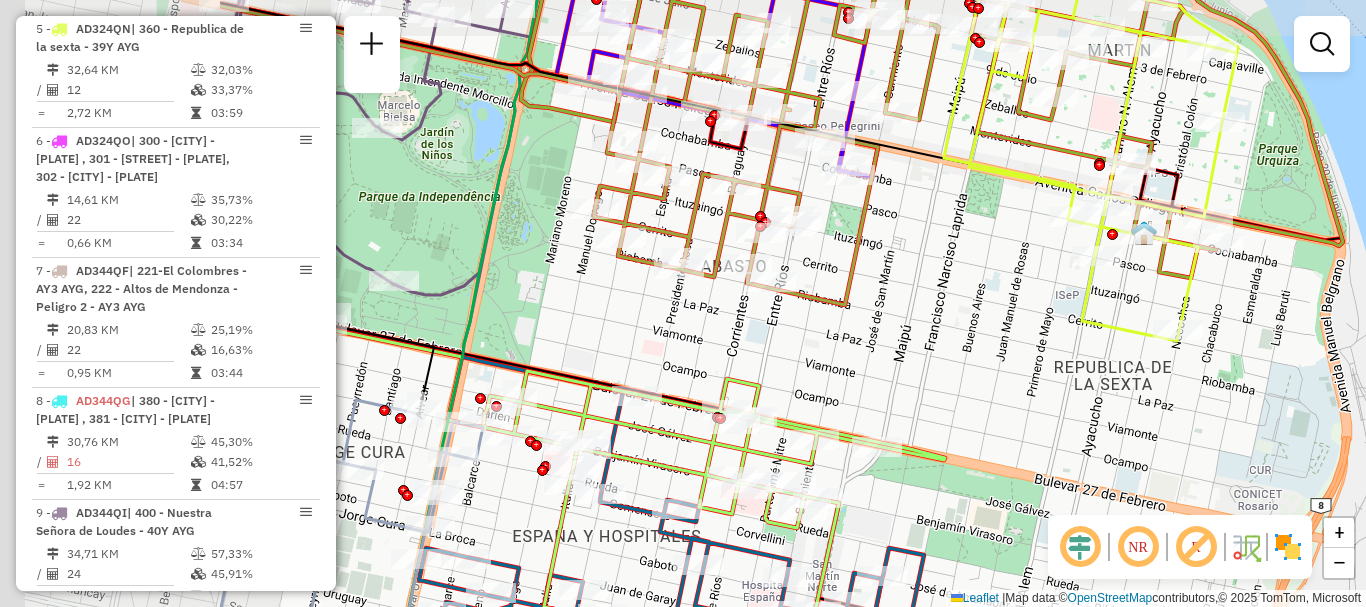 drag, startPoint x: 727, startPoint y: 277, endPoint x: 959, endPoint y: 293, distance: 232.55107 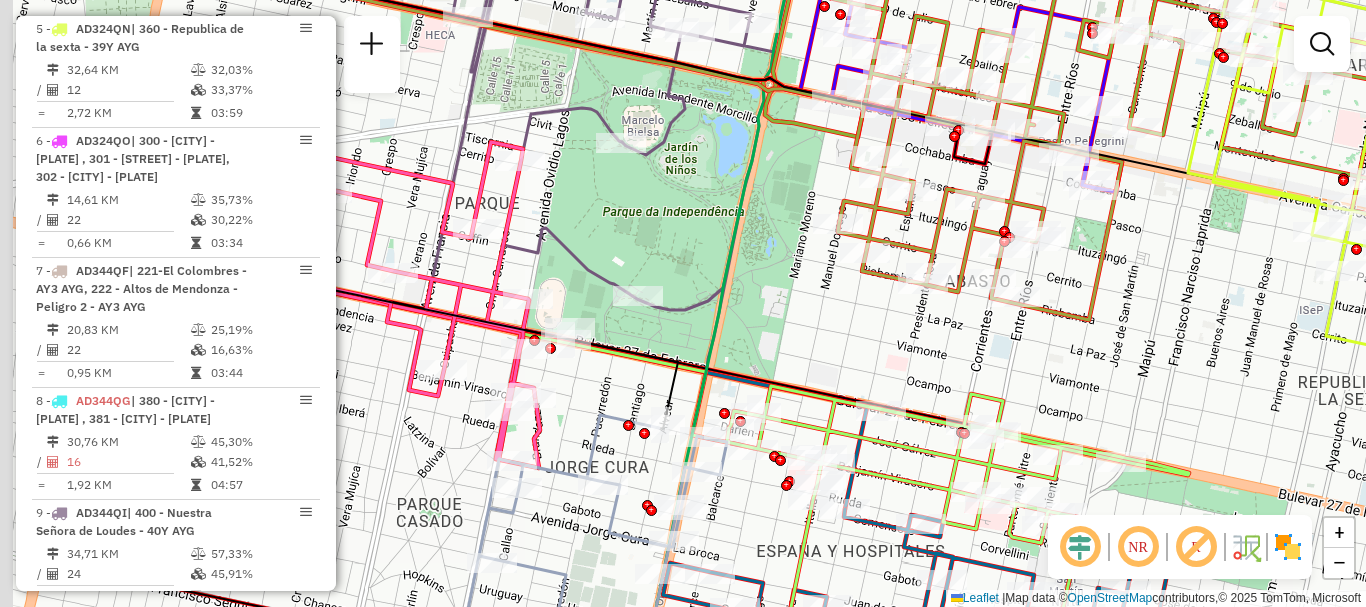 drag, startPoint x: 709, startPoint y: 341, endPoint x: 1043, endPoint y: 358, distance: 334.43234 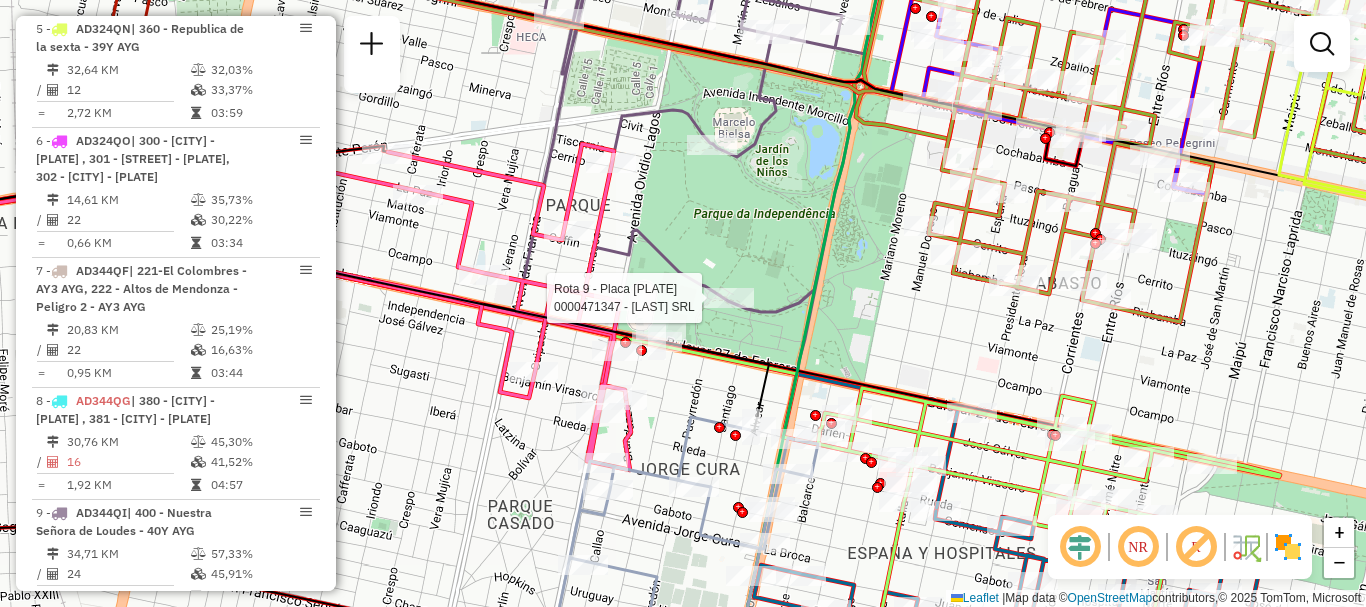 select on "**********" 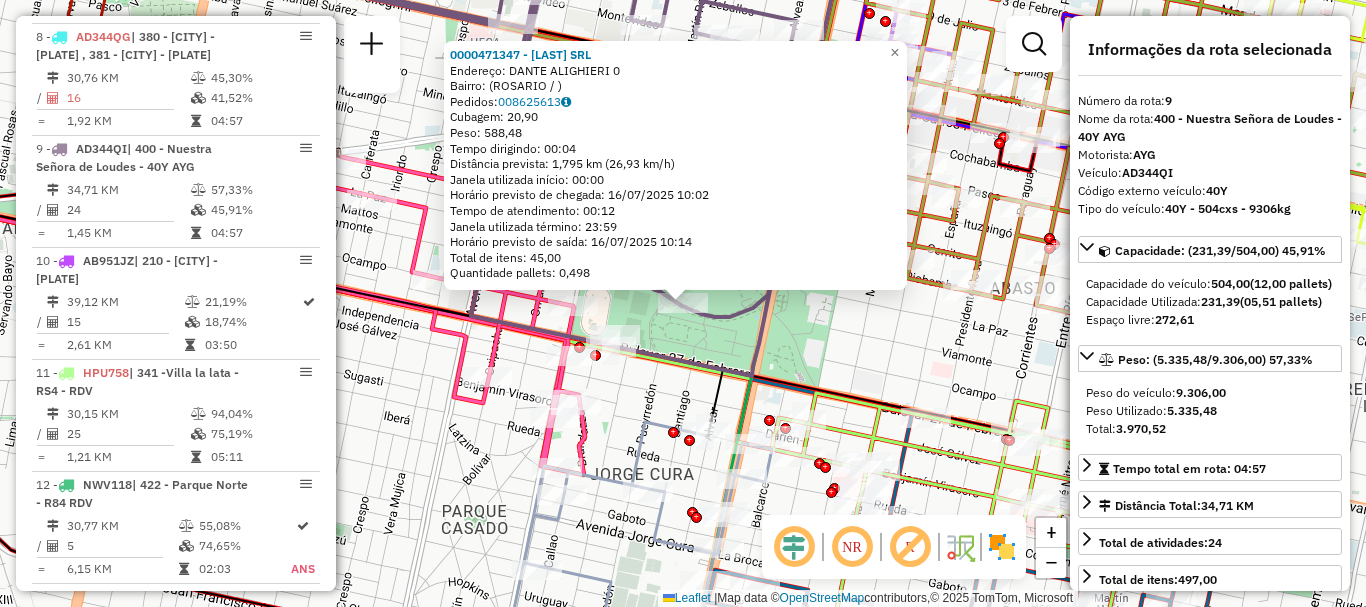 scroll, scrollTop: 1673, scrollLeft: 0, axis: vertical 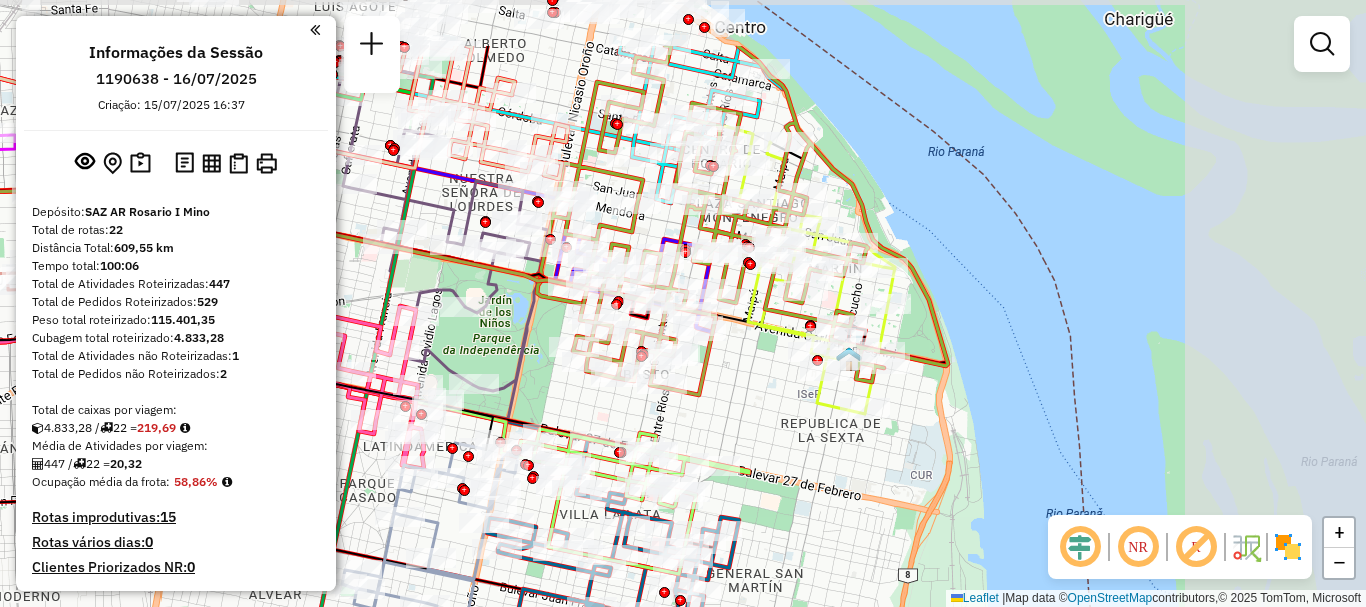 drag, startPoint x: 688, startPoint y: 342, endPoint x: 275, endPoint y: 445, distance: 425.6501 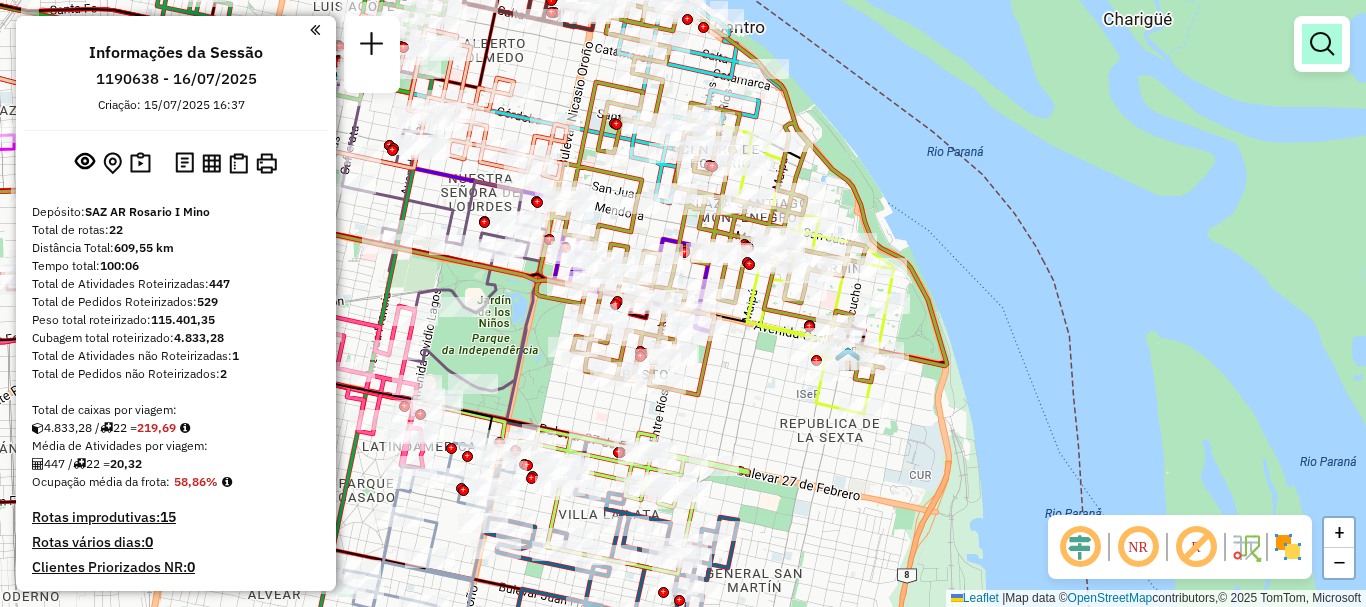 click at bounding box center (1322, 44) 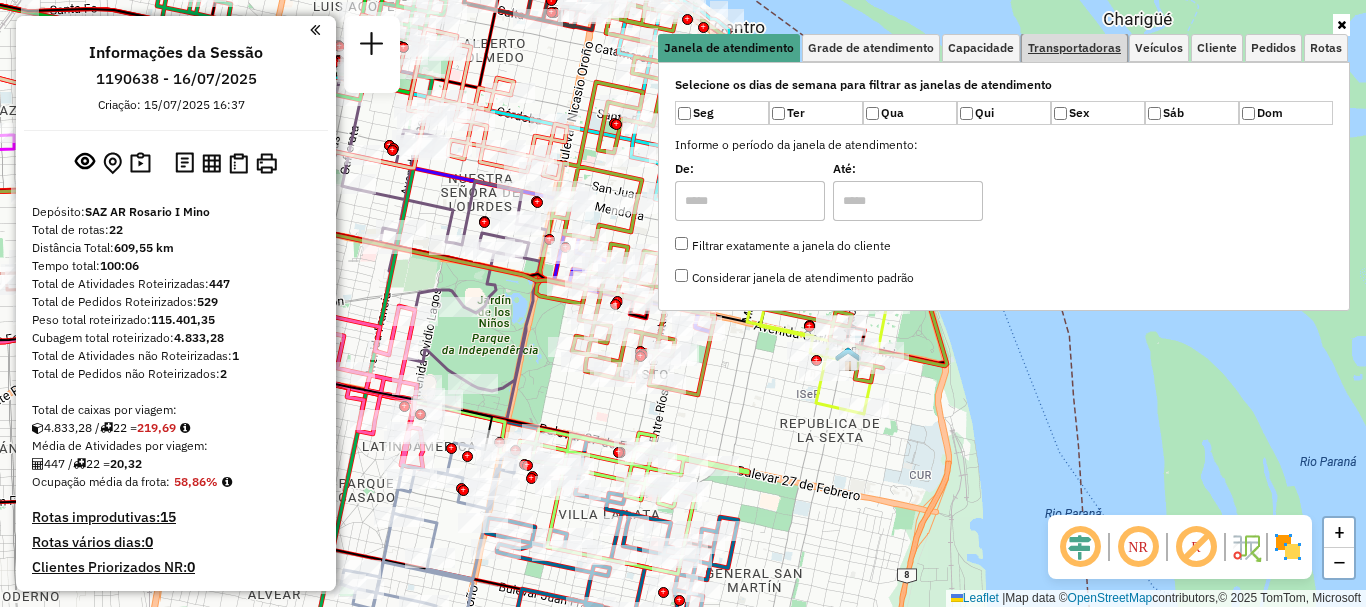 click on "Transportadoras" at bounding box center [1074, 48] 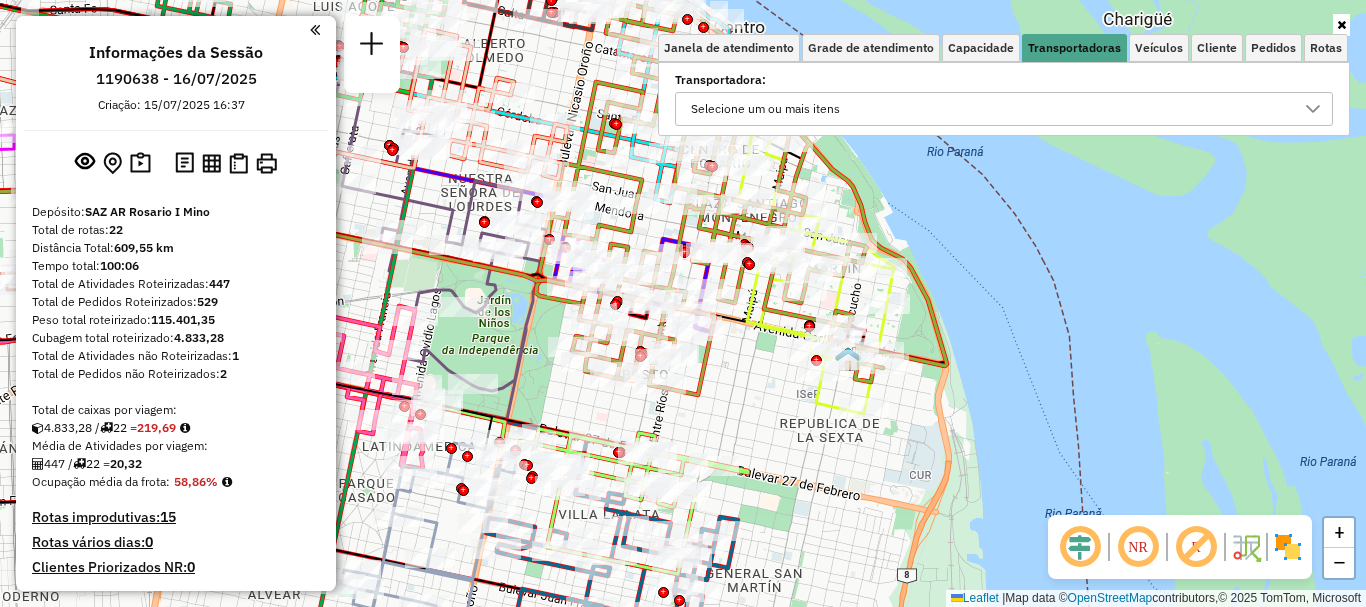 click 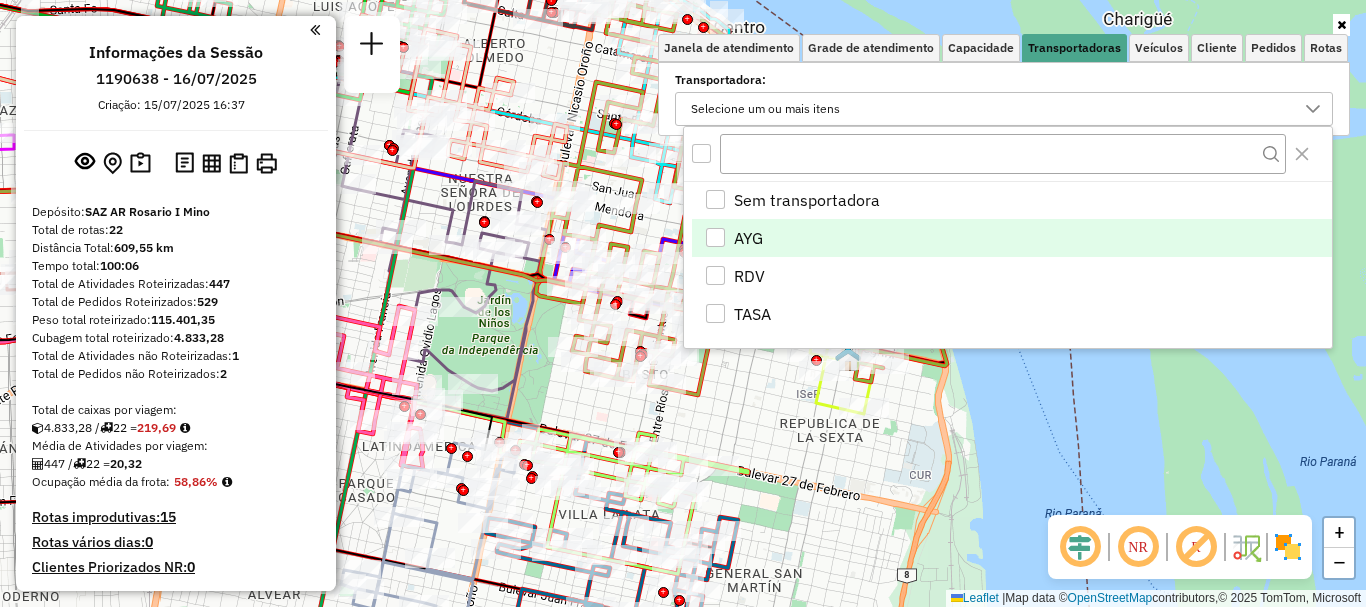 click at bounding box center (715, 237) 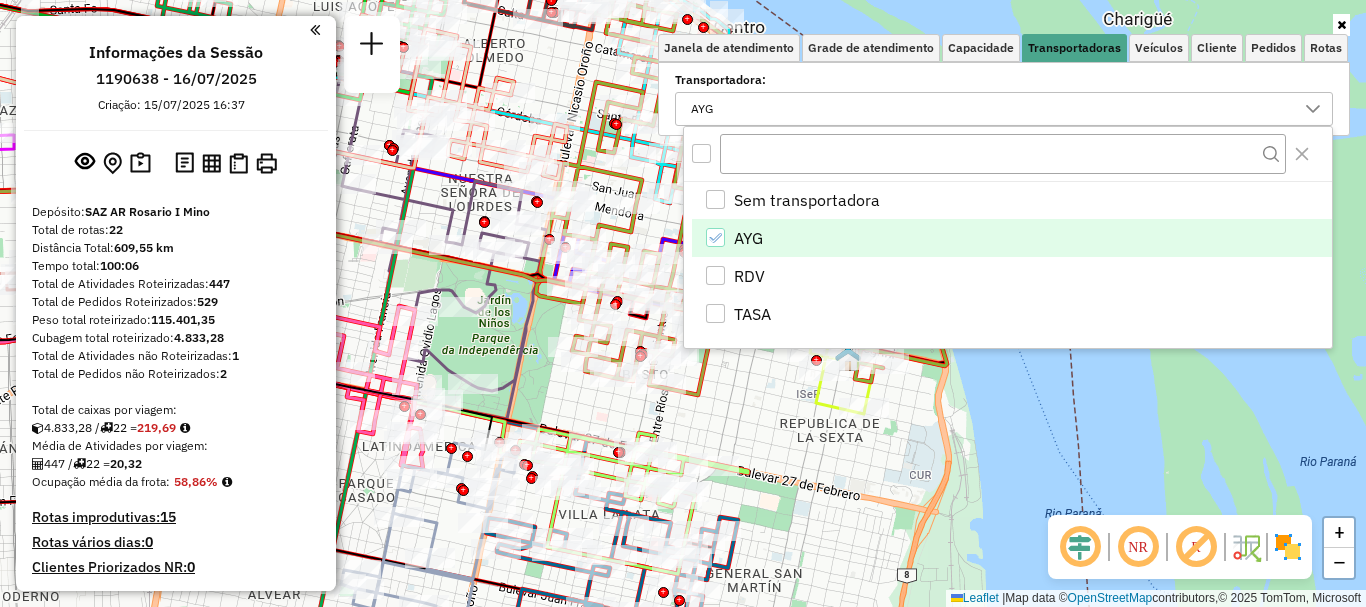 click on "Janela de atendimento Grade de atendimento Capacidade Transportadoras Veículos Cliente Pedidos  Rotas Selecione os dias de semana para filtrar as janelas de atendimento  Seg   Ter   Qua   Qui   Sex   Sáb   Dom  Informe o período da janela de atendimento: De: Até:  Filtrar exatamente a janela do cliente  Considerar janela de atendimento padrão  Selecione os dias de semana para filtrar as grades de atendimento  Seg   Ter   Qua   Qui   Sex   Sáb   Dom   Considerar clientes sem dia de atendimento cadastrado  Clientes fora do dia de atendimento selecionado Filtrar as atividades entre os valores definidos abaixo:  Peso mínimo:   Peso máximo:   Cubagem mínima:   Cubagem máxima:   De:   Até:  Filtrar as atividades entre o tempo de atendimento definido abaixo:  De:   Até:   Considerar capacidade total dos clientes não roteirizados Transportadora: AYG Tipo de veículo: Selecione um ou mais itens Veículo: Selecione um ou mais itens Motorista: Selecione um ou mais itens Nome: Tipo de cliente: Rótulo: Tipo:" 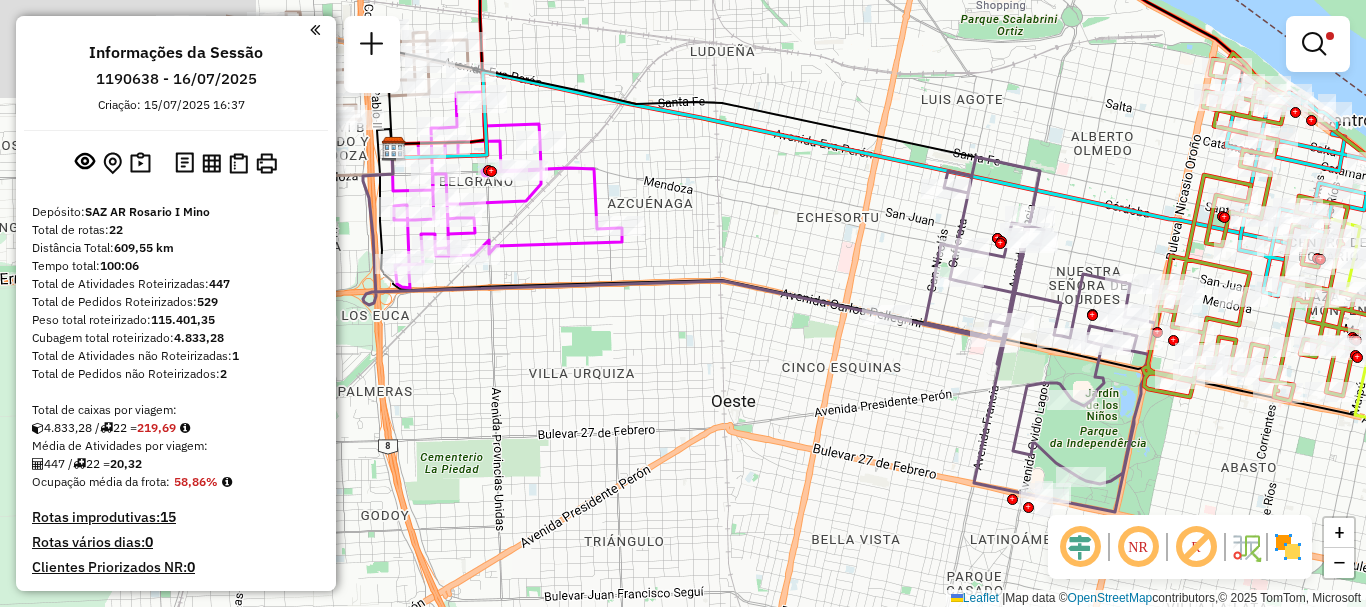 drag, startPoint x: 771, startPoint y: 387, endPoint x: 1220, endPoint y: 349, distance: 450.60516 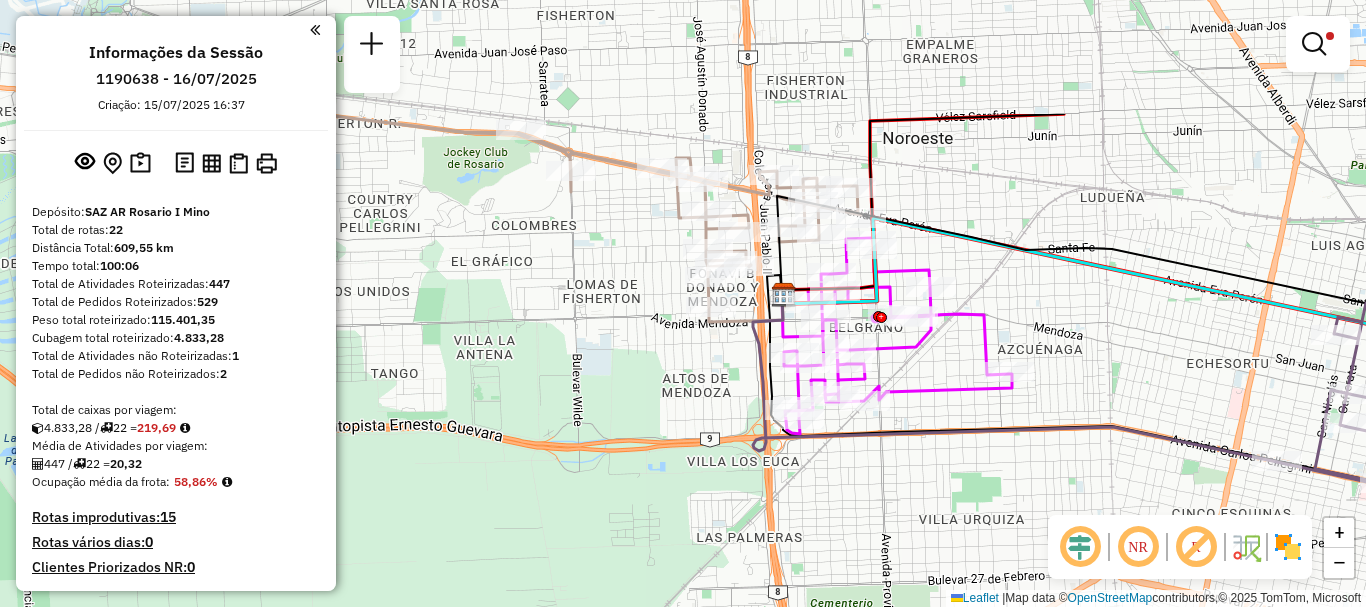 drag, startPoint x: 616, startPoint y: 244, endPoint x: 669, endPoint y: 407, distance: 171.40012 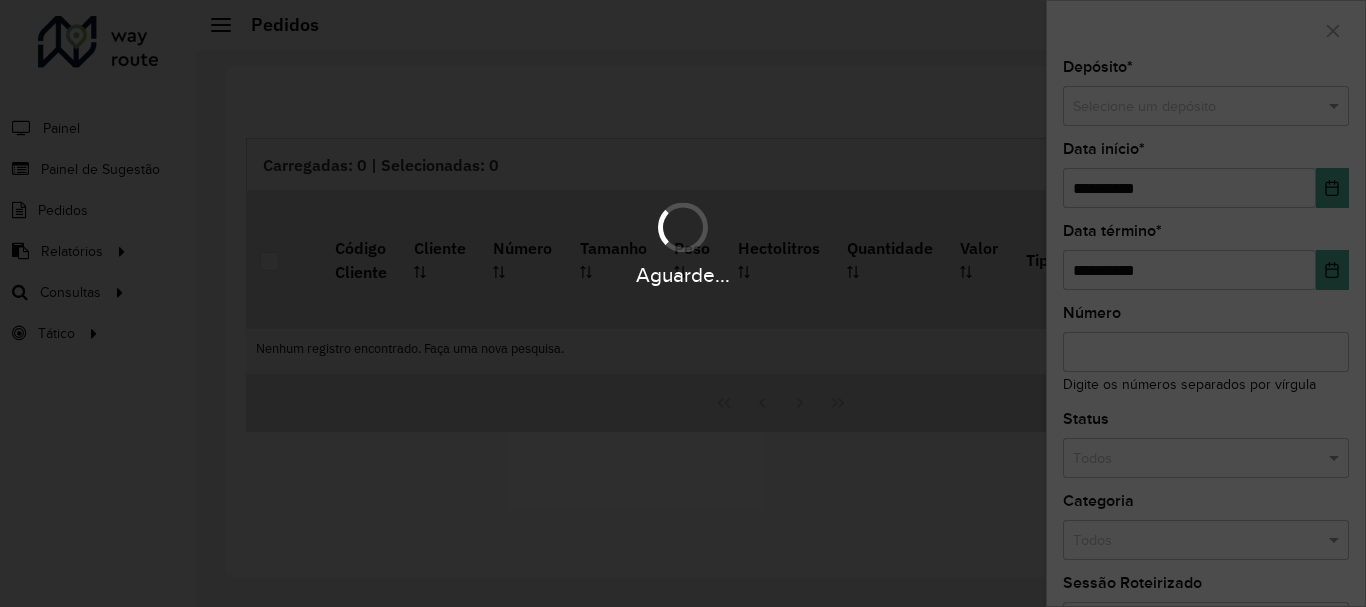 scroll, scrollTop: 0, scrollLeft: 0, axis: both 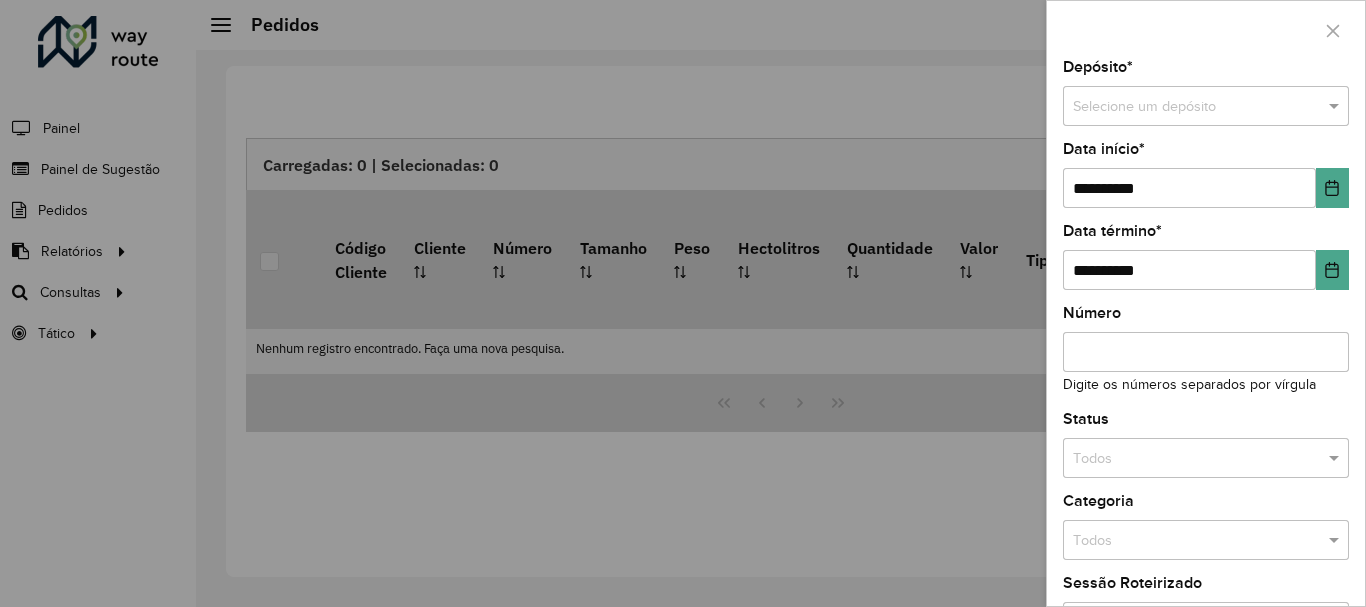 click at bounding box center [683, 303] 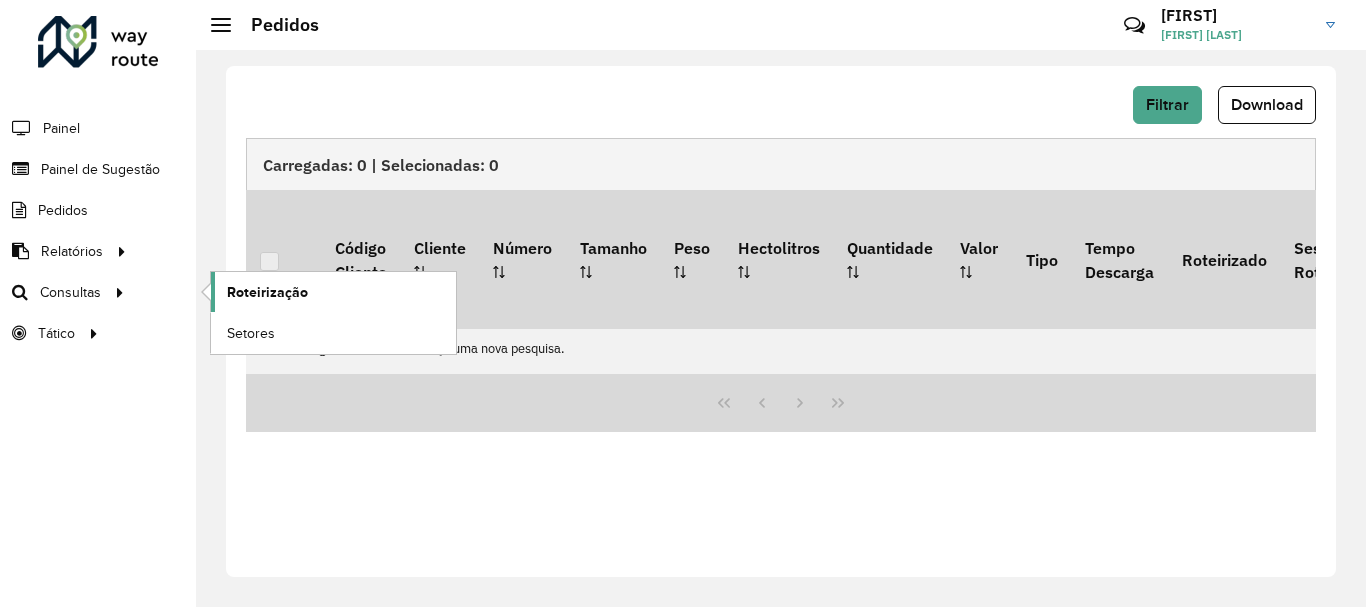 click on "Roteirização" 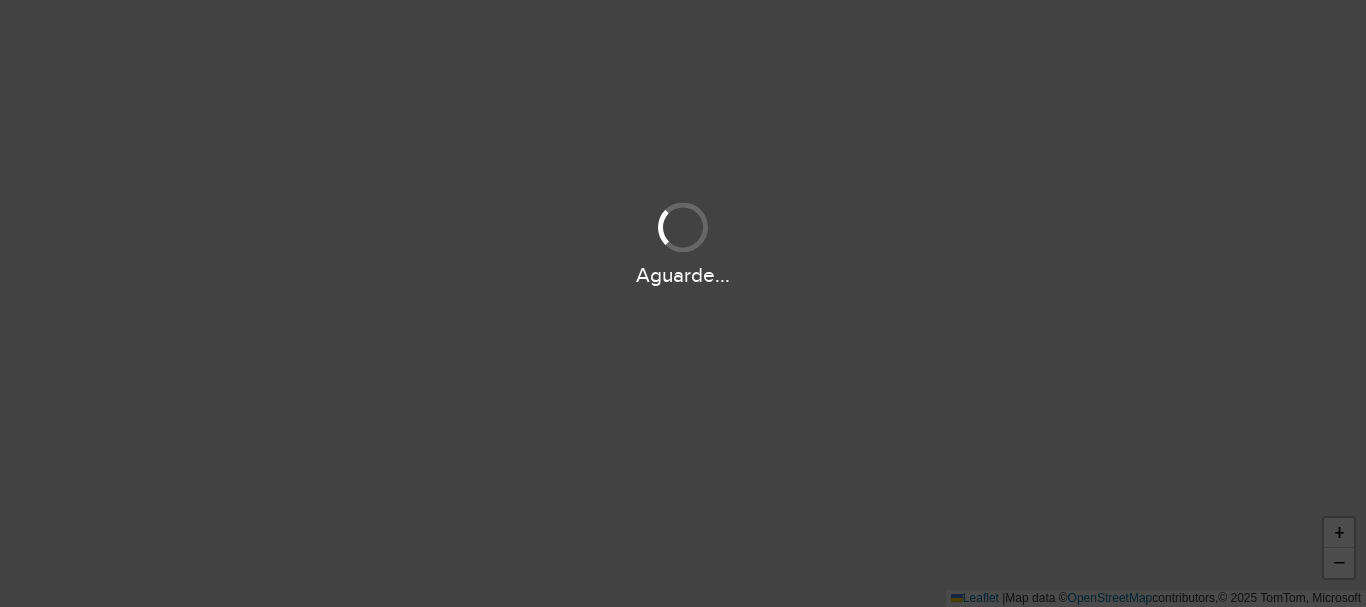 scroll, scrollTop: 0, scrollLeft: 0, axis: both 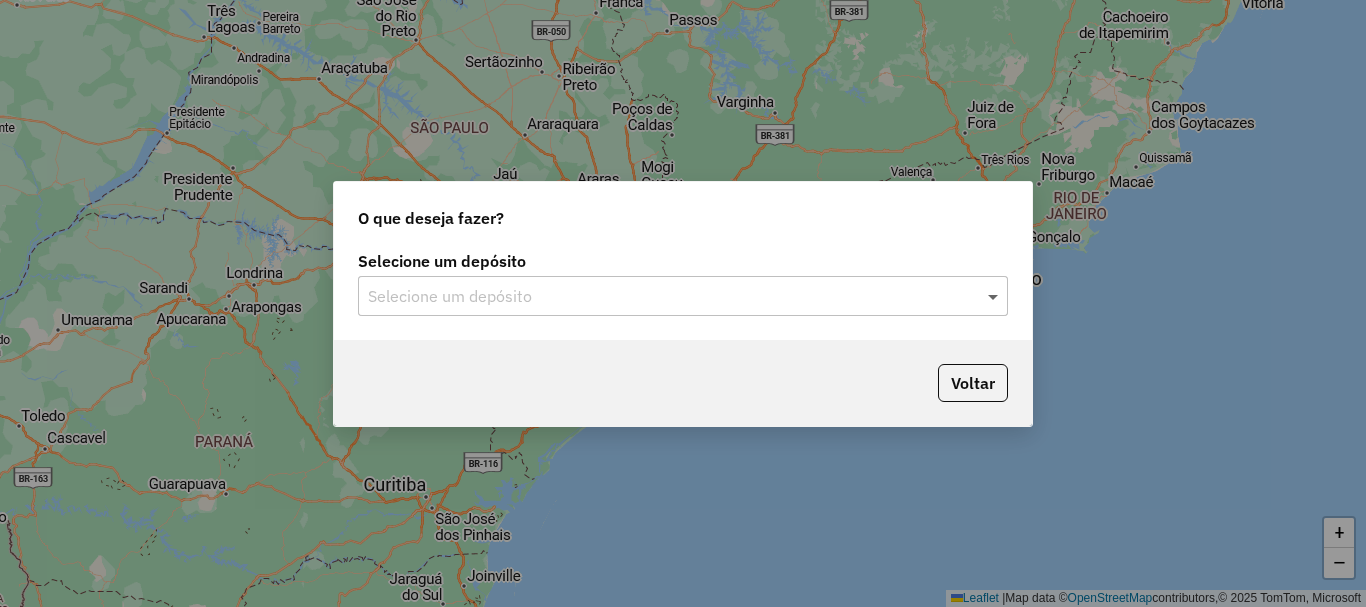 click 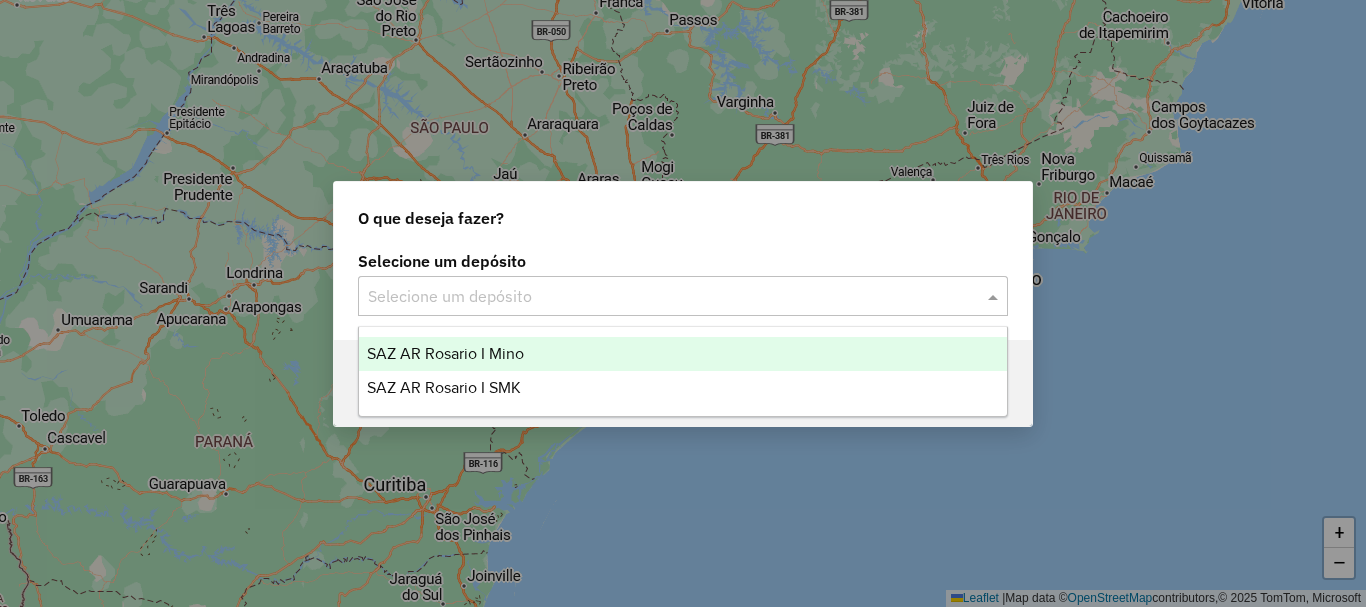 click on "SAZ AR Rosario I Mino" at bounding box center [445, 353] 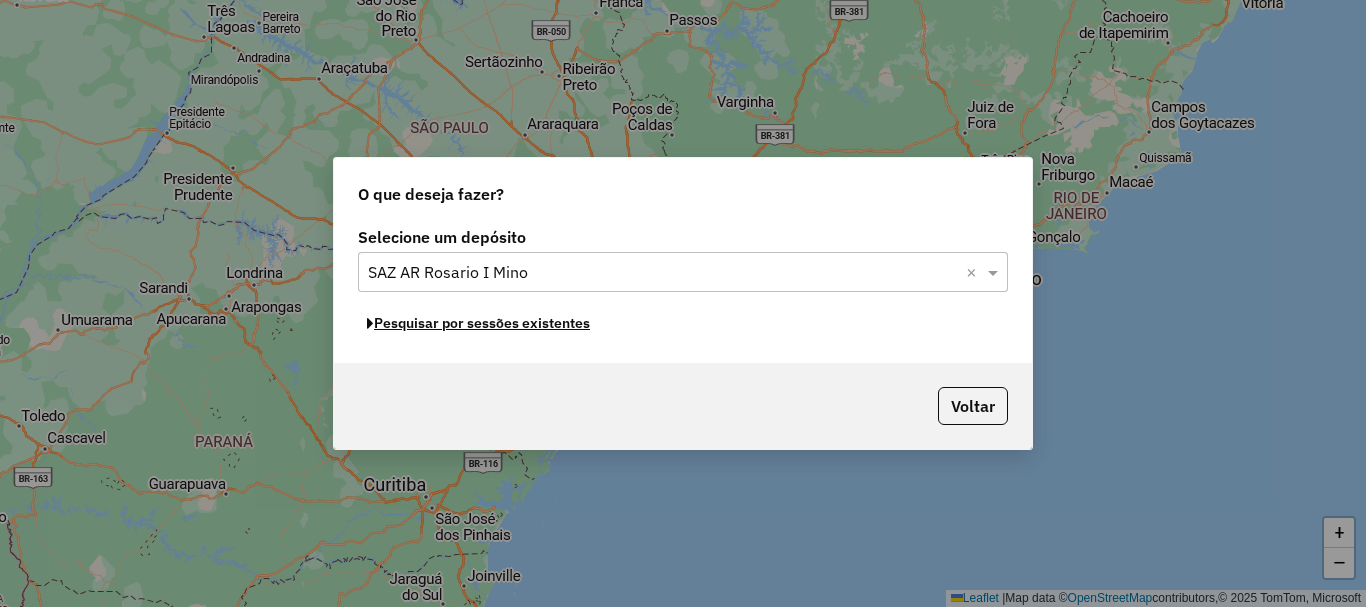 click on "Pesquisar por sessões existentes" 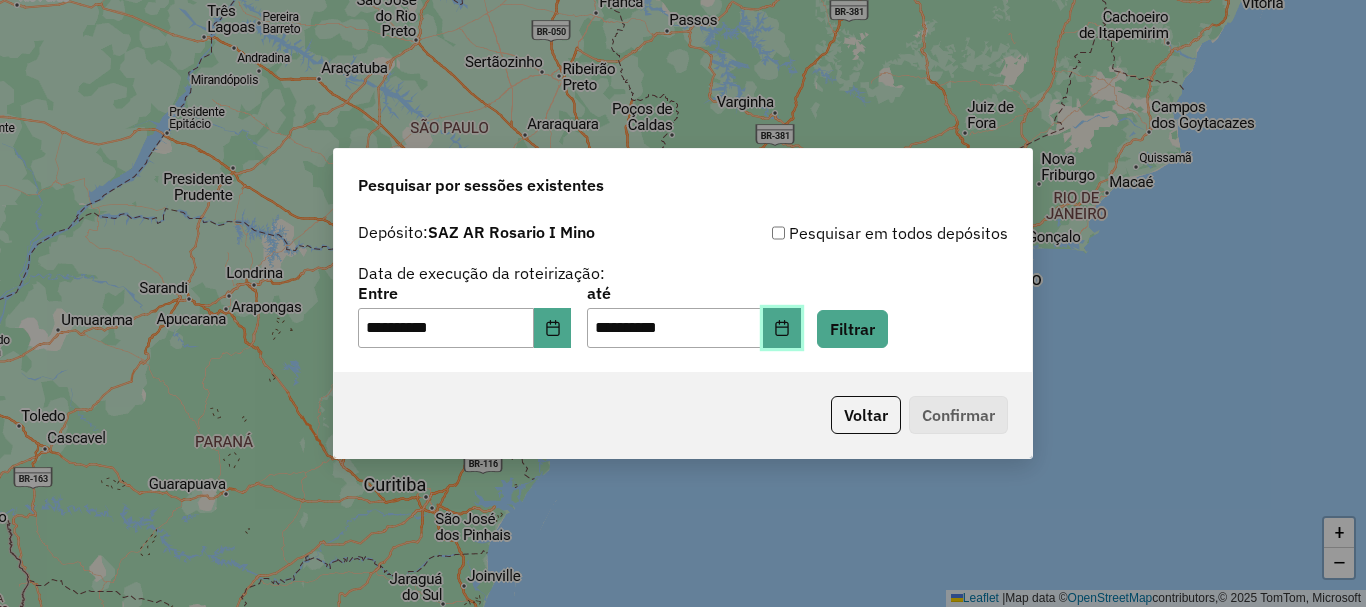 click at bounding box center [782, 328] 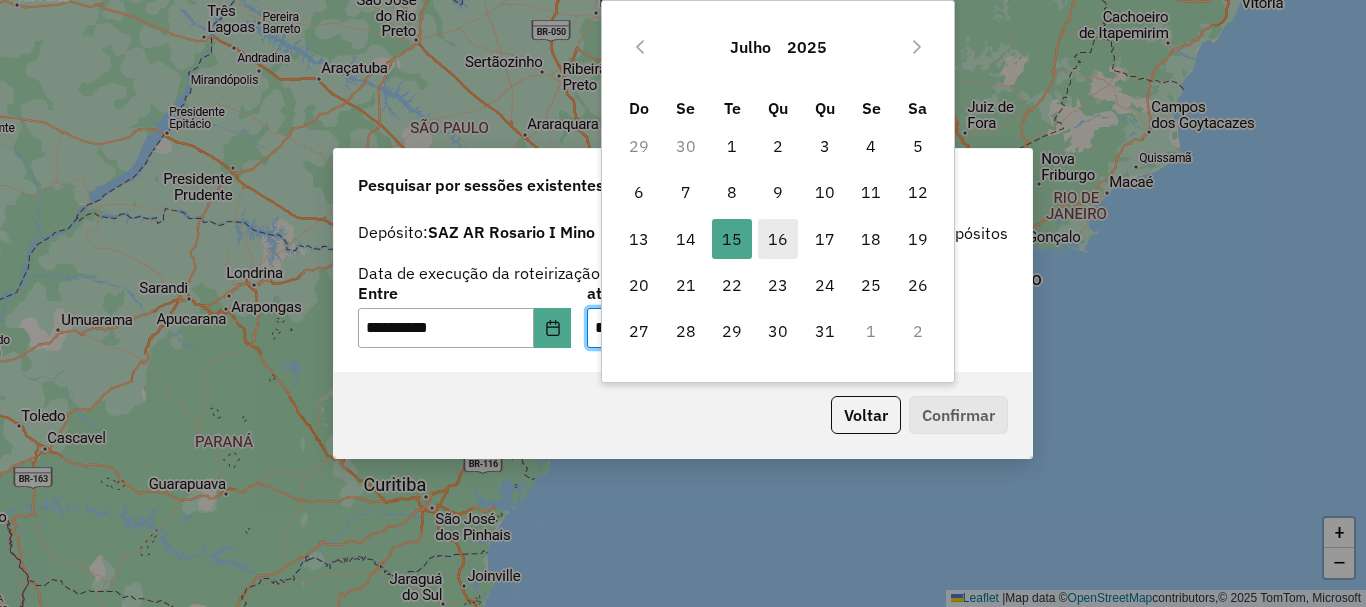 click on "16" at bounding box center (778, 239) 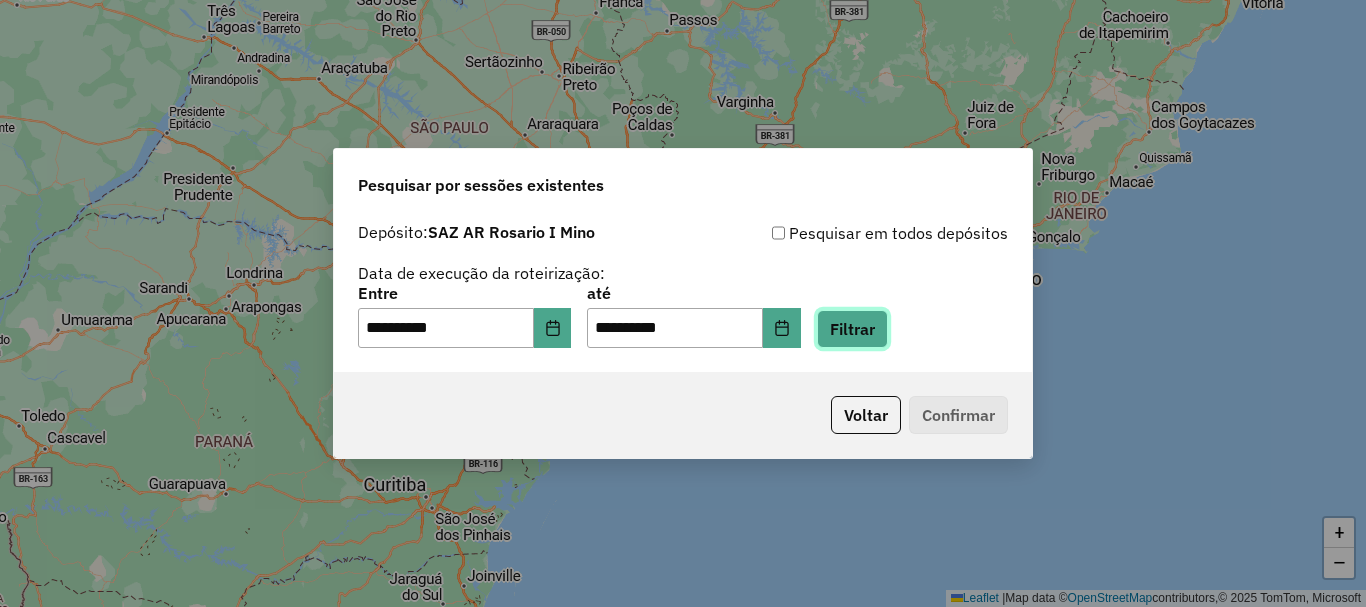 click on "Filtrar" 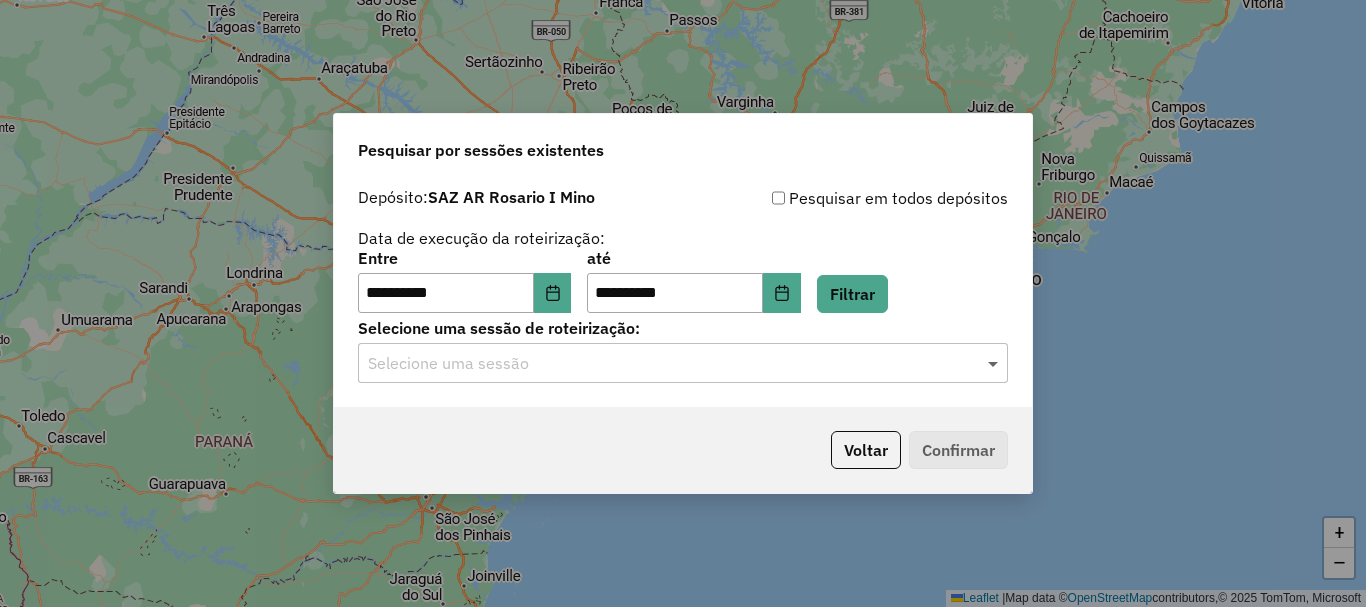 click 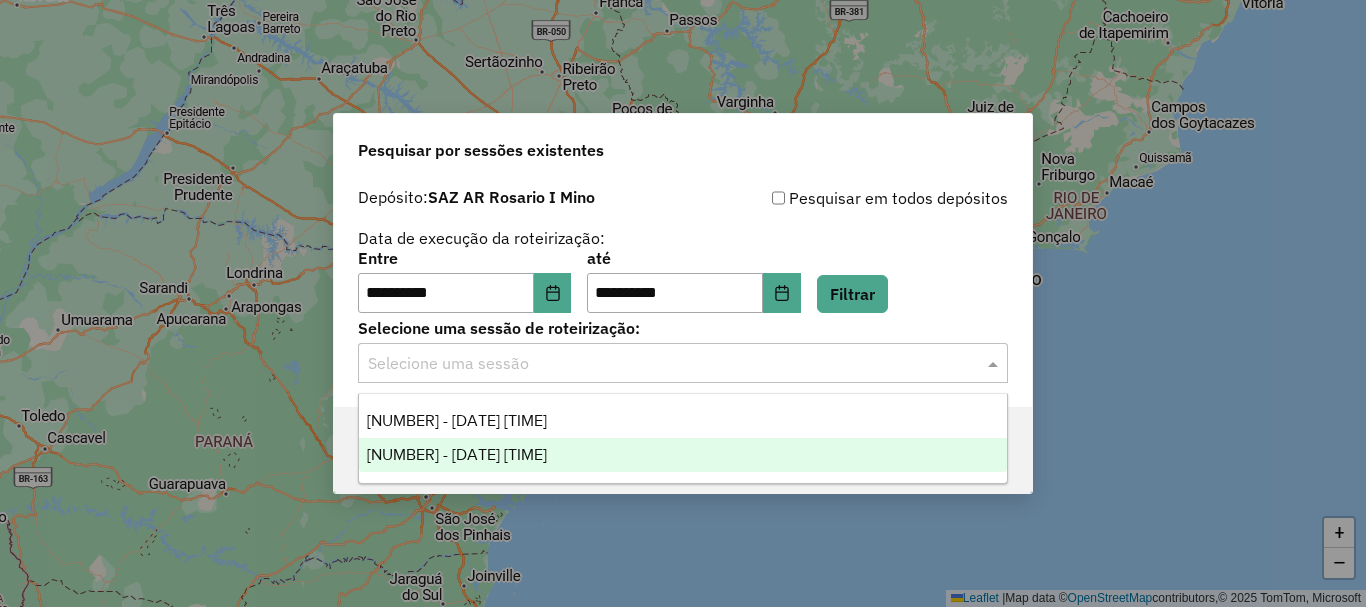 click on "[NUMBER] - [DATE] [TIME]" at bounding box center (457, 454) 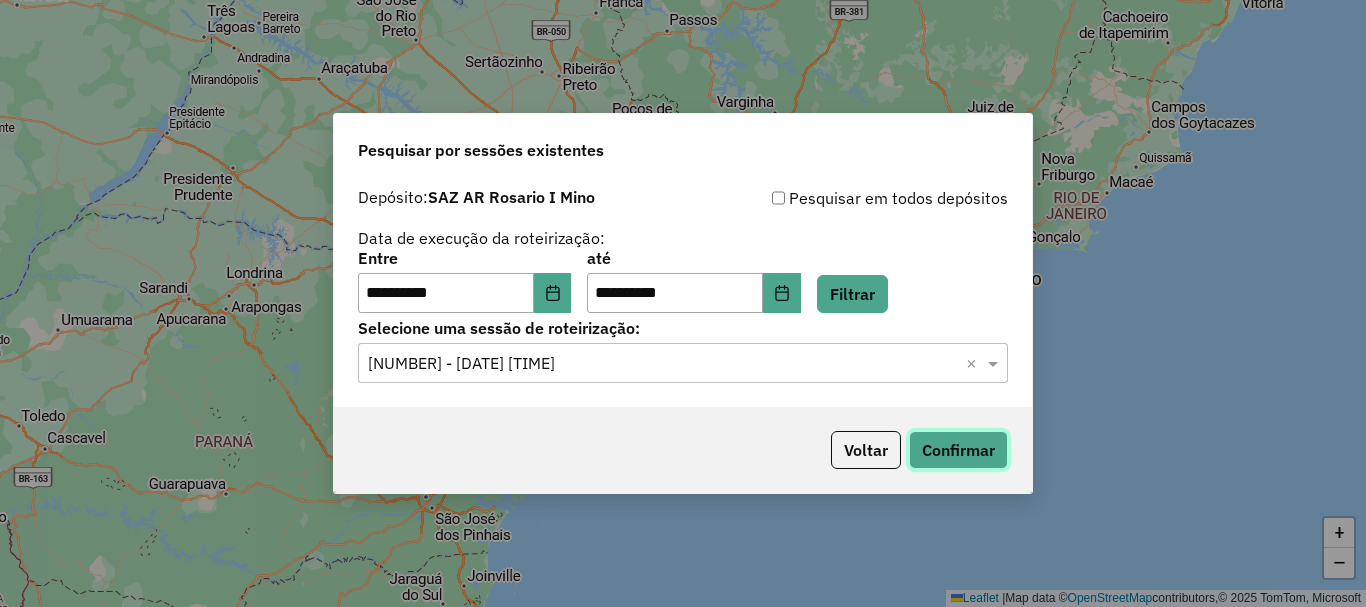 click on "Confirmar" 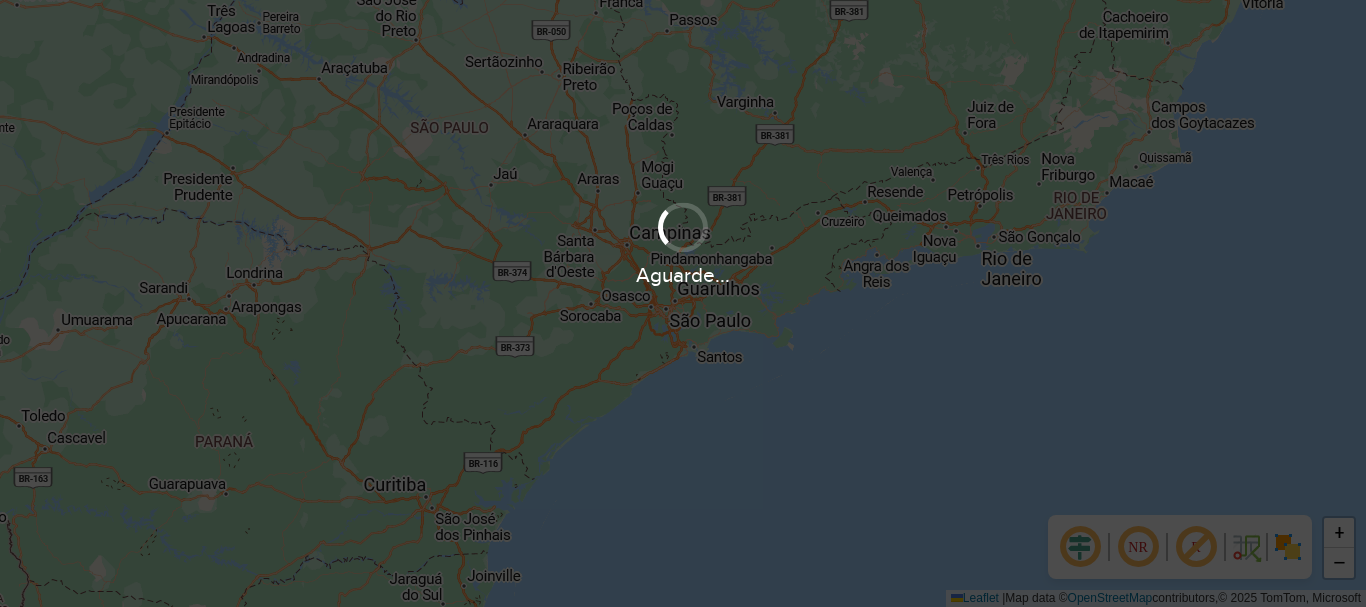 scroll, scrollTop: 0, scrollLeft: 0, axis: both 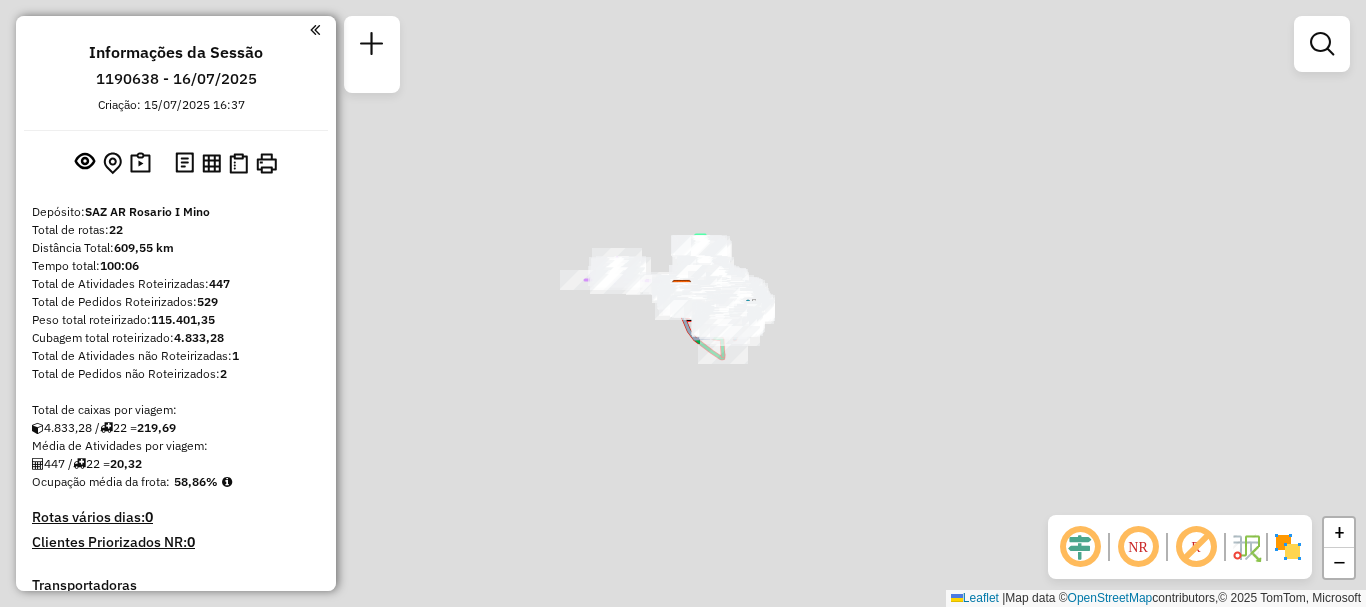 click on "Janela de atendimento Grade de atendimento Capacidade Transportadoras Veículos Cliente Pedidos  Rotas Selecione os dias de semana para filtrar as janelas de atendimento  Seg   Ter   Qua   Qui   Sex   Sáb   Dom  Informe o período da janela de atendimento: De: Até:  Filtrar exatamente a janela do cliente  Considerar janela de atendimento padrão  Selecione os dias de semana para filtrar as grades de atendimento  Seg   Ter   Qua   Qui   Sex   Sáb   Dom   Considerar clientes sem dia de atendimento cadastrado  Clientes fora do dia de atendimento selecionado Filtrar as atividades entre os valores definidos abaixo:  Peso mínimo:   Peso máximo:   Cubagem mínima:   Cubagem máxima:   De:   Até:  Filtrar as atividades entre o tempo de atendimento definido abaixo:  De:   Até:   Considerar capacidade total dos clientes não roteirizados Transportadora: Selecione um ou mais itens Tipo de veículo: Selecione um ou mais itens Veículo: Selecione um ou mais itens Motorista: Selecione um ou mais itens Nome: Rótulo:" 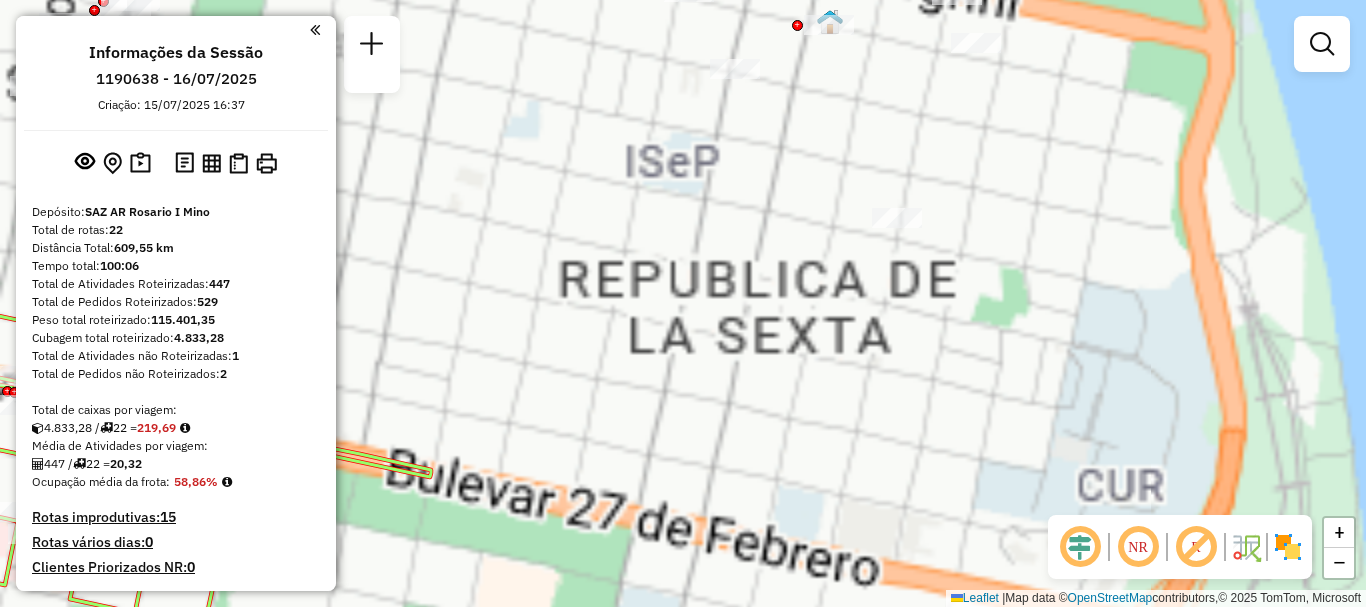 drag, startPoint x: 777, startPoint y: 502, endPoint x: 768, endPoint y: 542, distance: 41 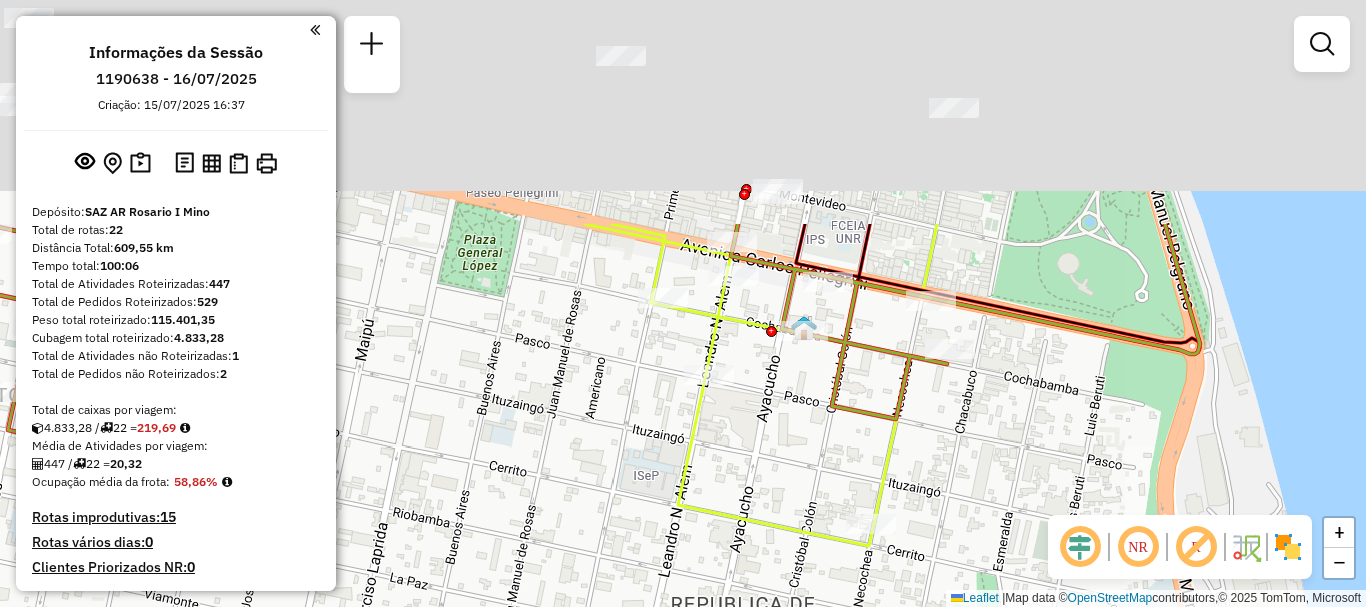 drag, startPoint x: 844, startPoint y: 457, endPoint x: 838, endPoint y: 540, distance: 83.21658 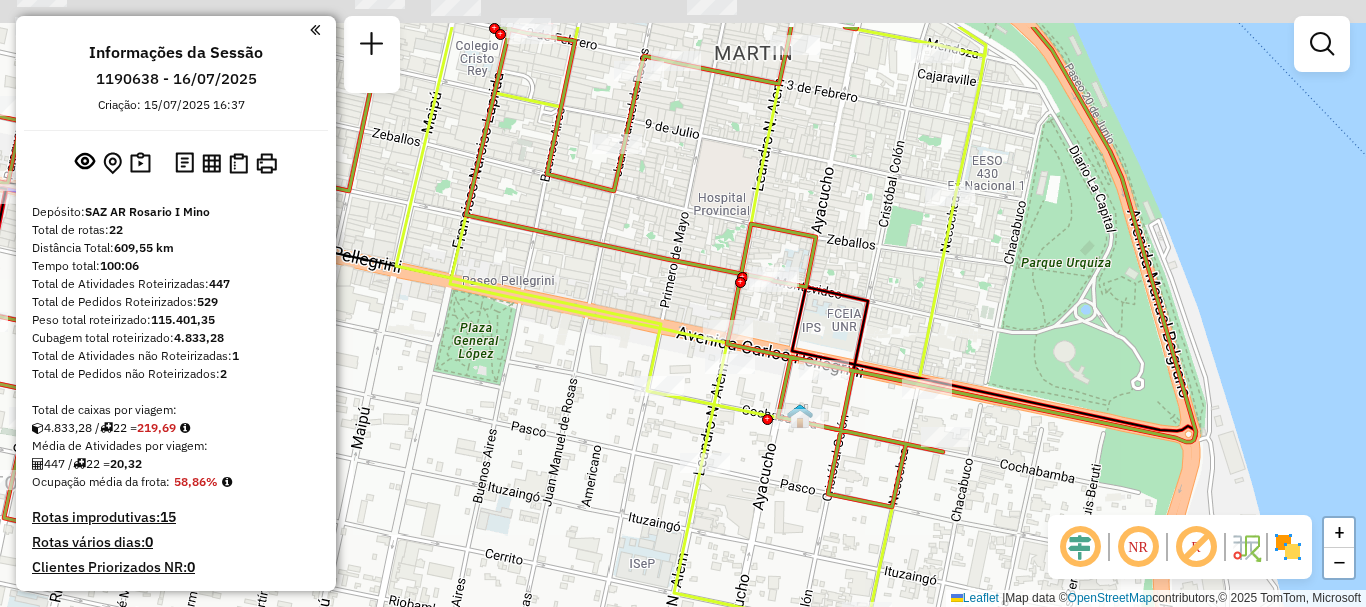 drag, startPoint x: 844, startPoint y: 498, endPoint x: 841, endPoint y: 514, distance: 16.27882 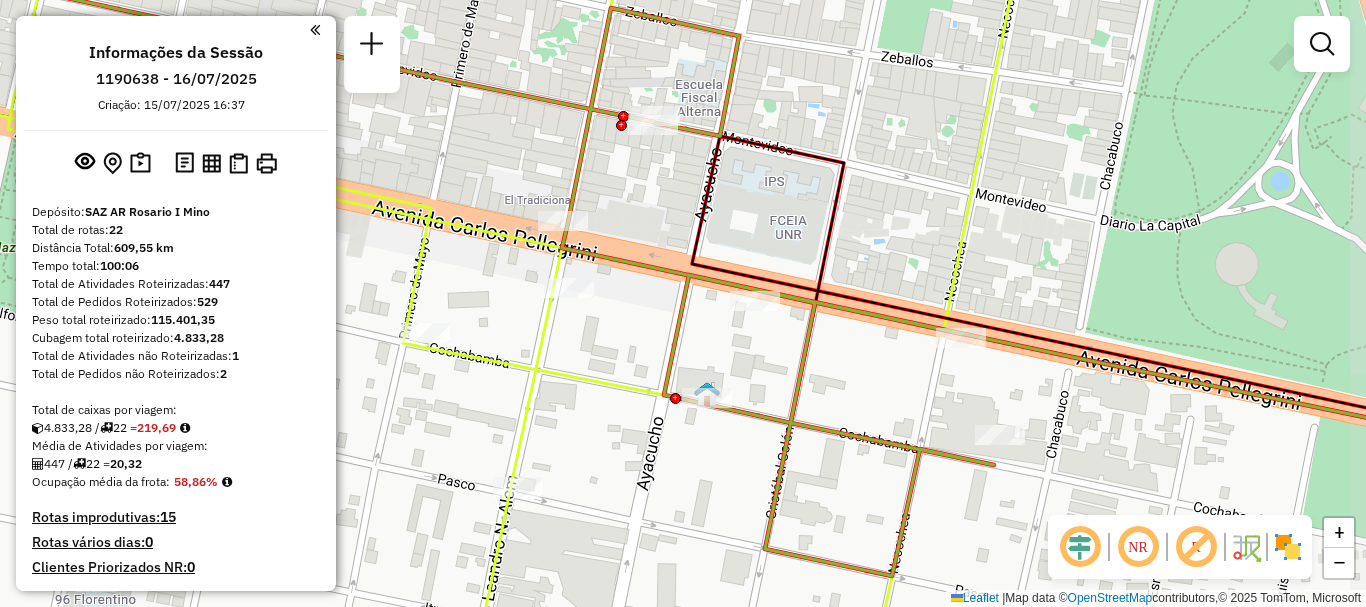 drag, startPoint x: 896, startPoint y: 447, endPoint x: 880, endPoint y: 416, distance: 34.88553 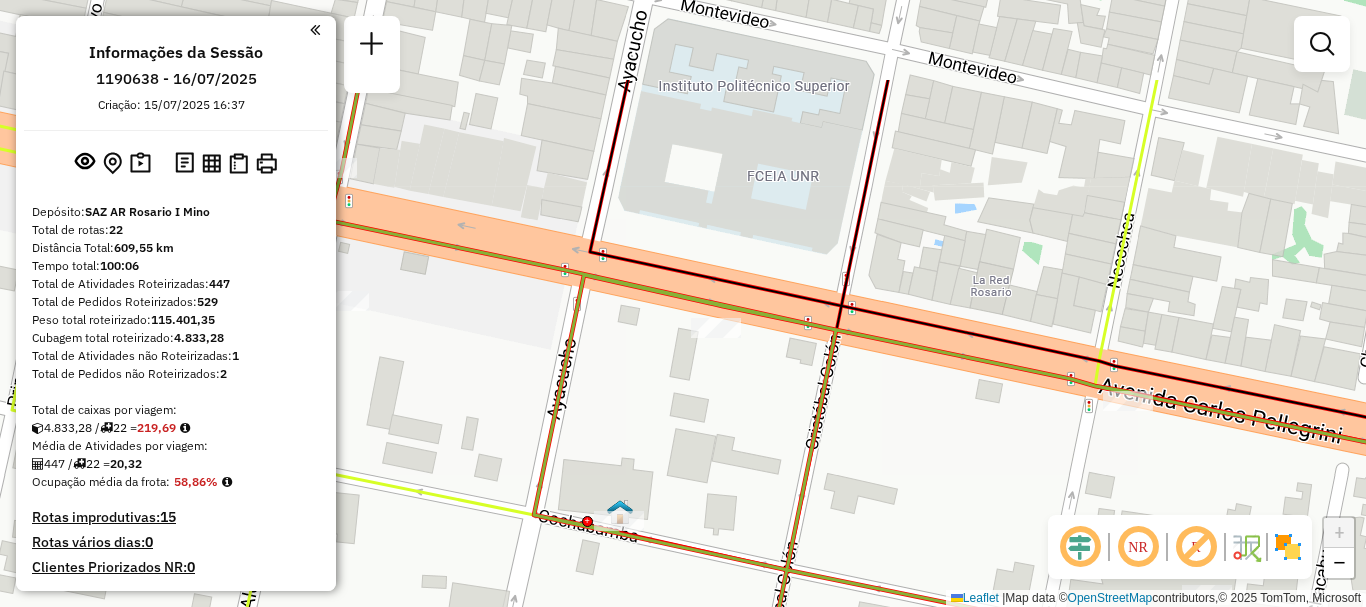 drag, startPoint x: 897, startPoint y: 483, endPoint x: 924, endPoint y: 551, distance: 73.1642 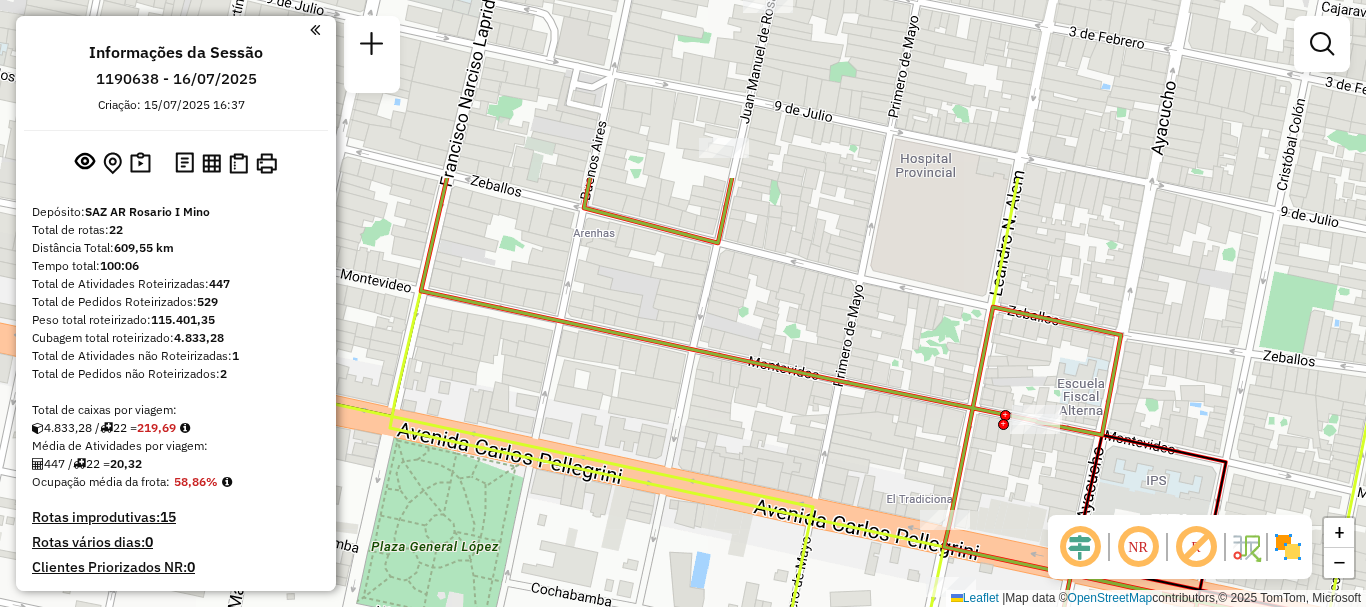 drag, startPoint x: 940, startPoint y: 426, endPoint x: 1219, endPoint y: 594, distance: 325.6762 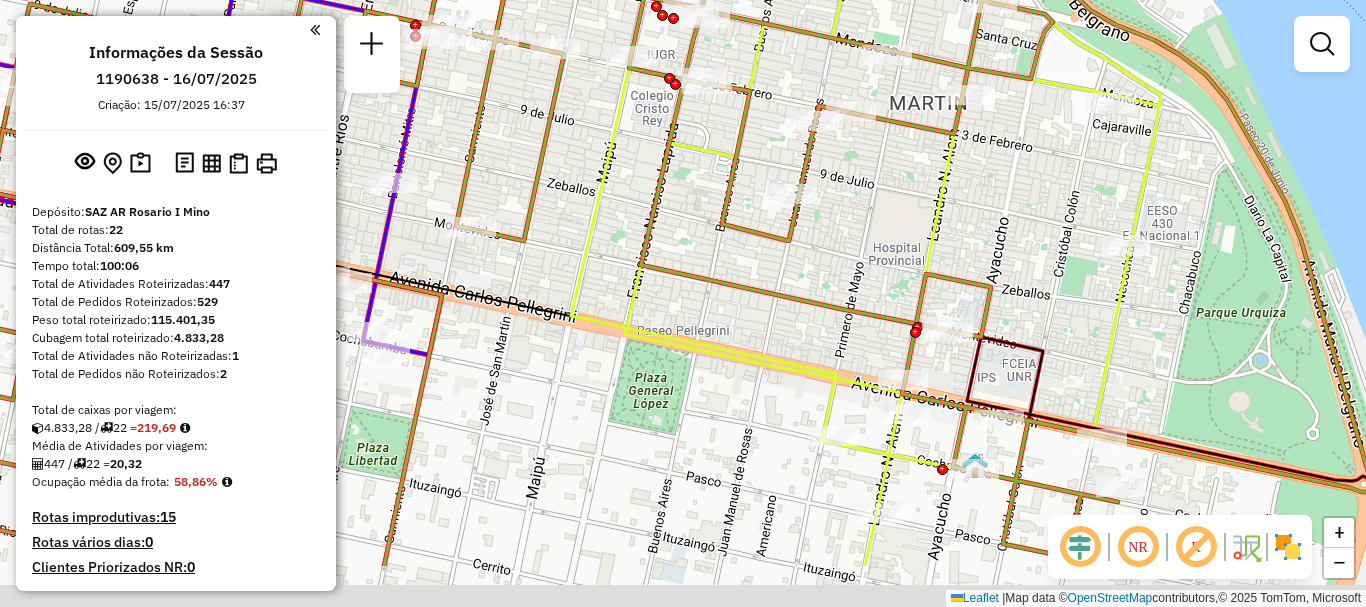 drag, startPoint x: 784, startPoint y: 433, endPoint x: 777, endPoint y: 332, distance: 101.24229 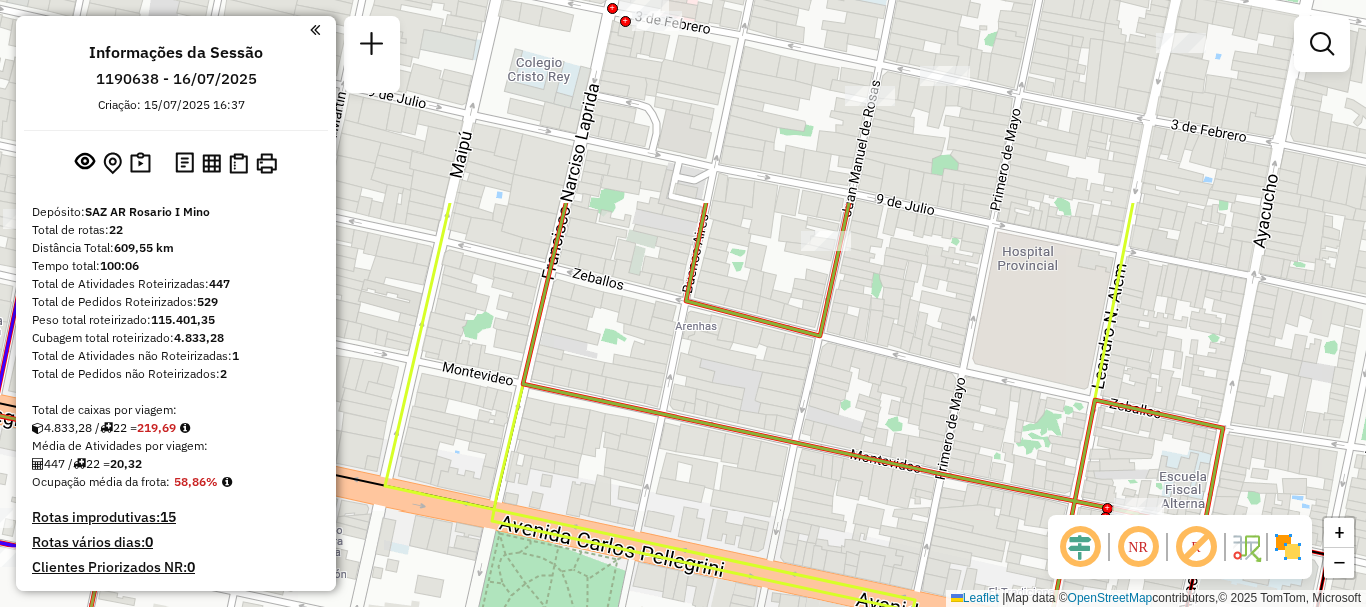 drag, startPoint x: 846, startPoint y: 382, endPoint x: 906, endPoint y: 431, distance: 77.46612 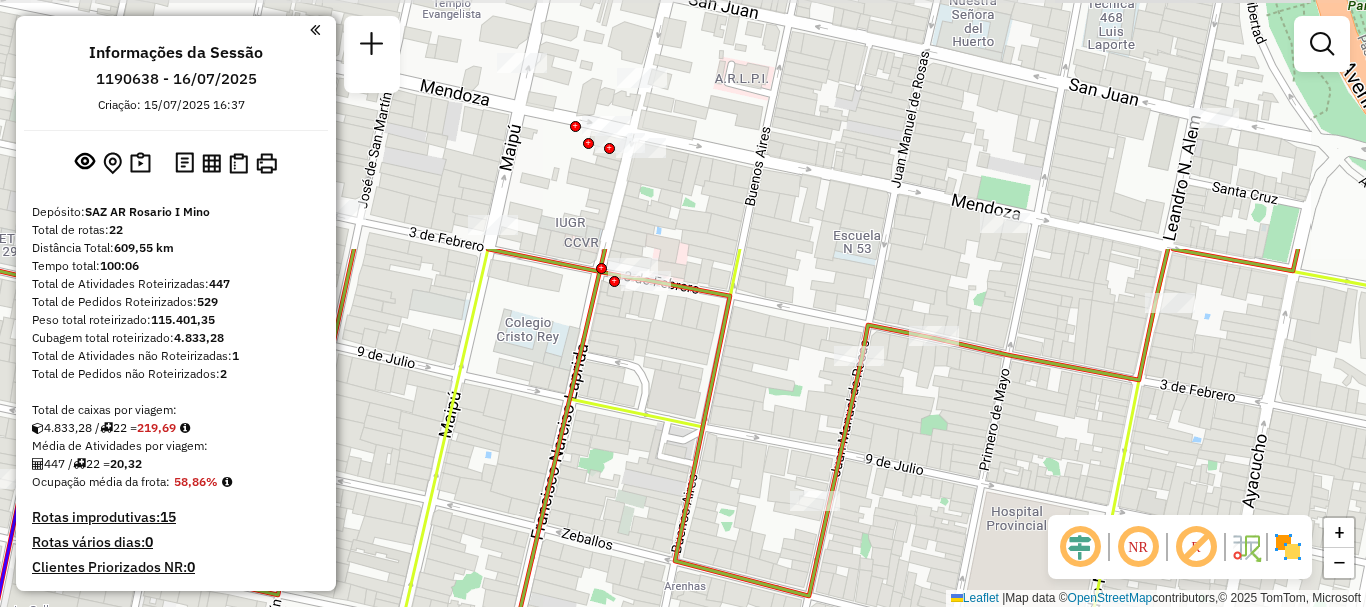 drag, startPoint x: 888, startPoint y: 333, endPoint x: 883, endPoint y: 605, distance: 272.04596 